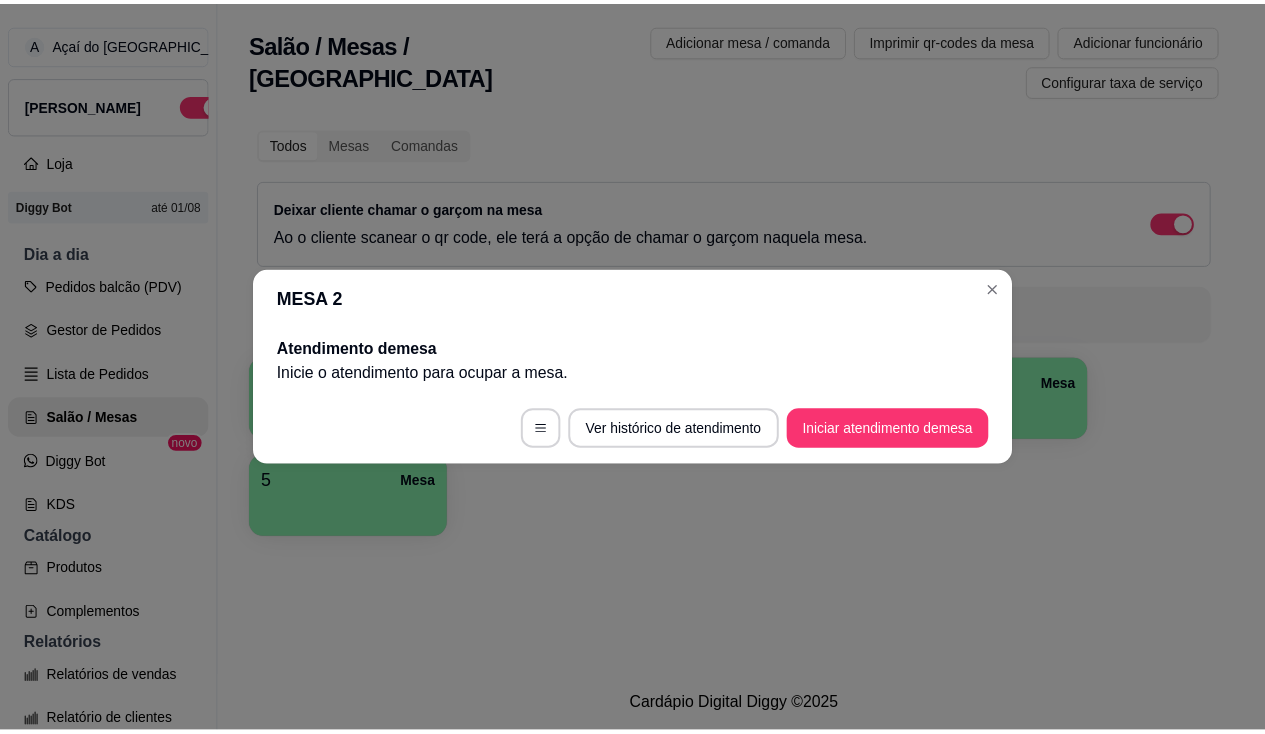 scroll, scrollTop: 0, scrollLeft: 0, axis: both 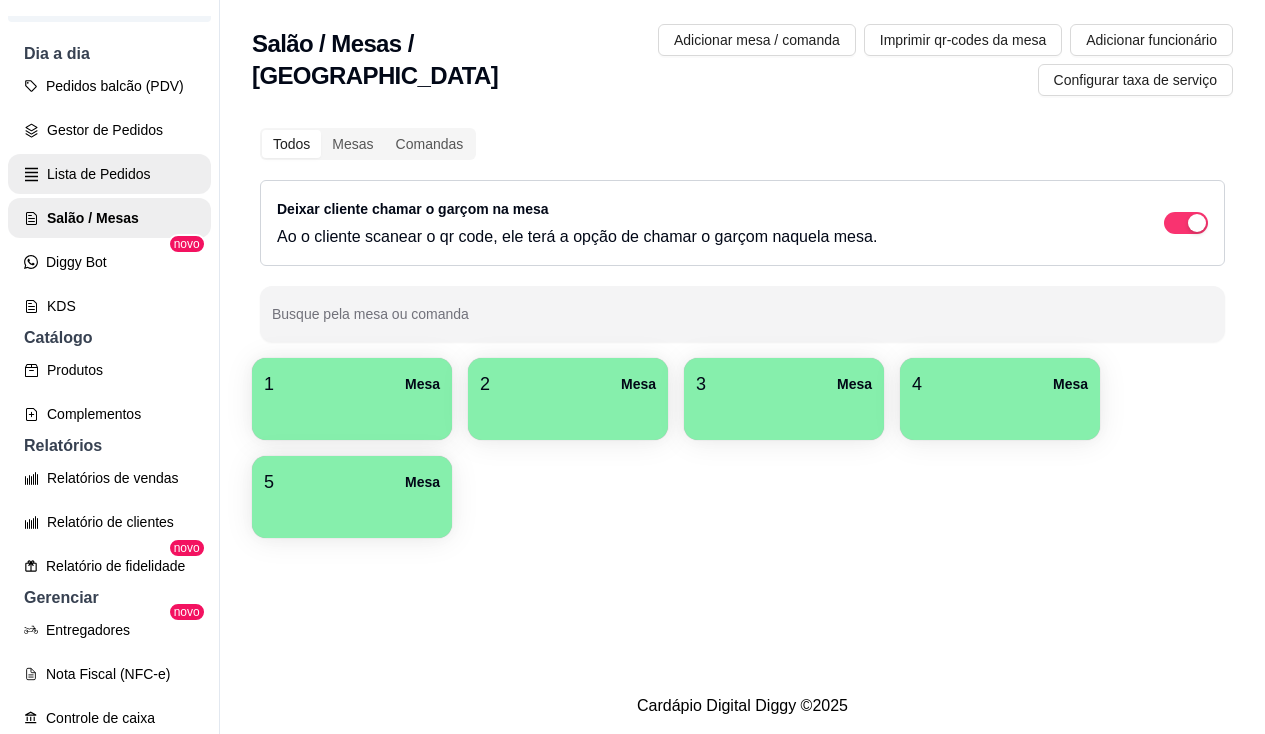 click on "Lista de Pedidos" at bounding box center (109, 174) 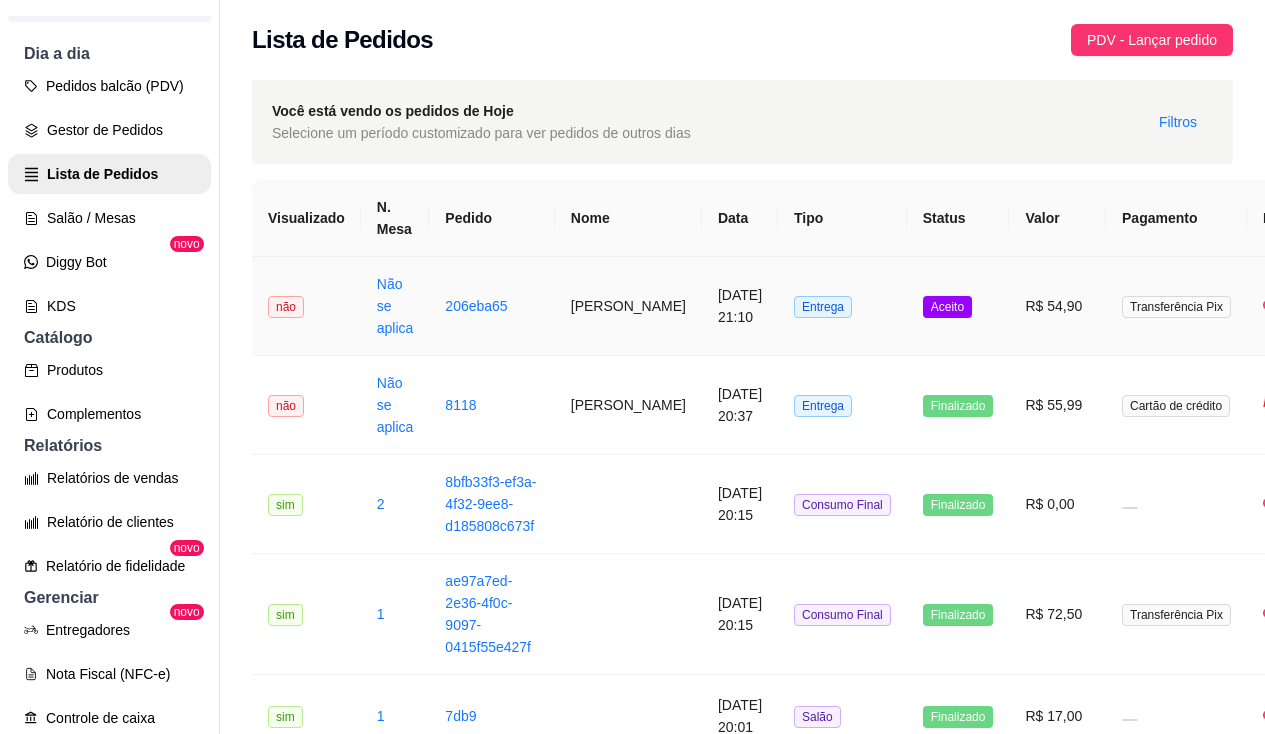 click on "206eba65" at bounding box center (491, 306) 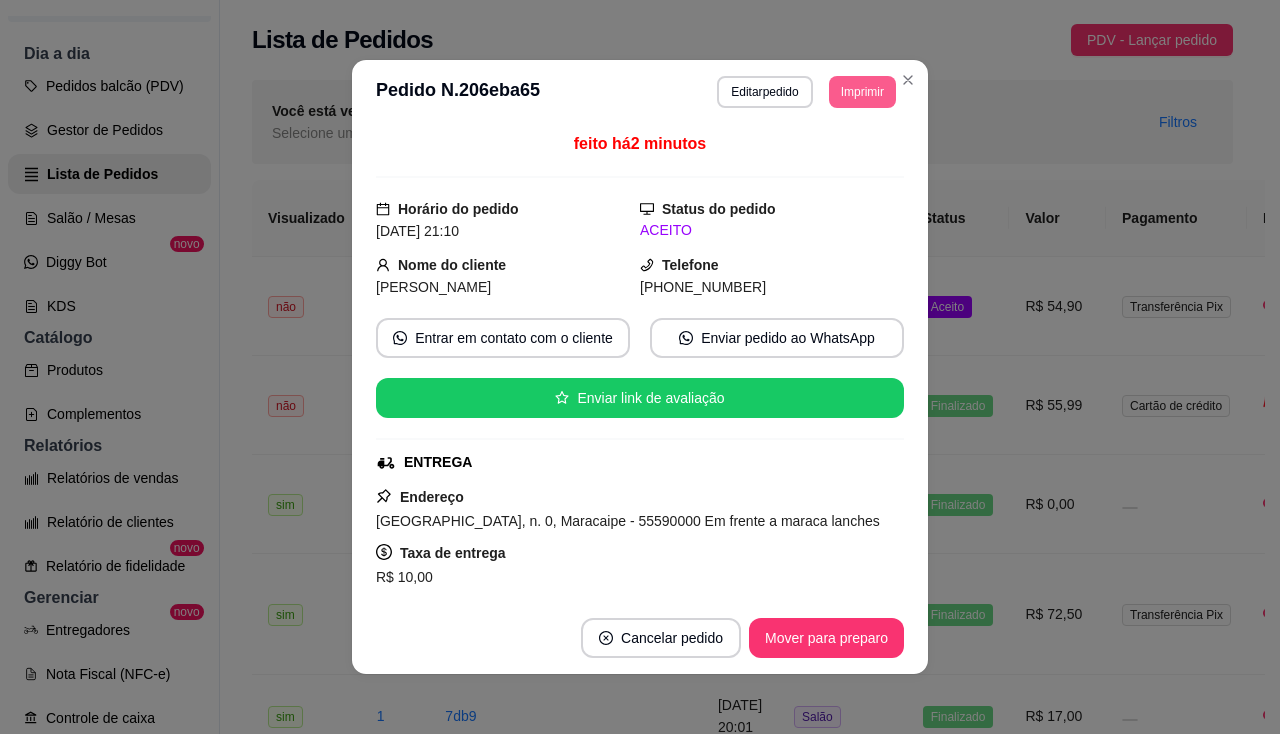 click on "Imprimir" at bounding box center (862, 92) 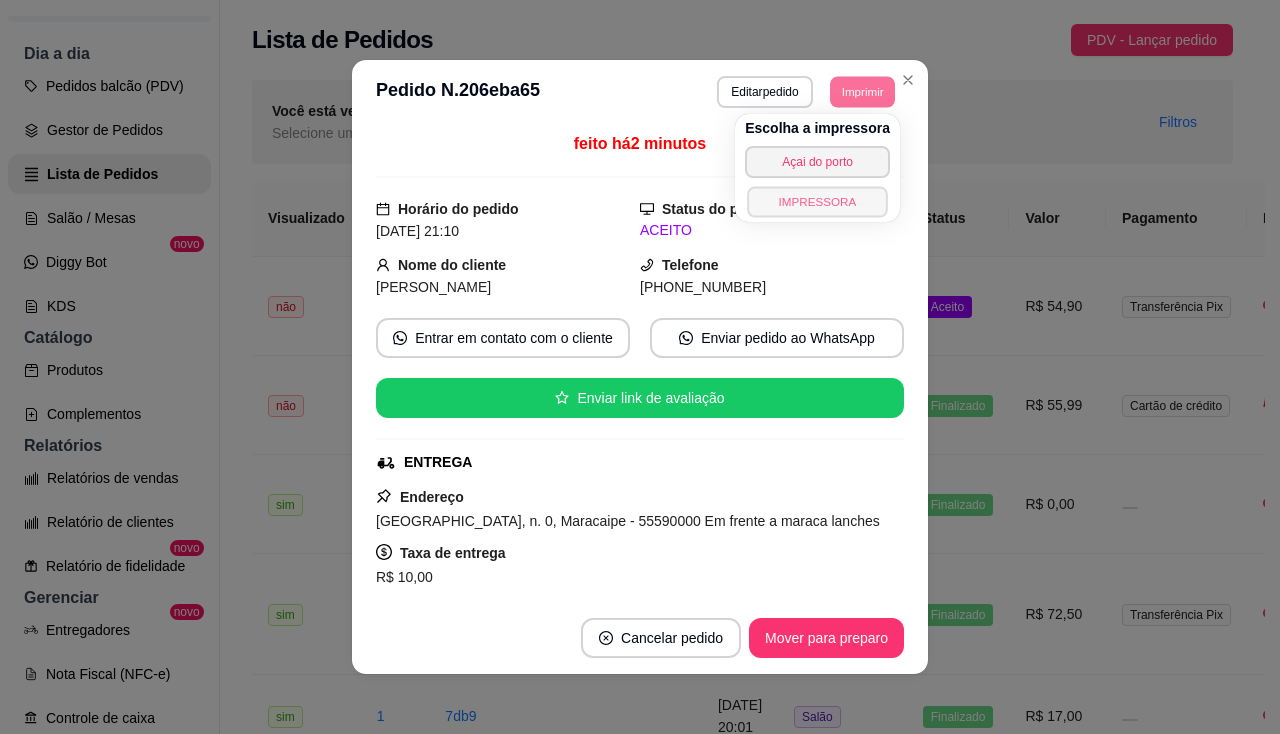 click on "IMPRESSORA" at bounding box center [817, 201] 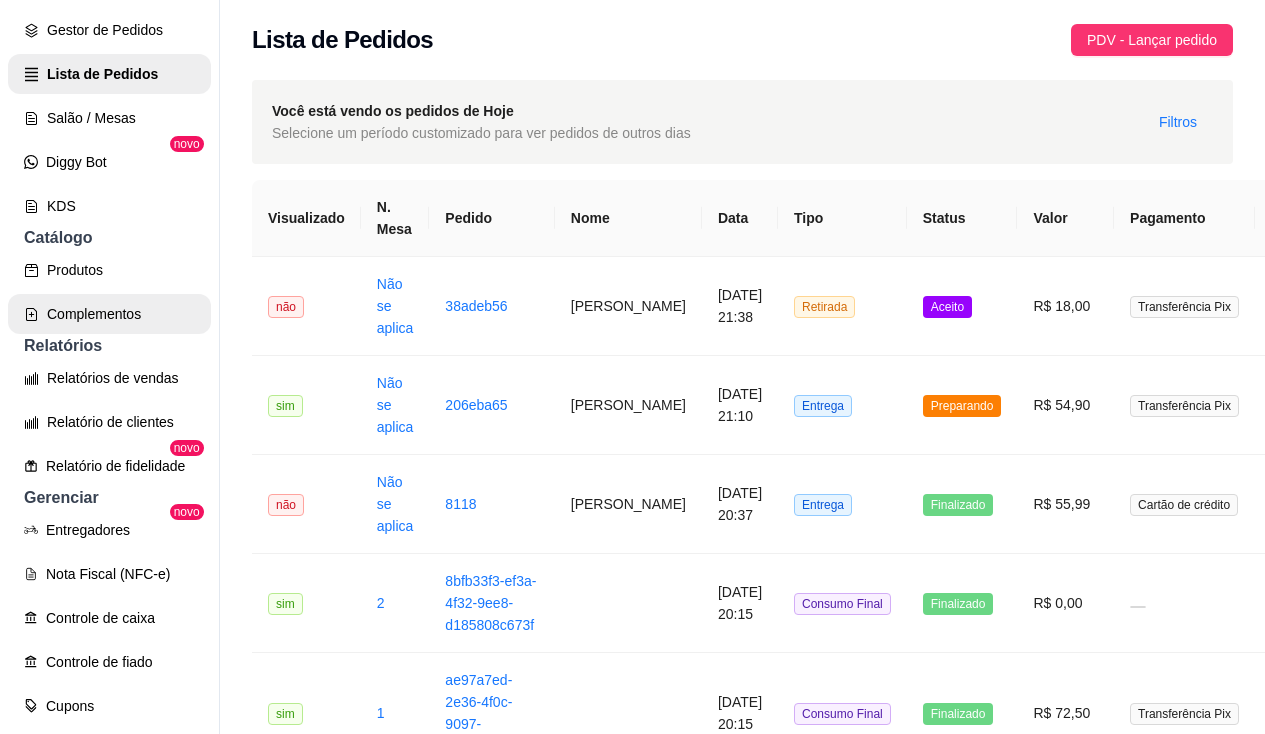 scroll, scrollTop: 200, scrollLeft: 0, axis: vertical 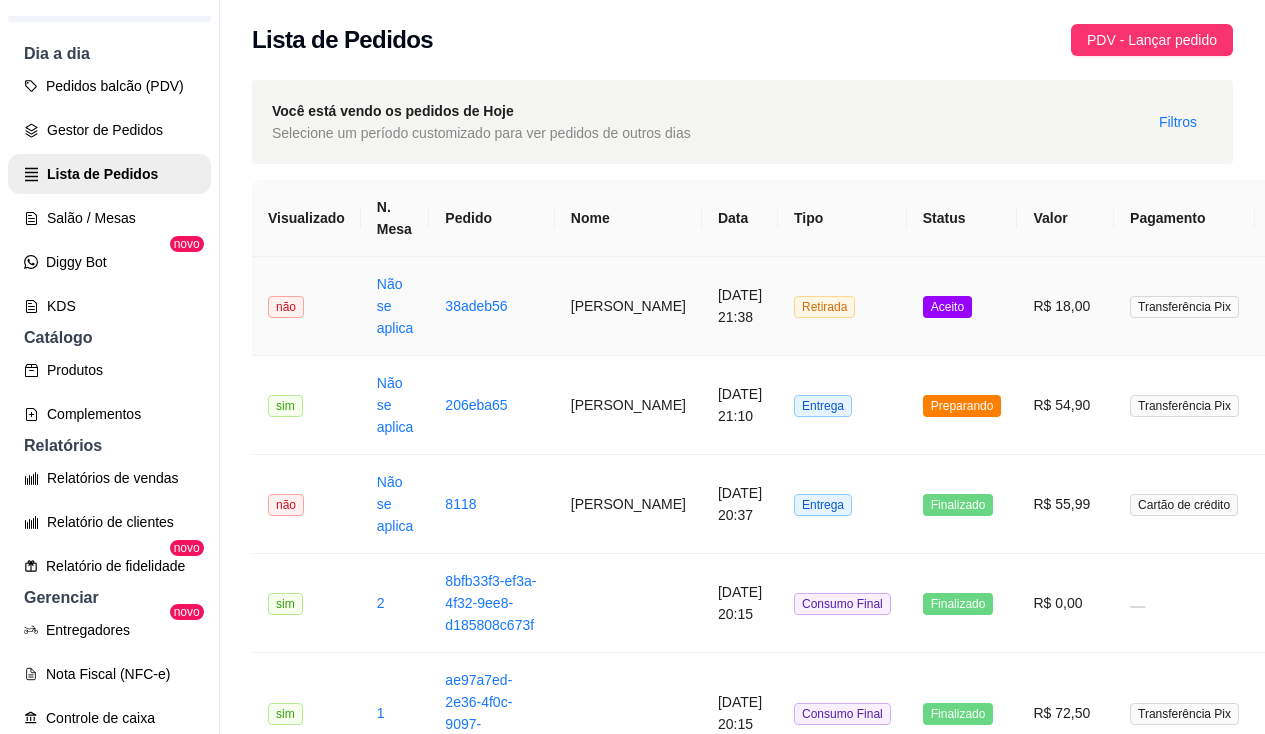 click on "Não se aplica" at bounding box center [395, 306] 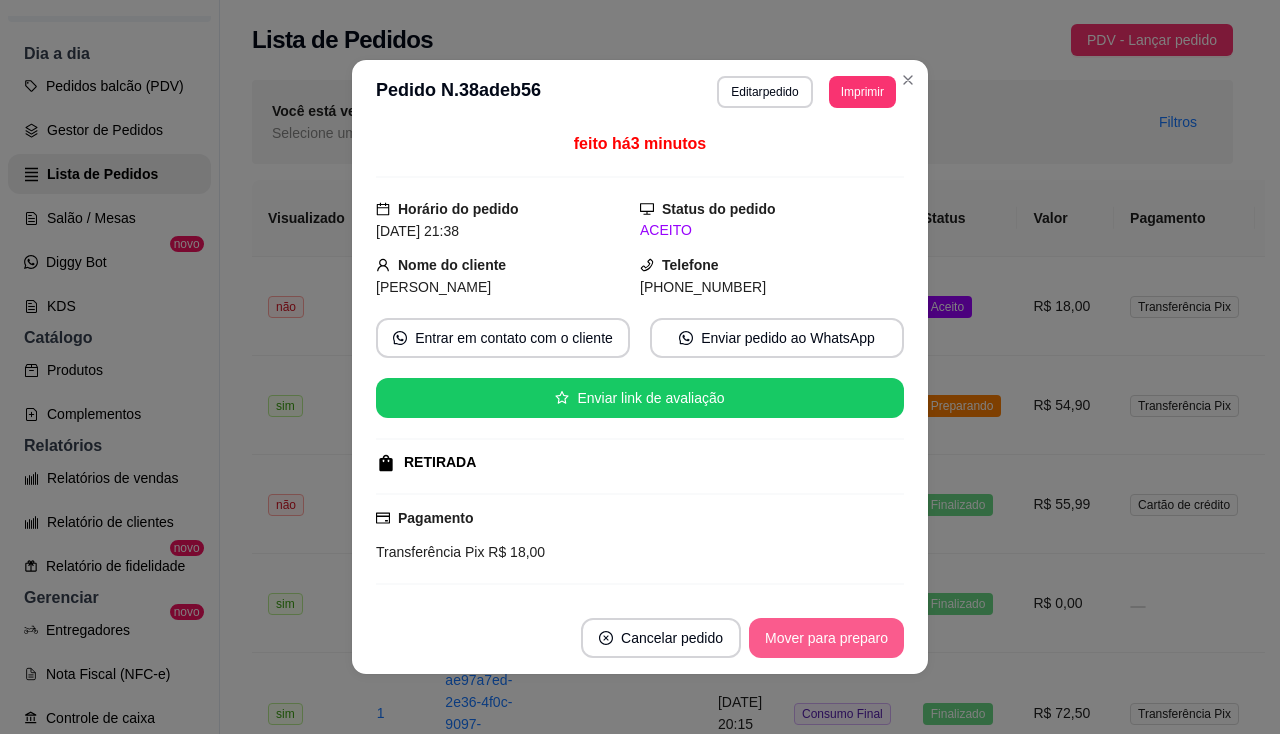 click on "Mover para preparo" at bounding box center (826, 638) 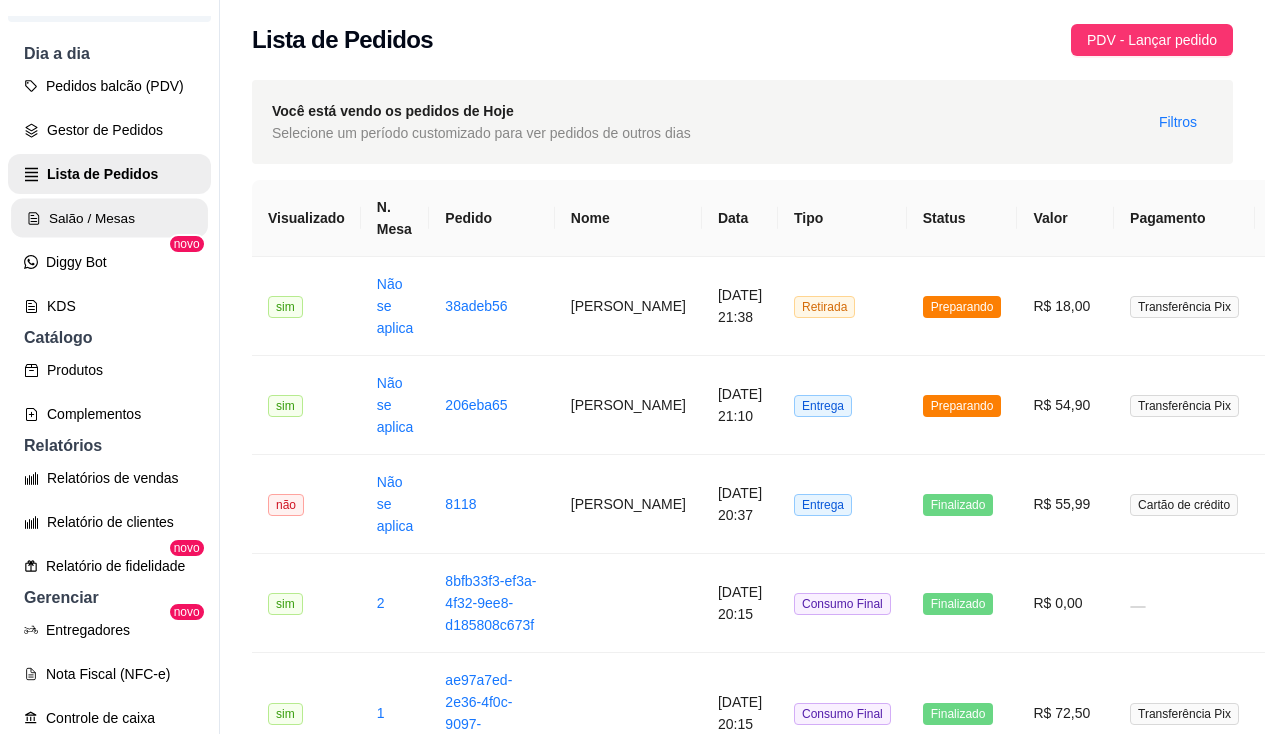 click on "Salão / Mesas" at bounding box center [109, 218] 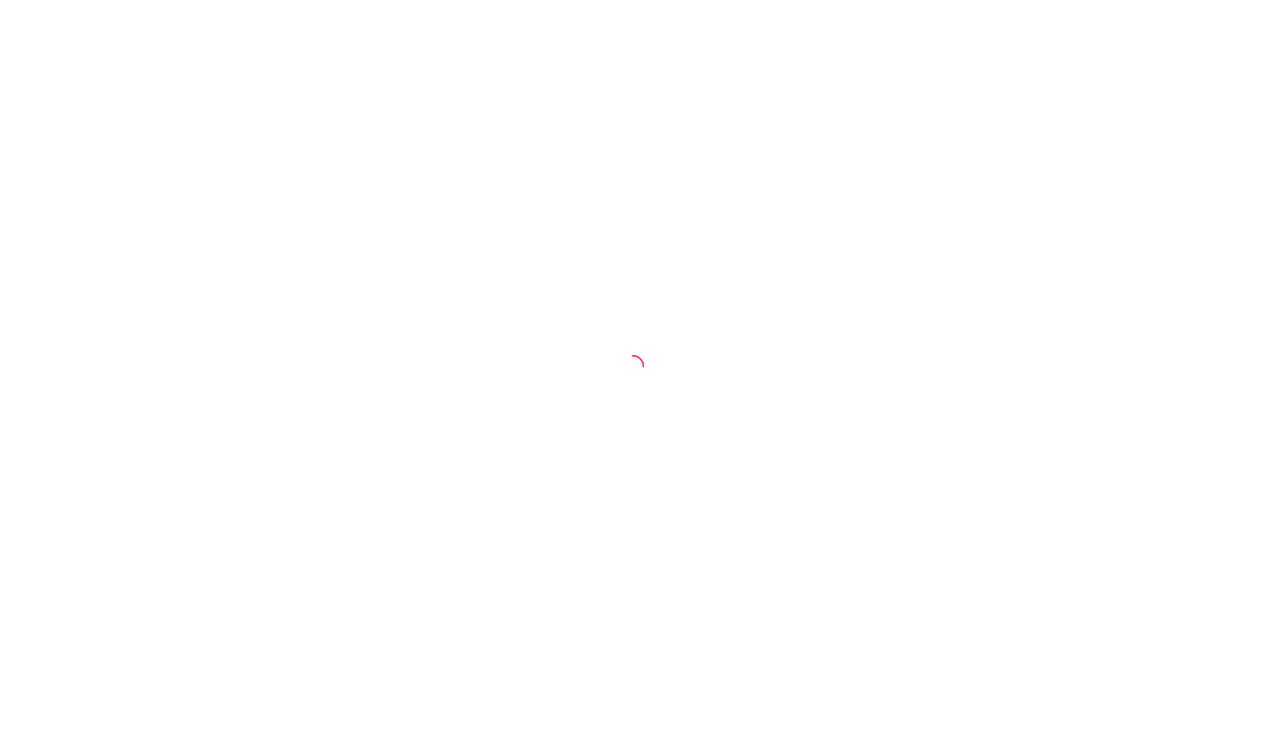 scroll, scrollTop: 0, scrollLeft: 0, axis: both 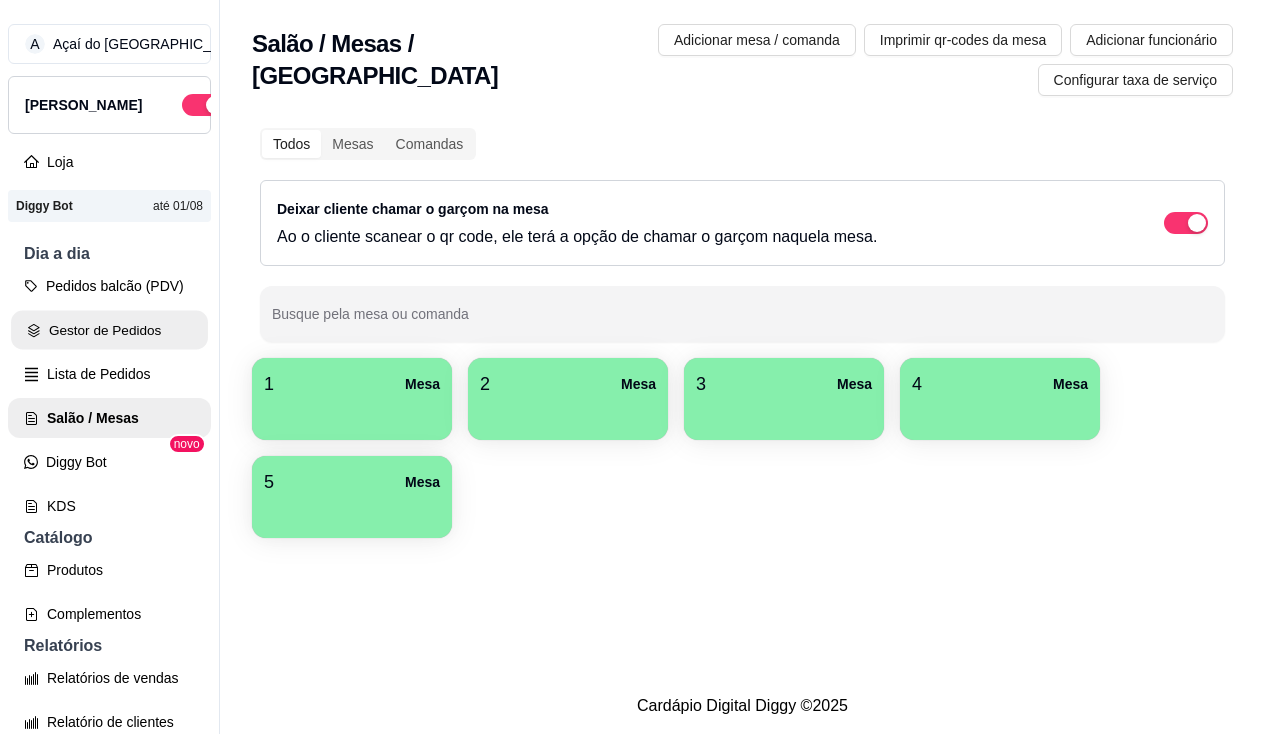 click on "Gestor de Pedidos" at bounding box center (109, 330) 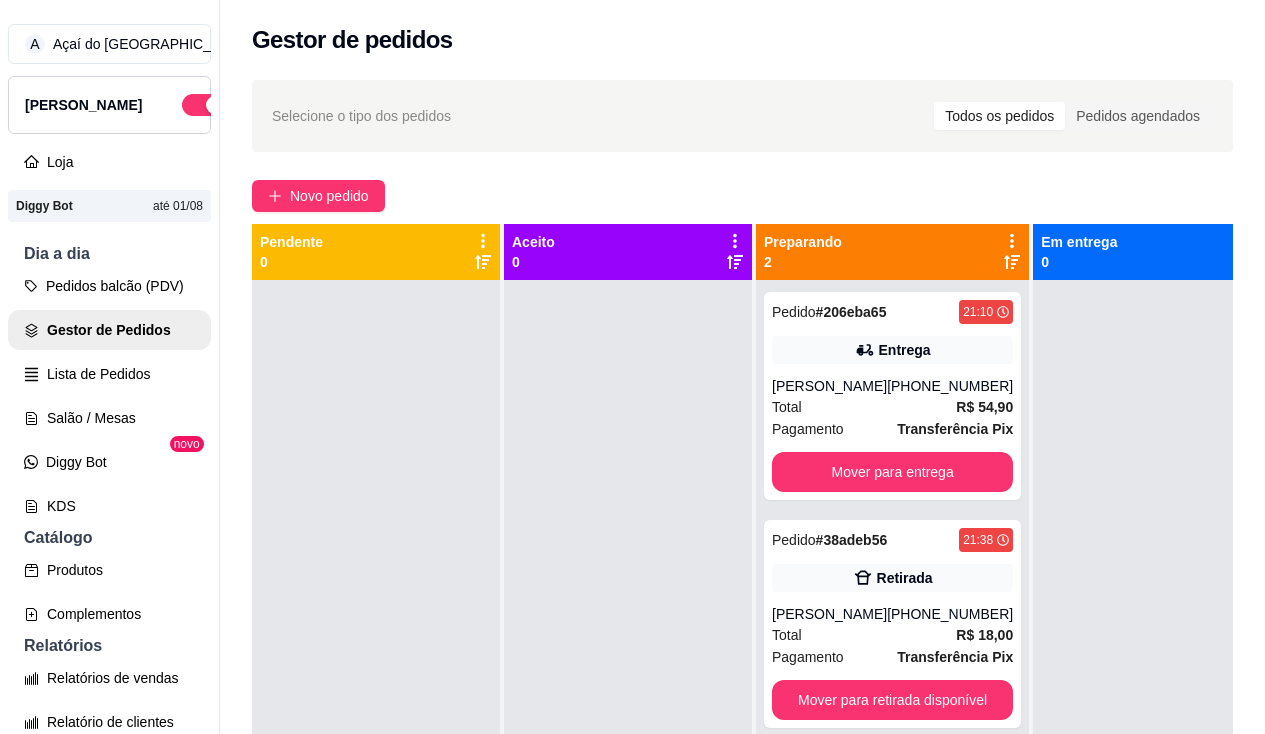 scroll, scrollTop: 71, scrollLeft: 0, axis: vertical 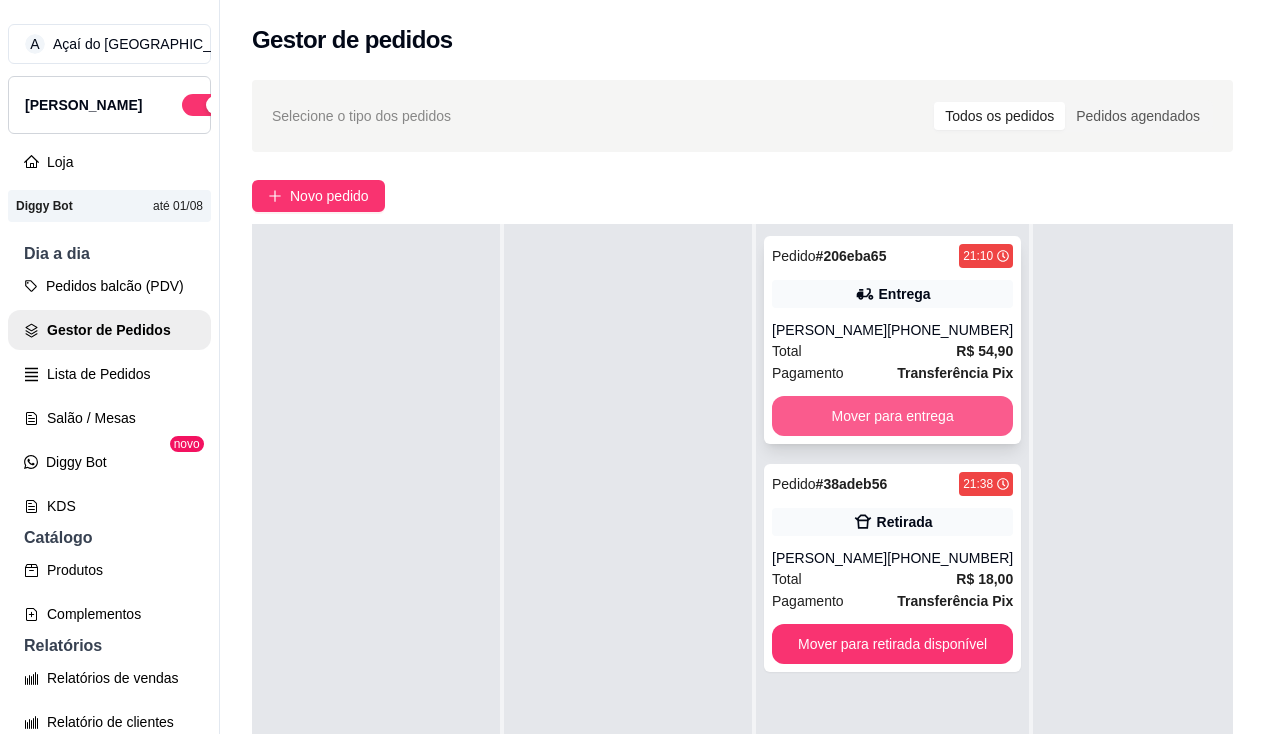 click on "Mover para entrega" at bounding box center (892, 416) 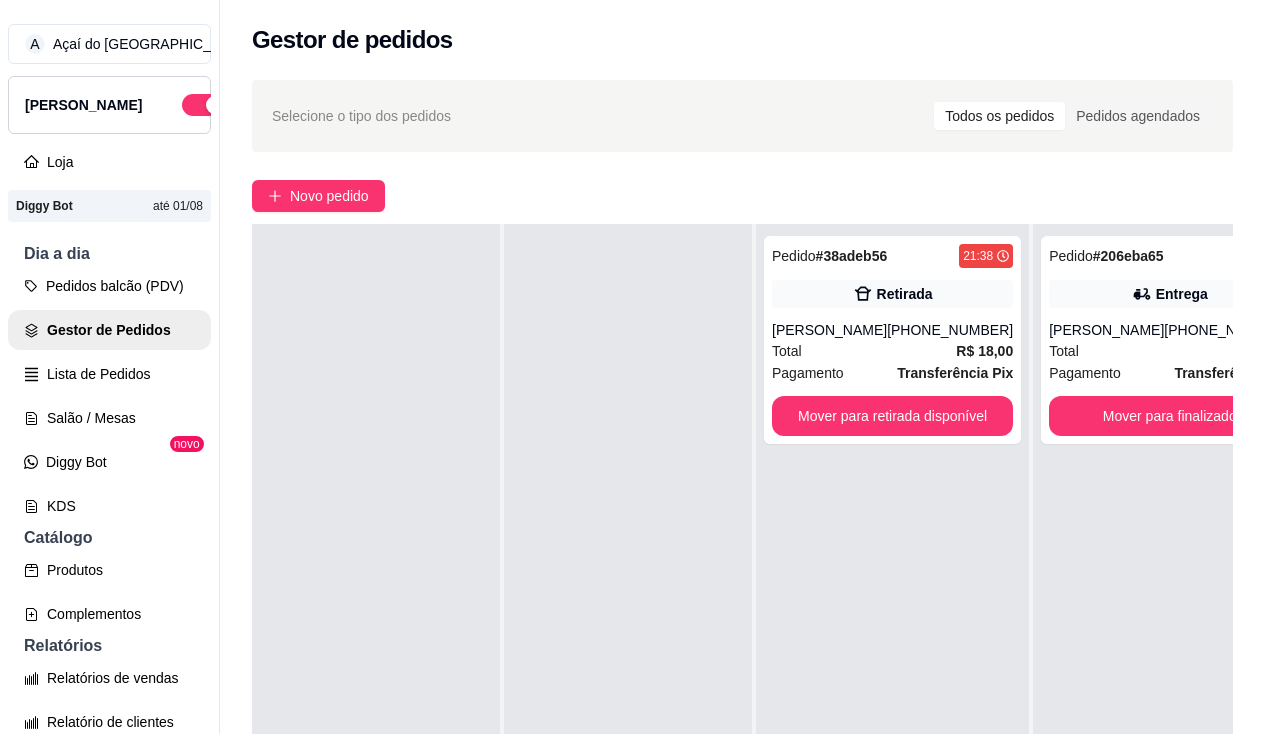 scroll, scrollTop: 0, scrollLeft: 0, axis: both 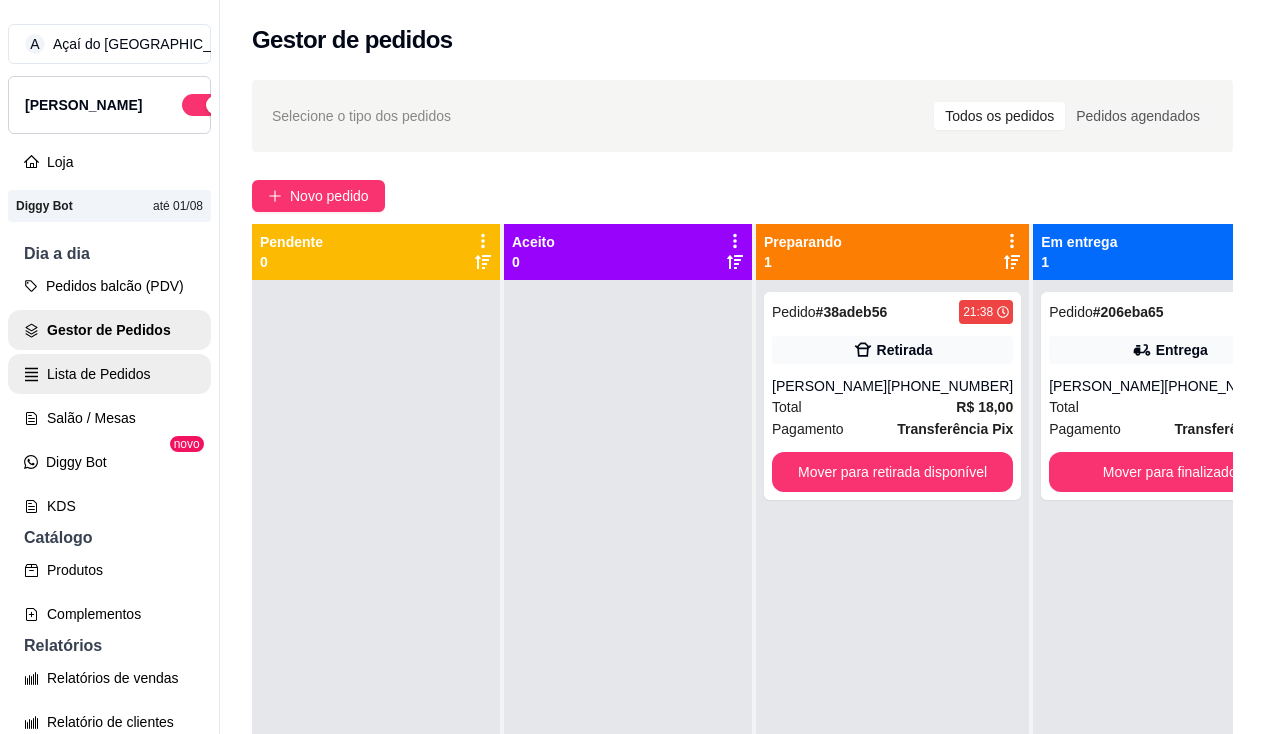 click on "Lista de Pedidos" at bounding box center [109, 374] 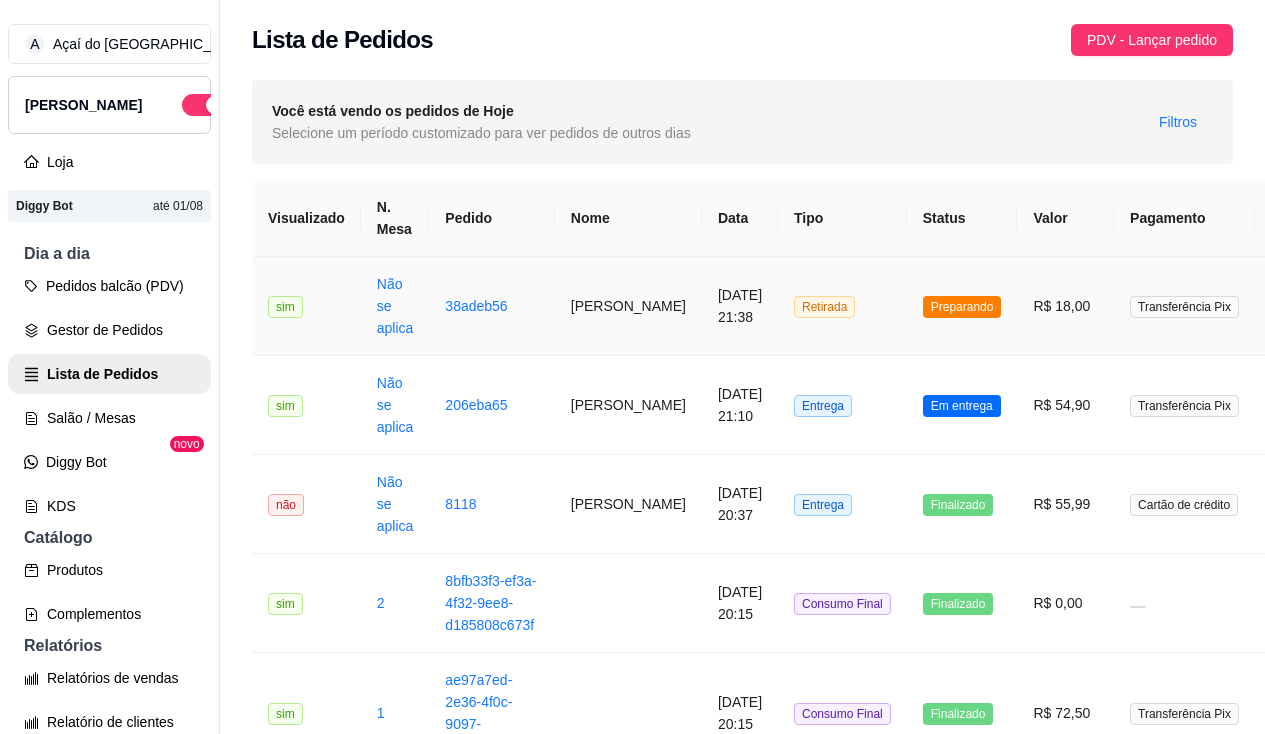 click on "38adeb56" at bounding box center [491, 306] 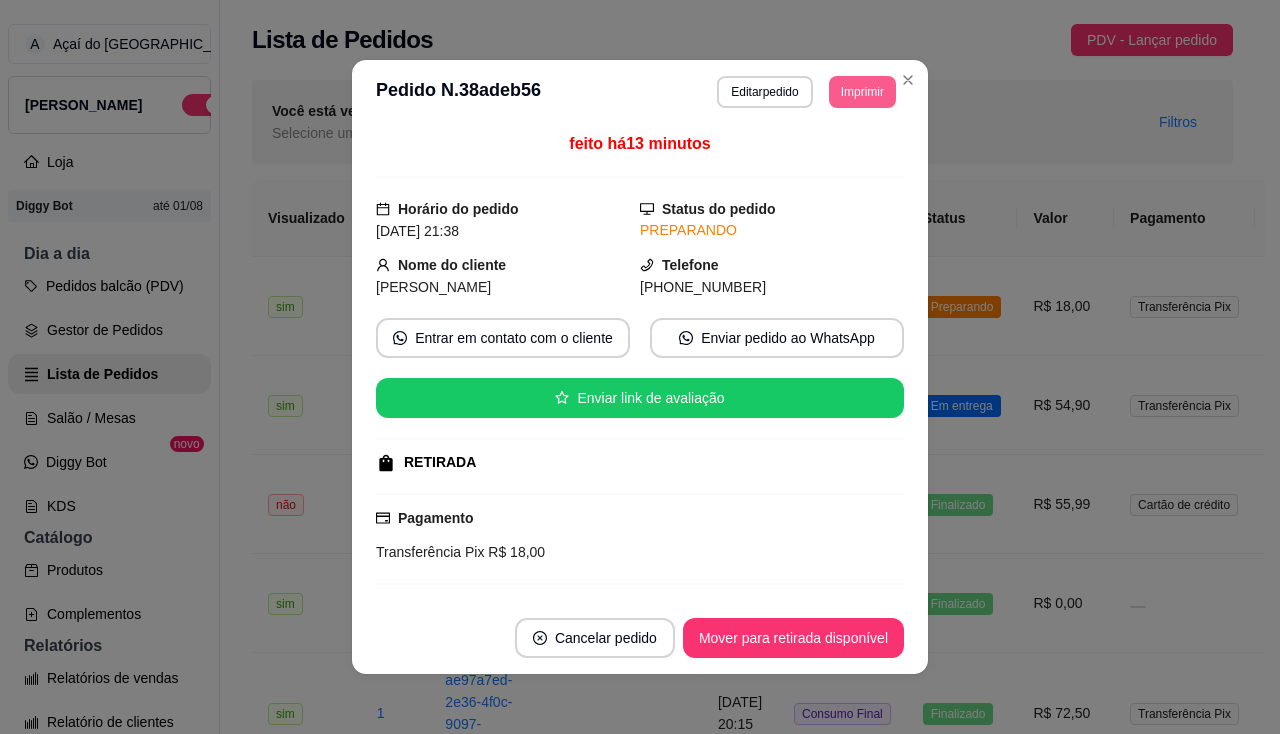 click on "Imprimir" at bounding box center (862, 92) 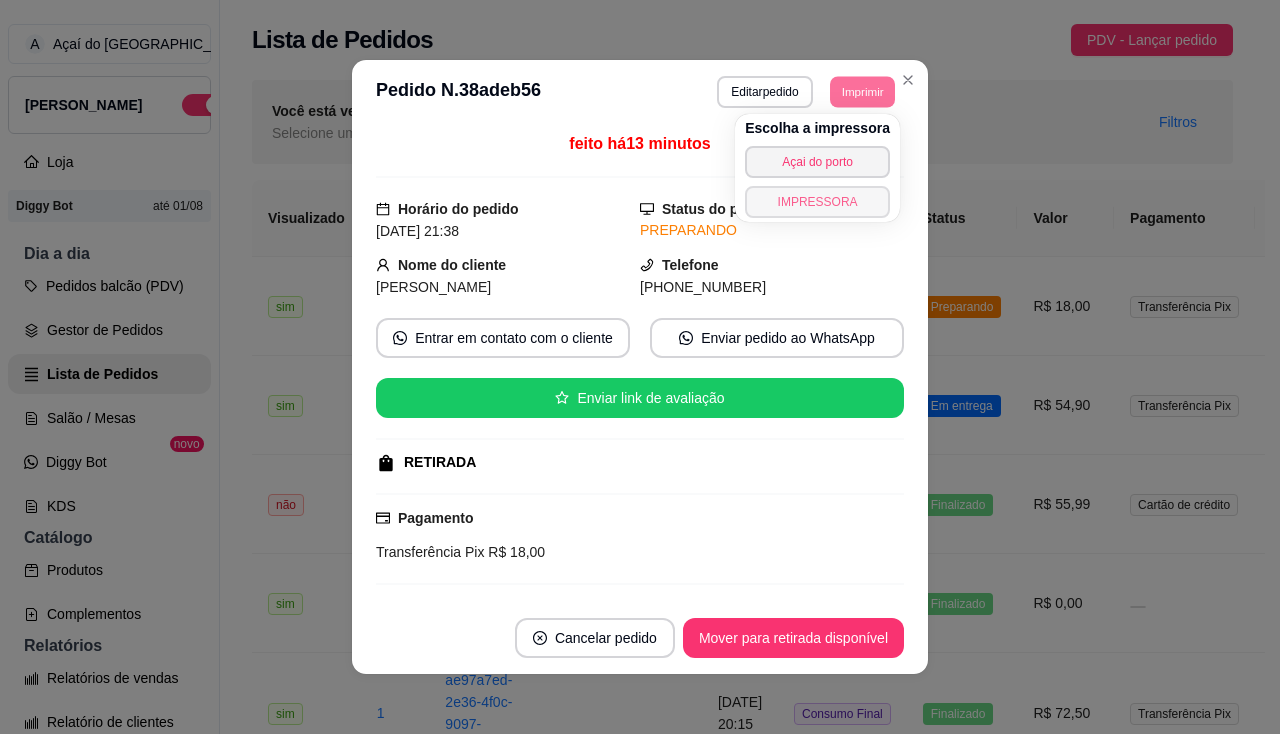 click on "IMPRESSORA" at bounding box center (817, 202) 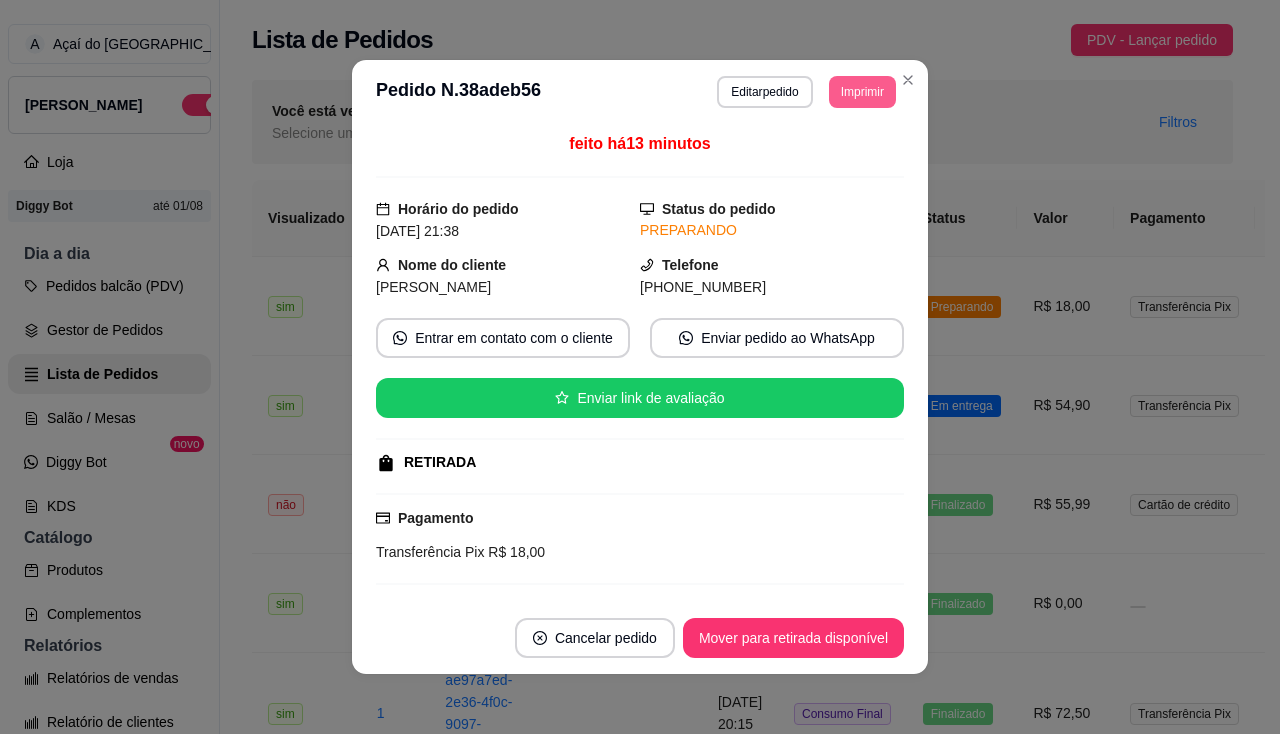 click on "Imprimir" at bounding box center [862, 92] 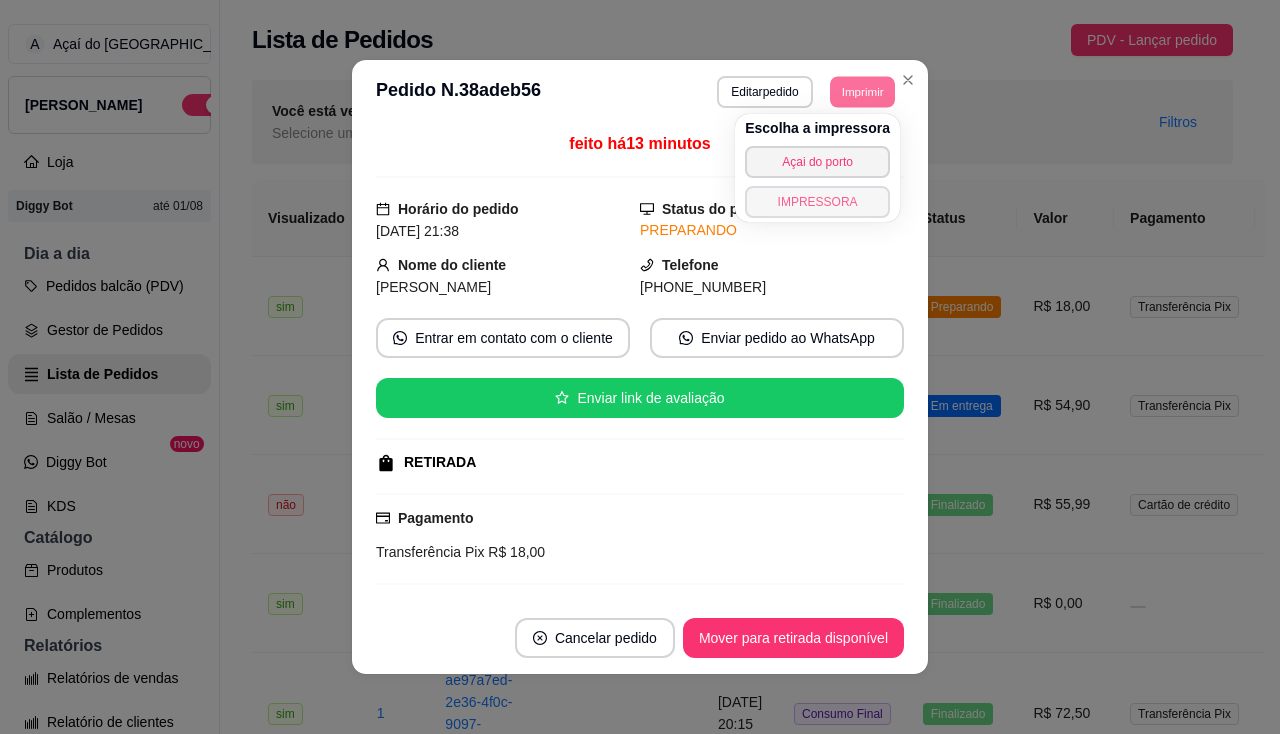 click on "IMPRESSORA" at bounding box center [817, 202] 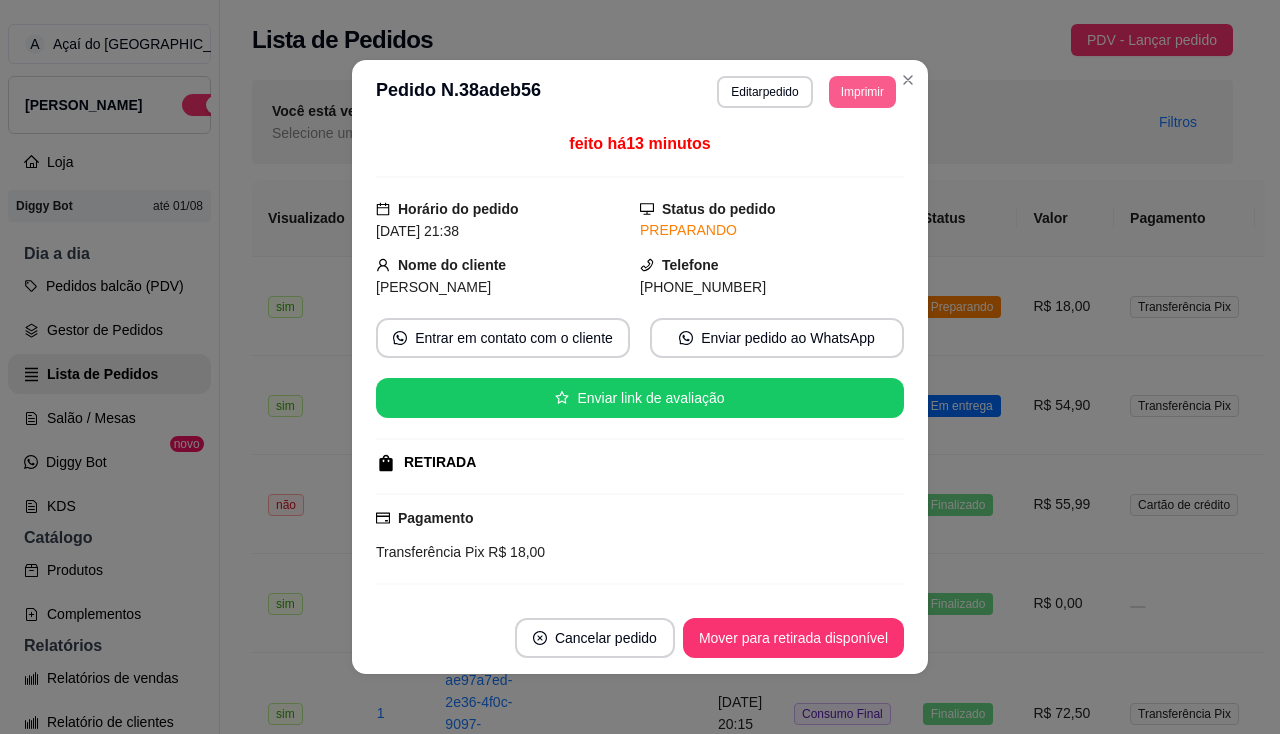 click on "Imprimir" at bounding box center [862, 92] 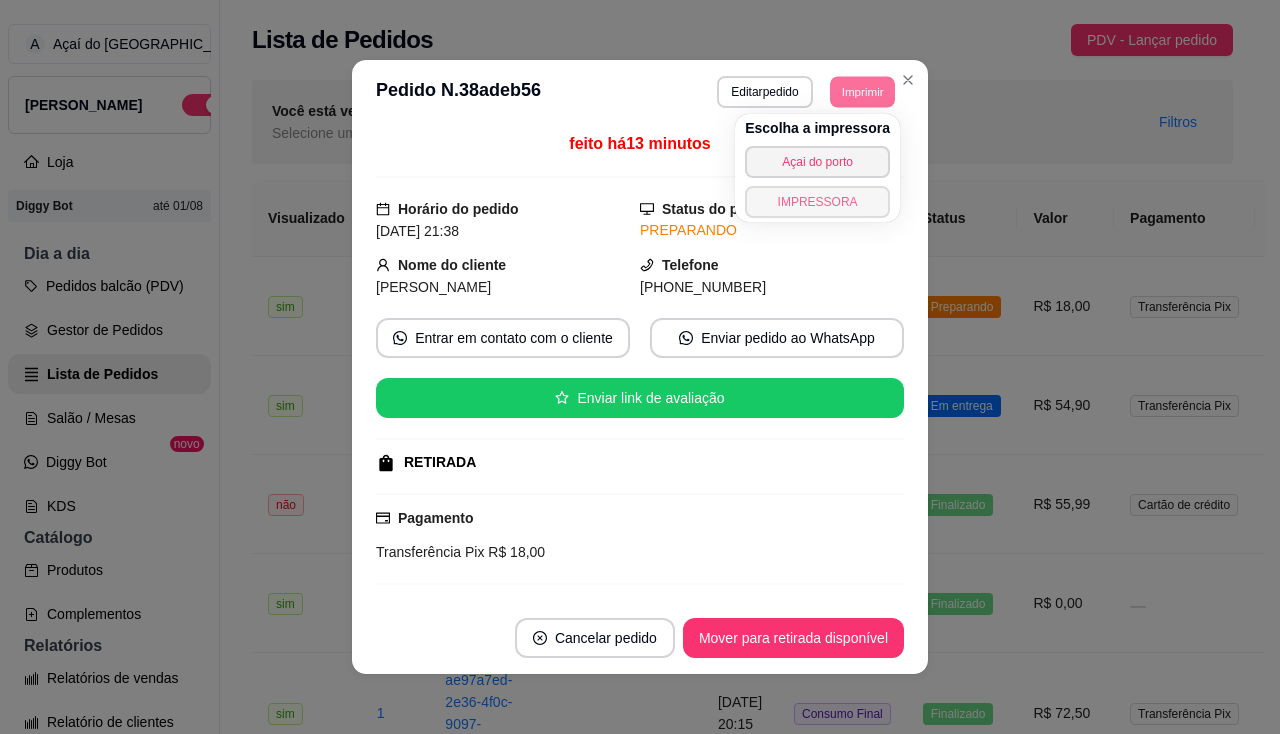 click on "IMPRESSORA" at bounding box center (817, 202) 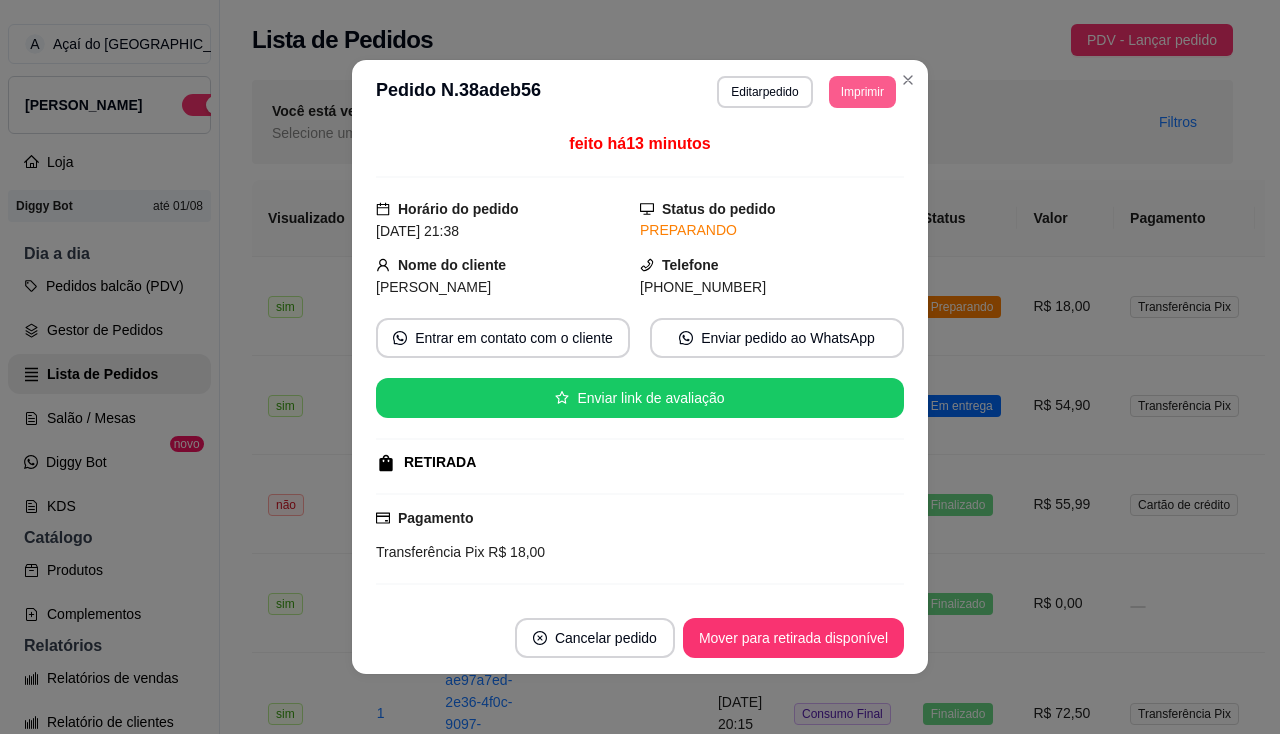 click on "Imprimir" at bounding box center [862, 92] 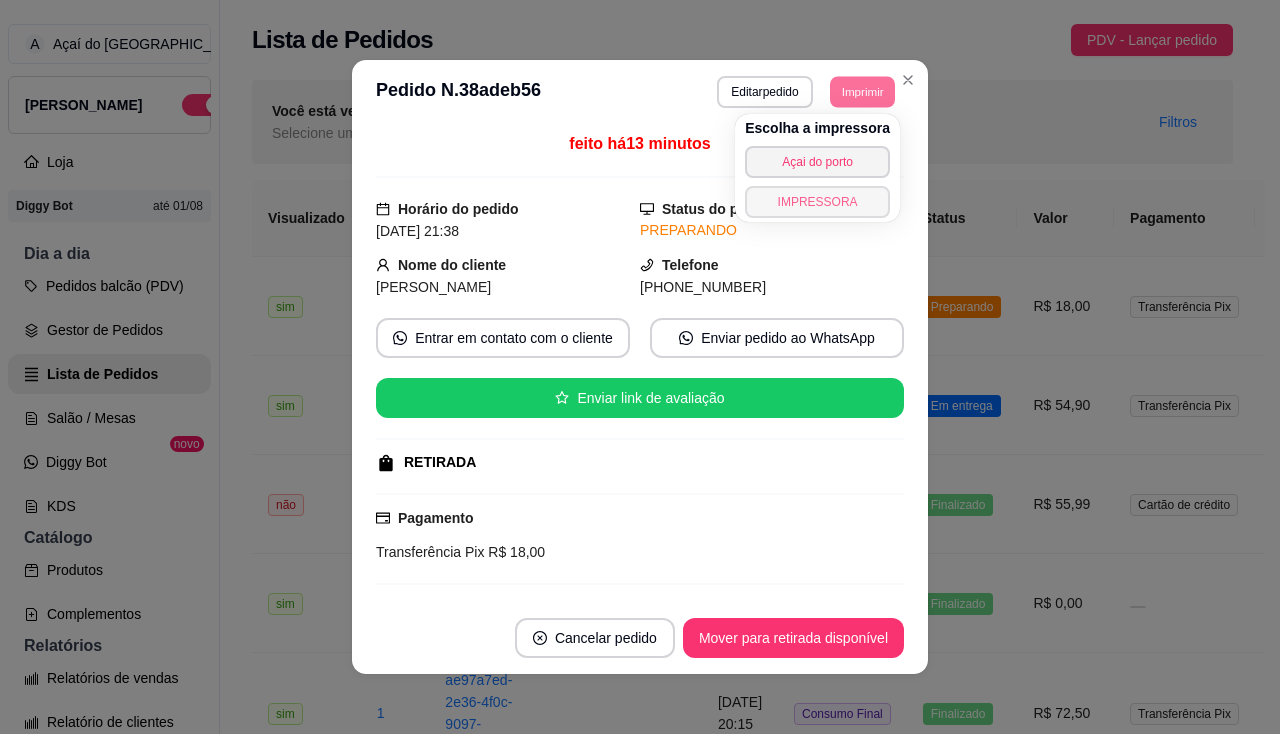 click on "IMPRESSORA" at bounding box center (817, 202) 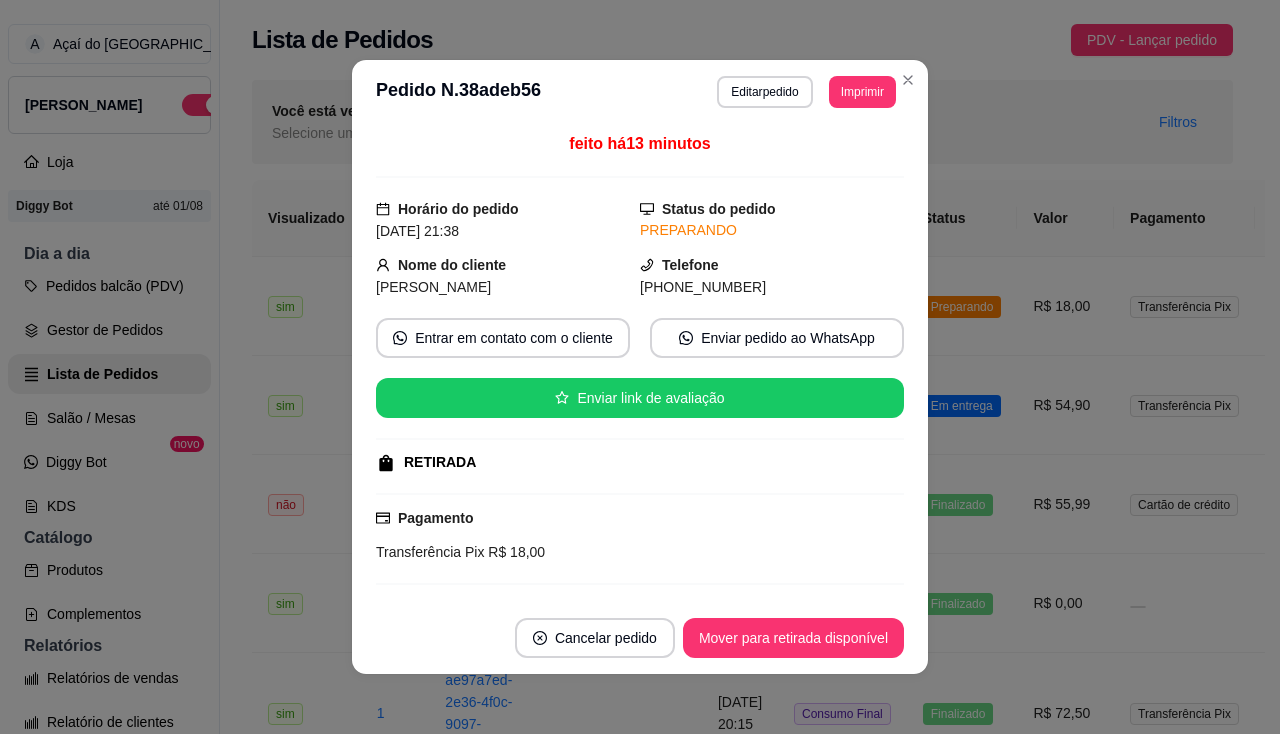 click on "Mover para retirada disponível" at bounding box center [793, 638] 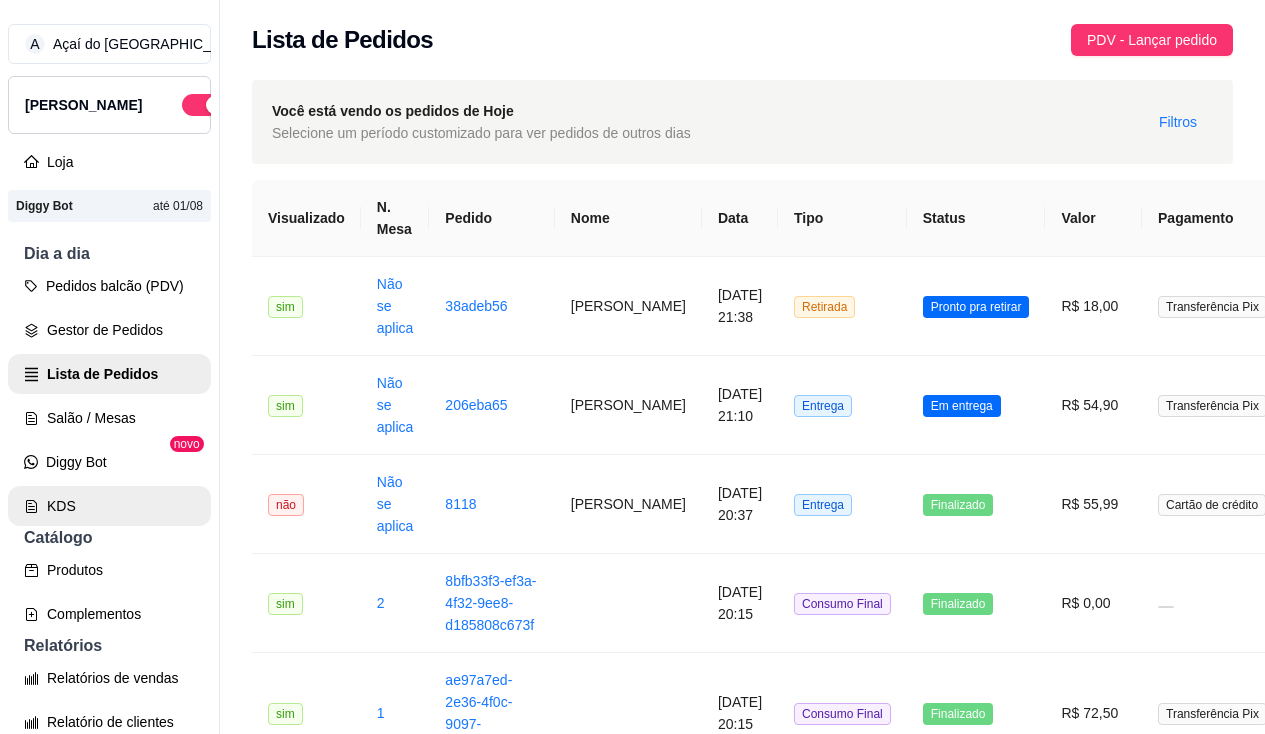 scroll, scrollTop: 100, scrollLeft: 0, axis: vertical 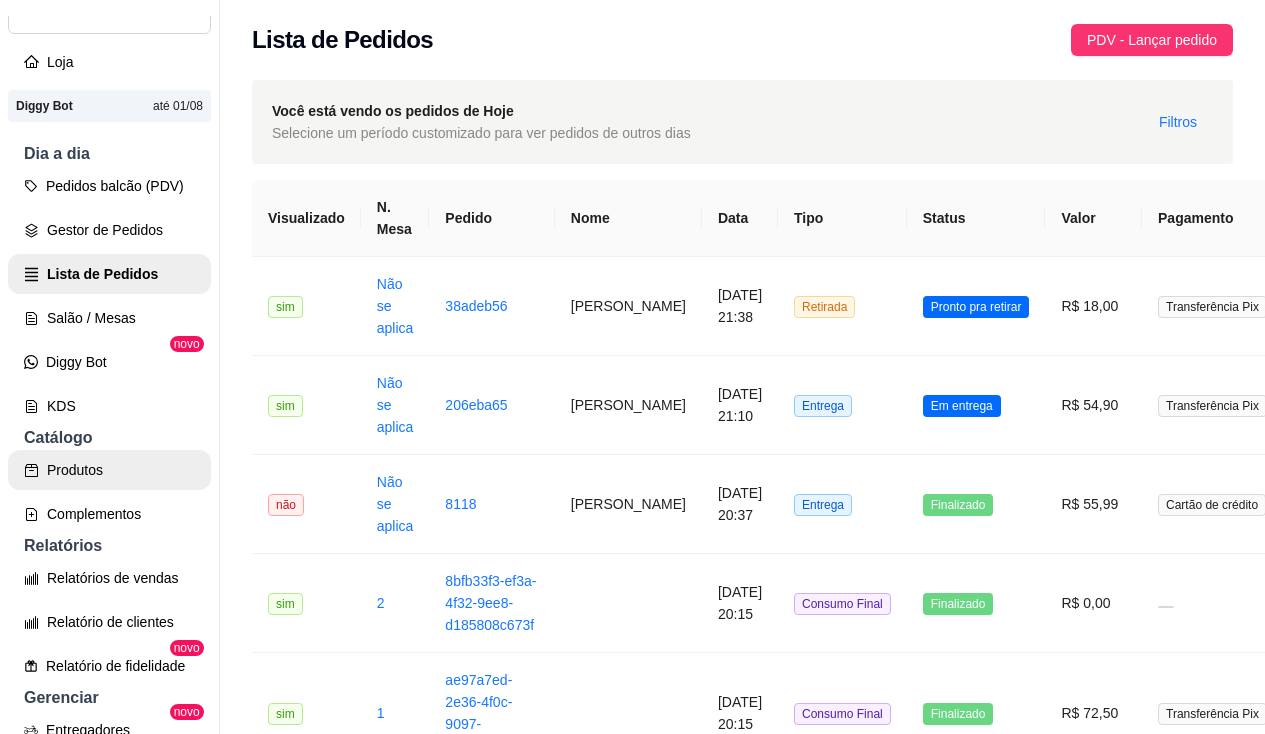 click on "Produtos" at bounding box center (109, 470) 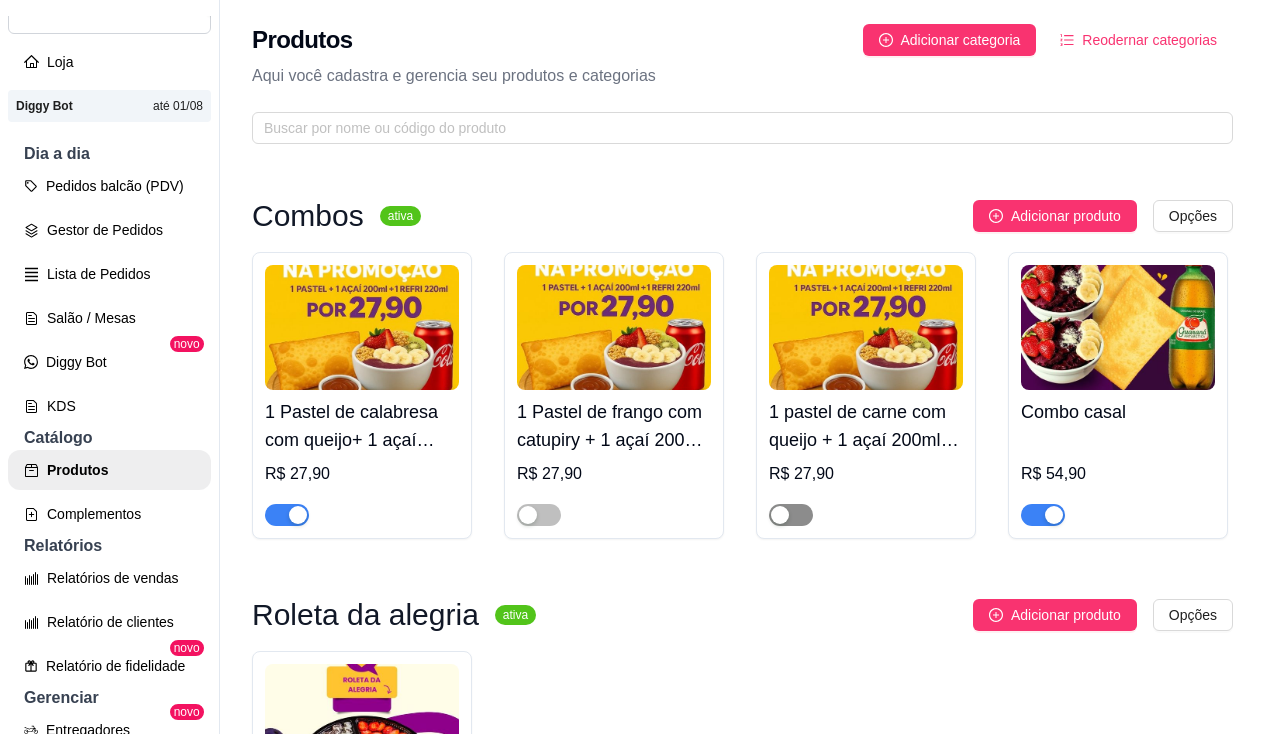 click at bounding box center [791, 515] 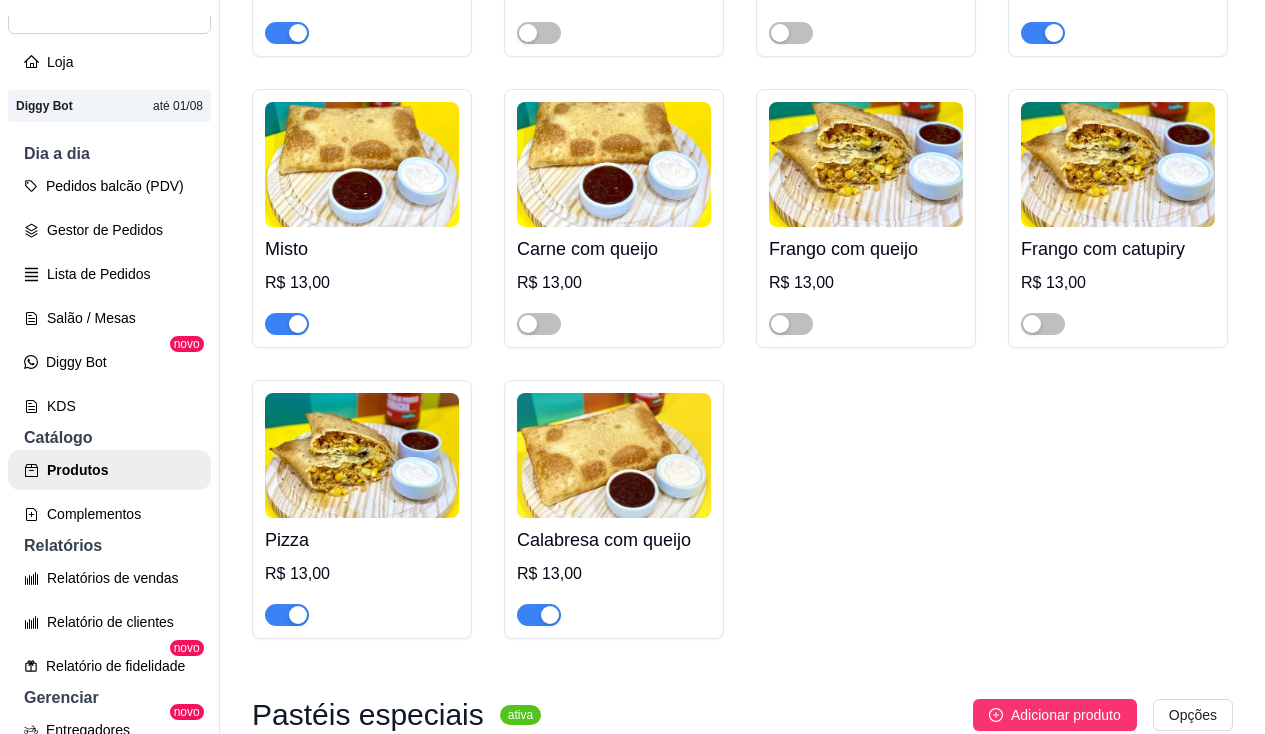 scroll, scrollTop: 3000, scrollLeft: 0, axis: vertical 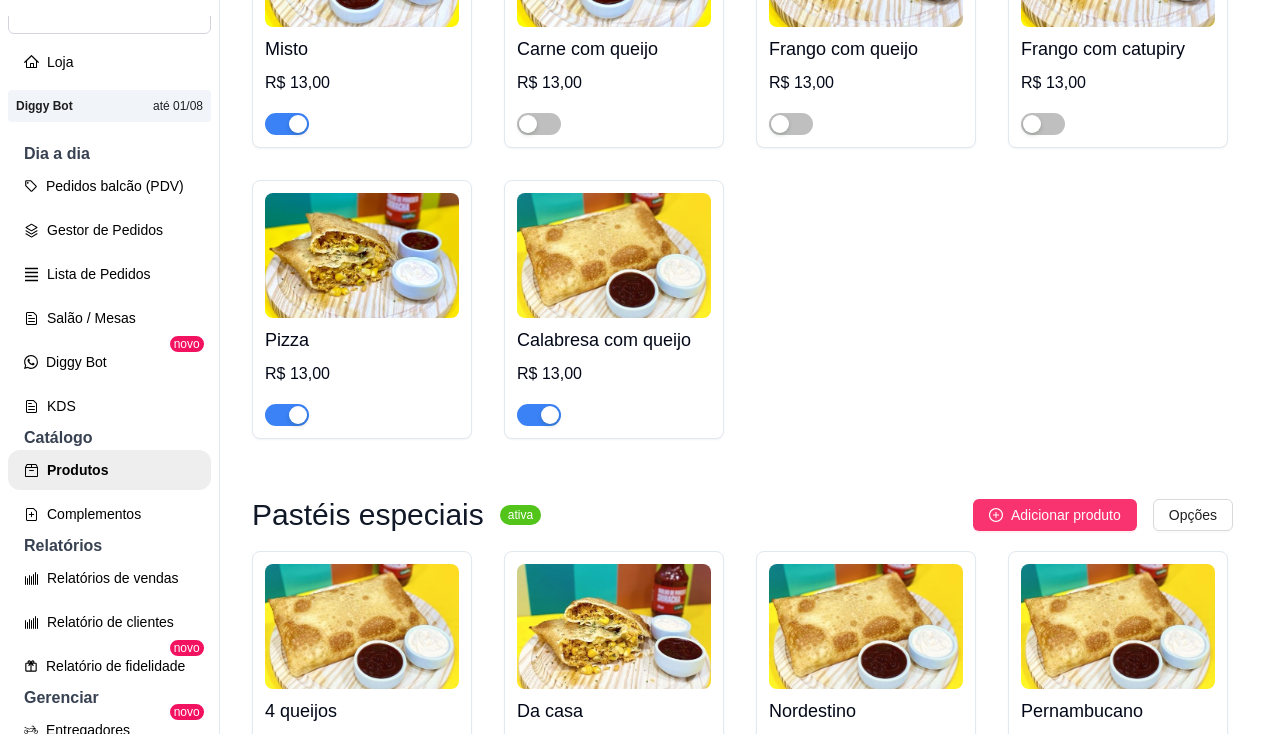 click at bounding box center (539, -167) 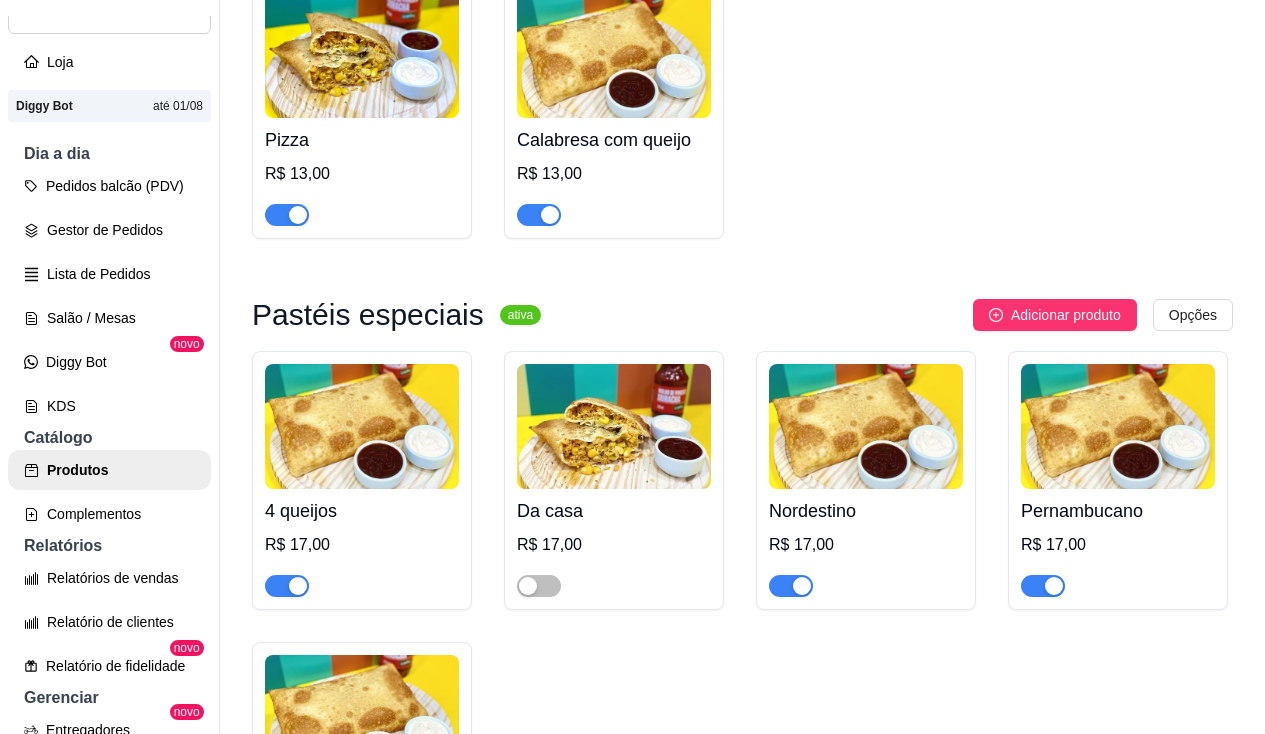 scroll, scrollTop: 3300, scrollLeft: 0, axis: vertical 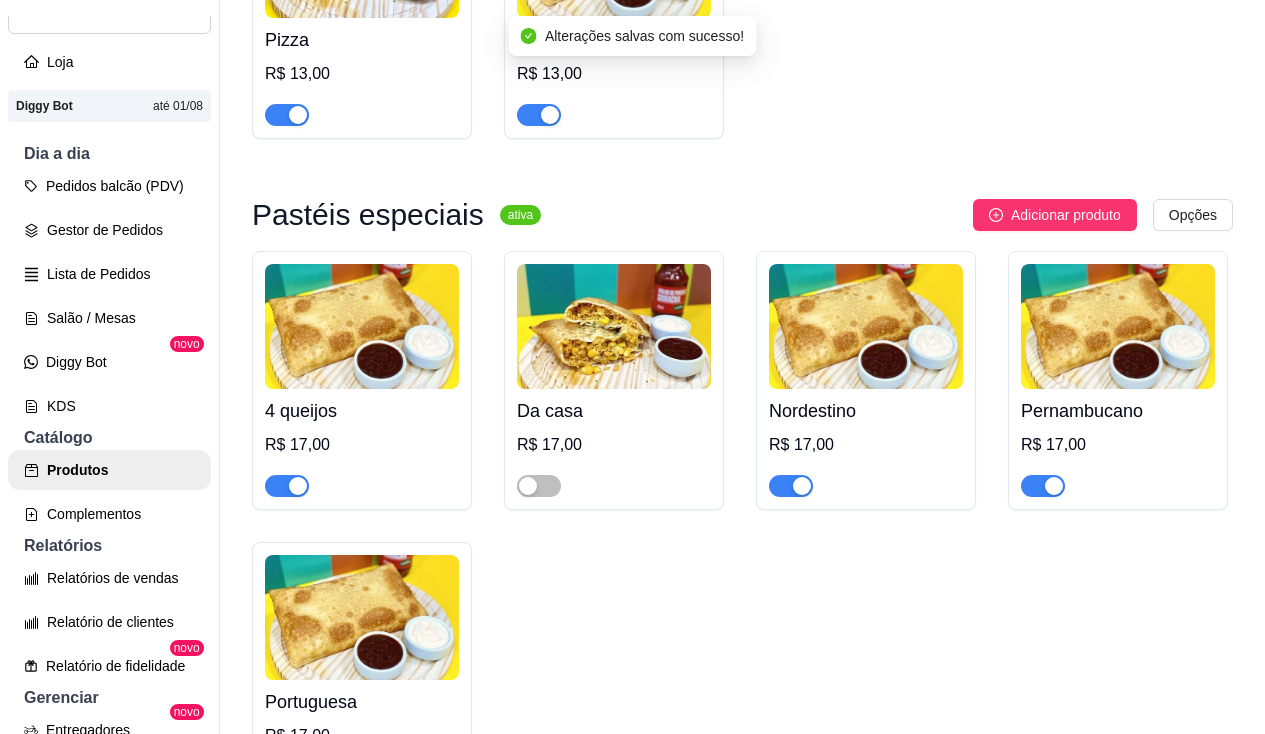 click at bounding box center (539, -176) 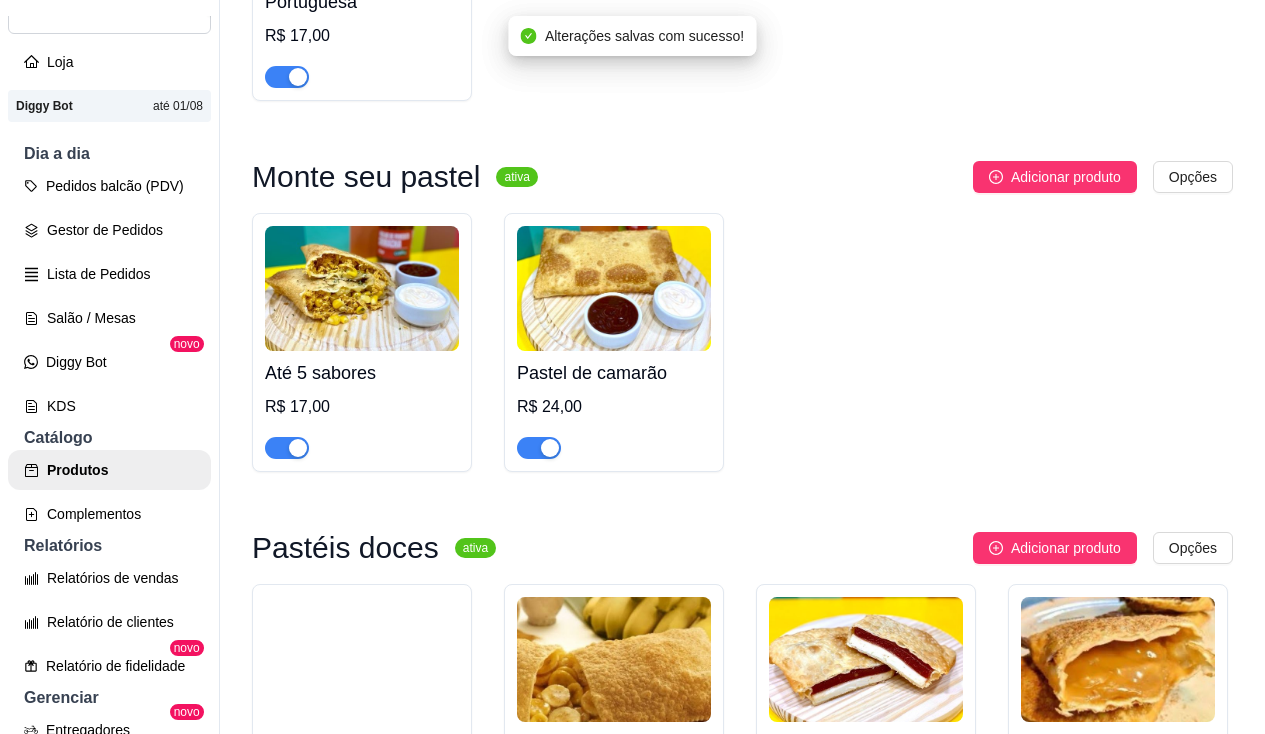 scroll, scrollTop: 4300, scrollLeft: 0, axis: vertical 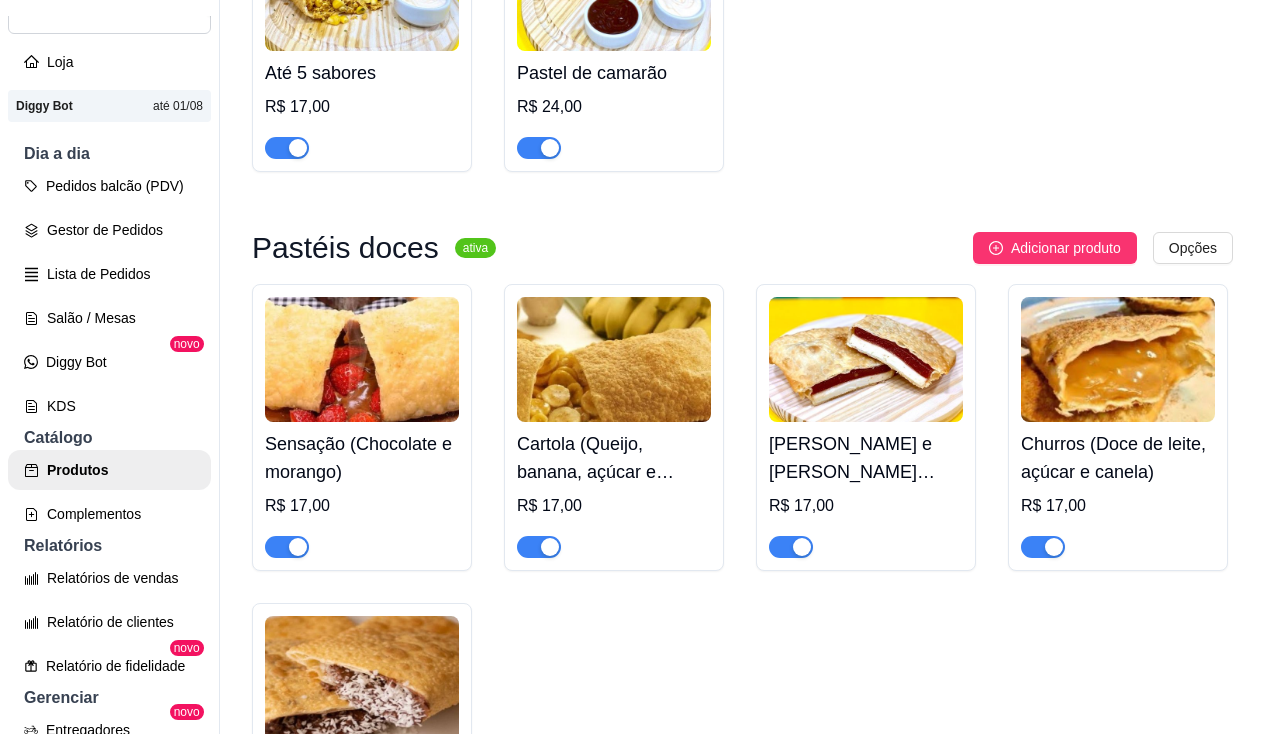 click at bounding box center [539, -514] 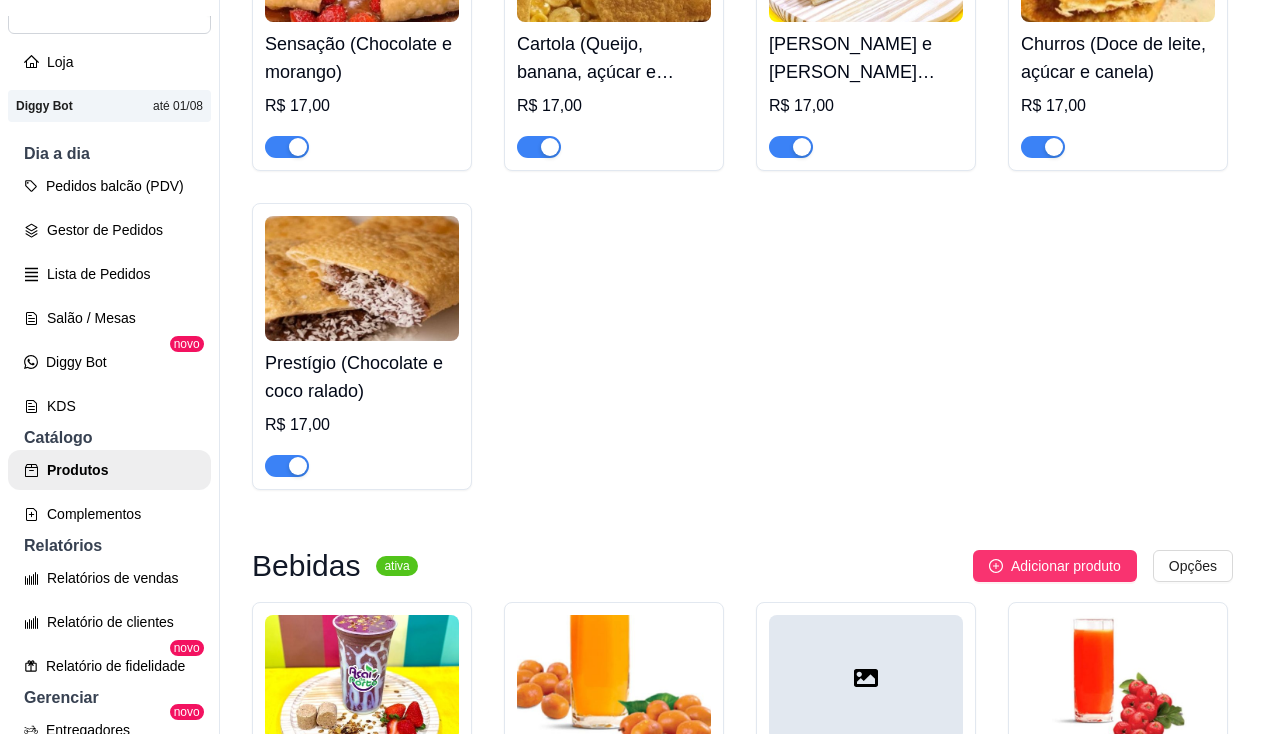scroll, scrollTop: 5000, scrollLeft: 0, axis: vertical 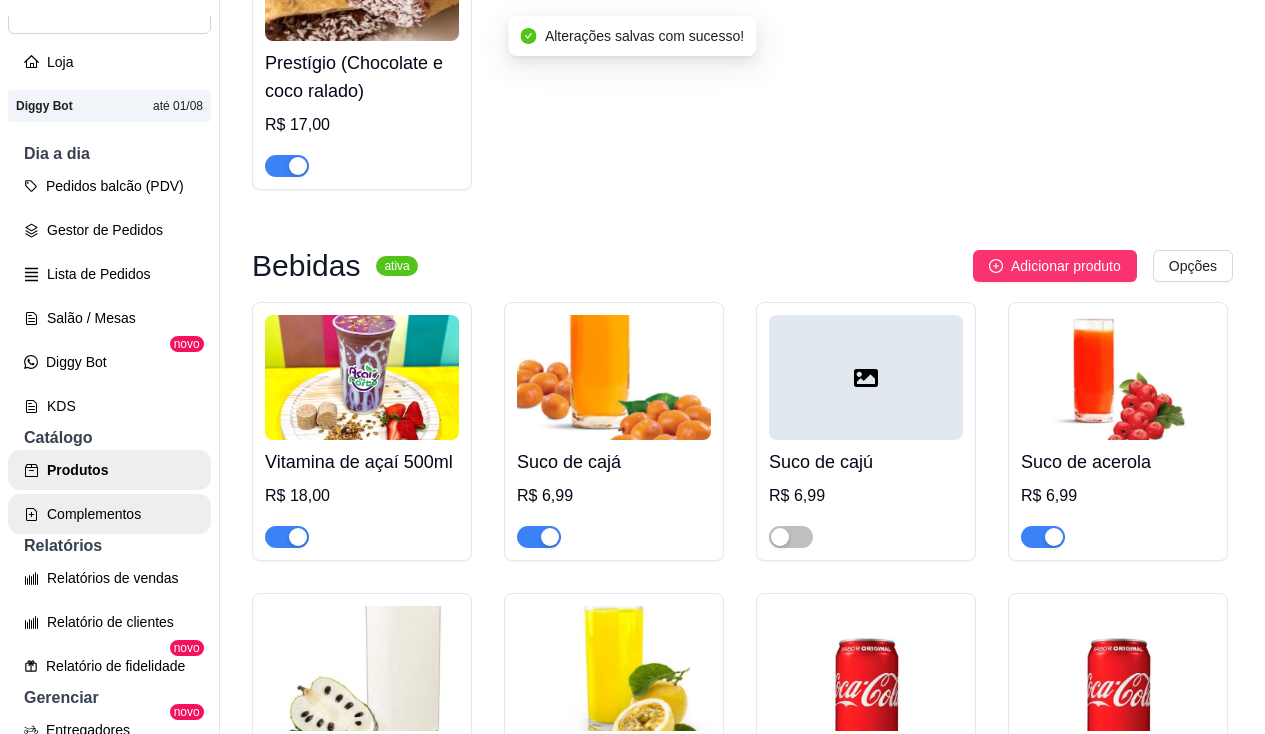 click on "Complementos" at bounding box center [109, 514] 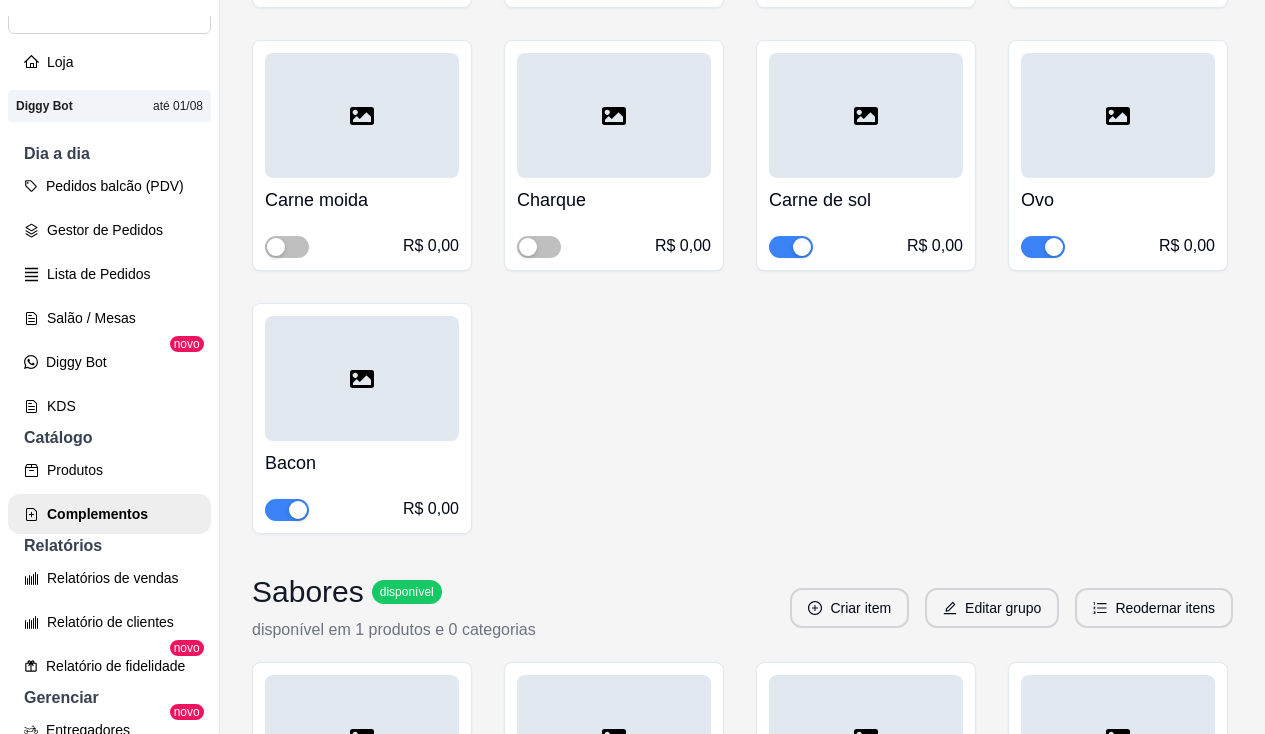 scroll, scrollTop: 8100, scrollLeft: 0, axis: vertical 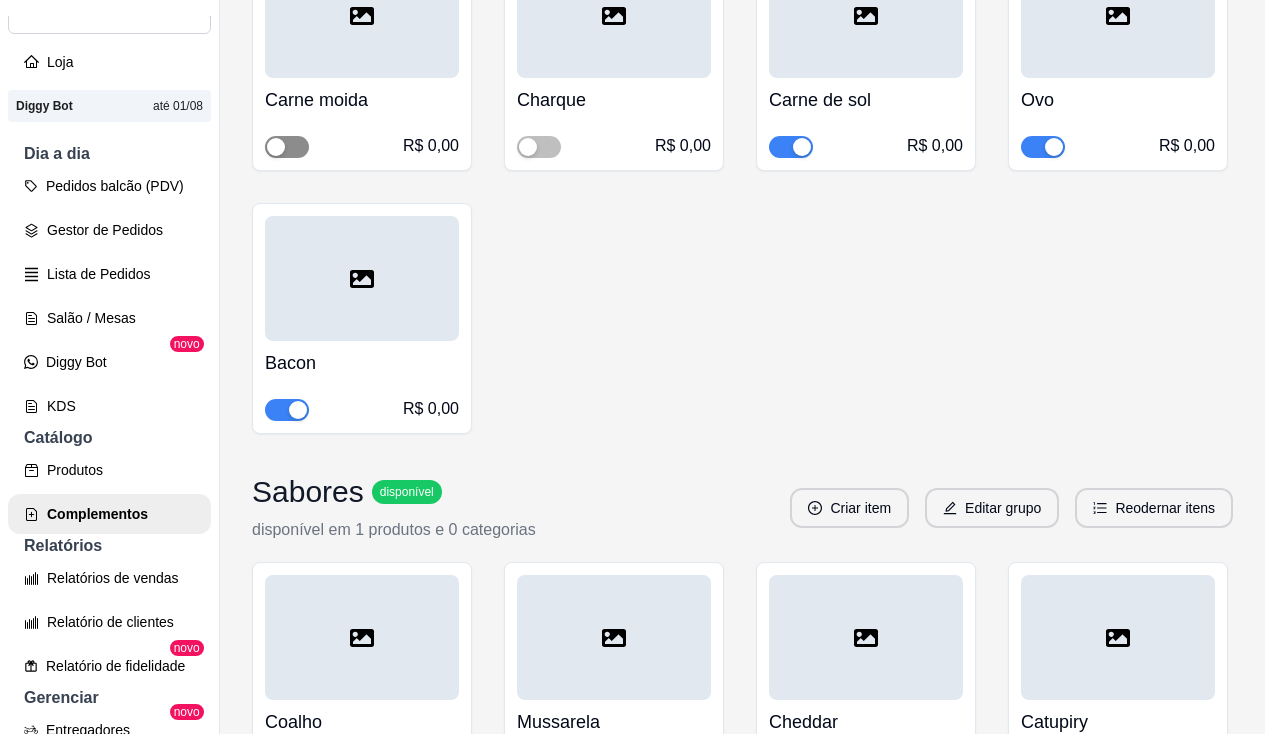 click at bounding box center [287, 147] 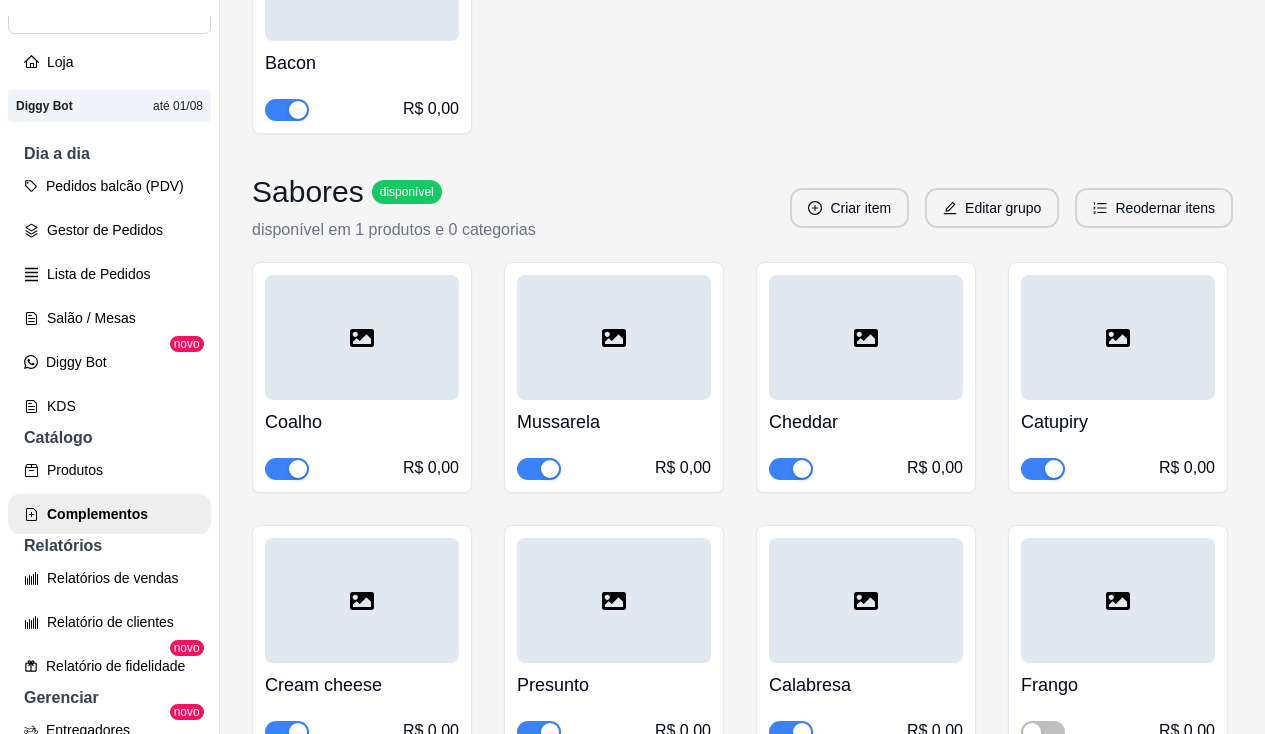 scroll, scrollTop: 8500, scrollLeft: 0, axis: vertical 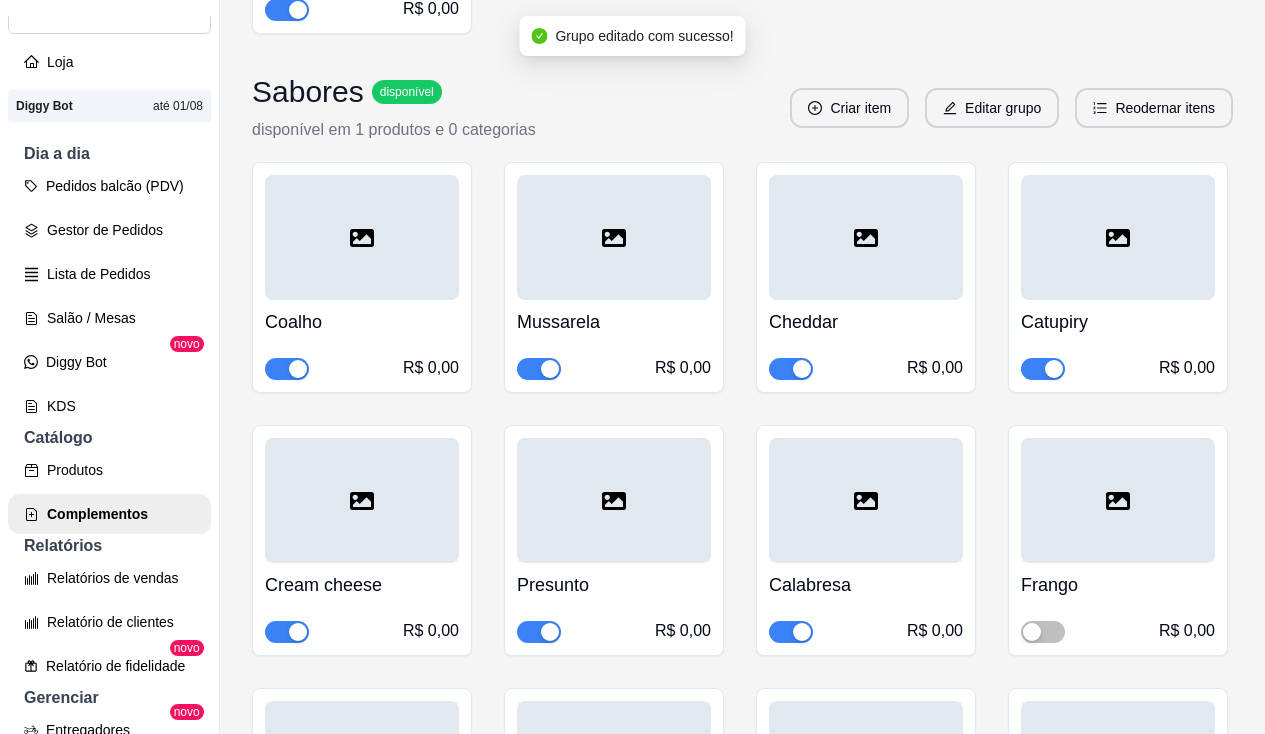 click at bounding box center [539, -253] 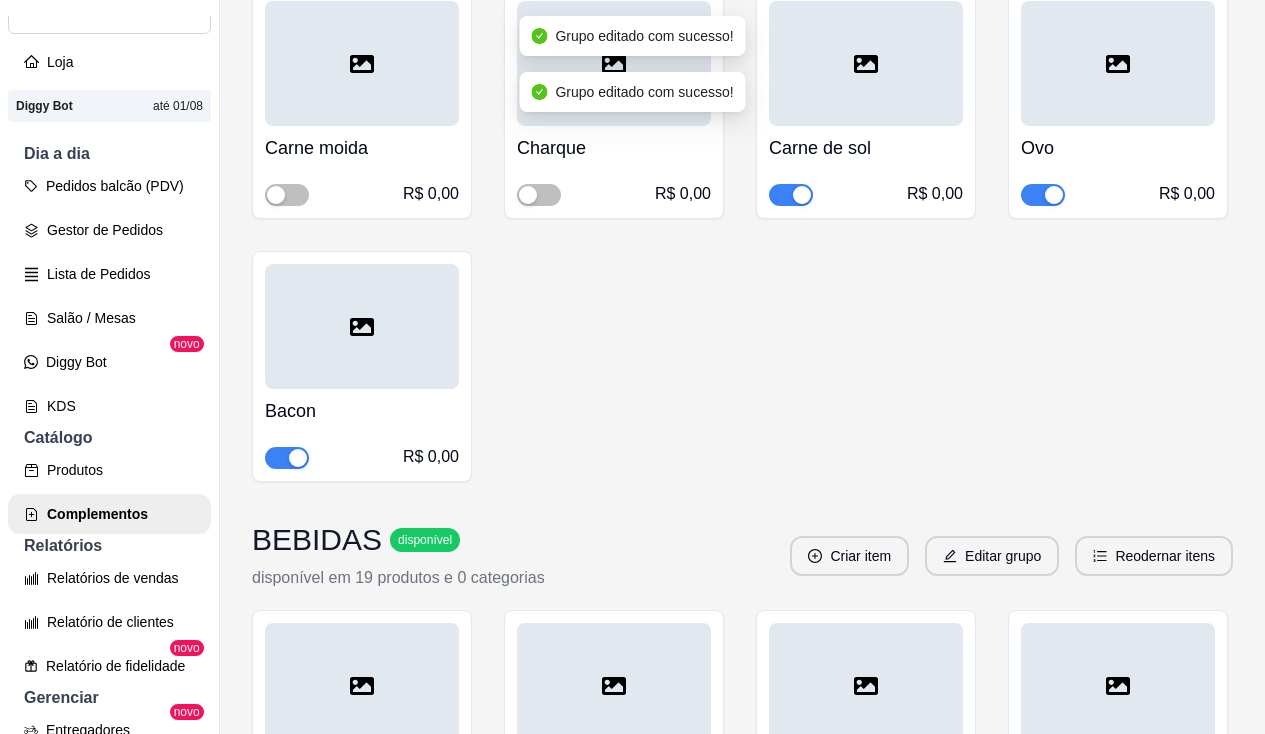 scroll, scrollTop: 9500, scrollLeft: 0, axis: vertical 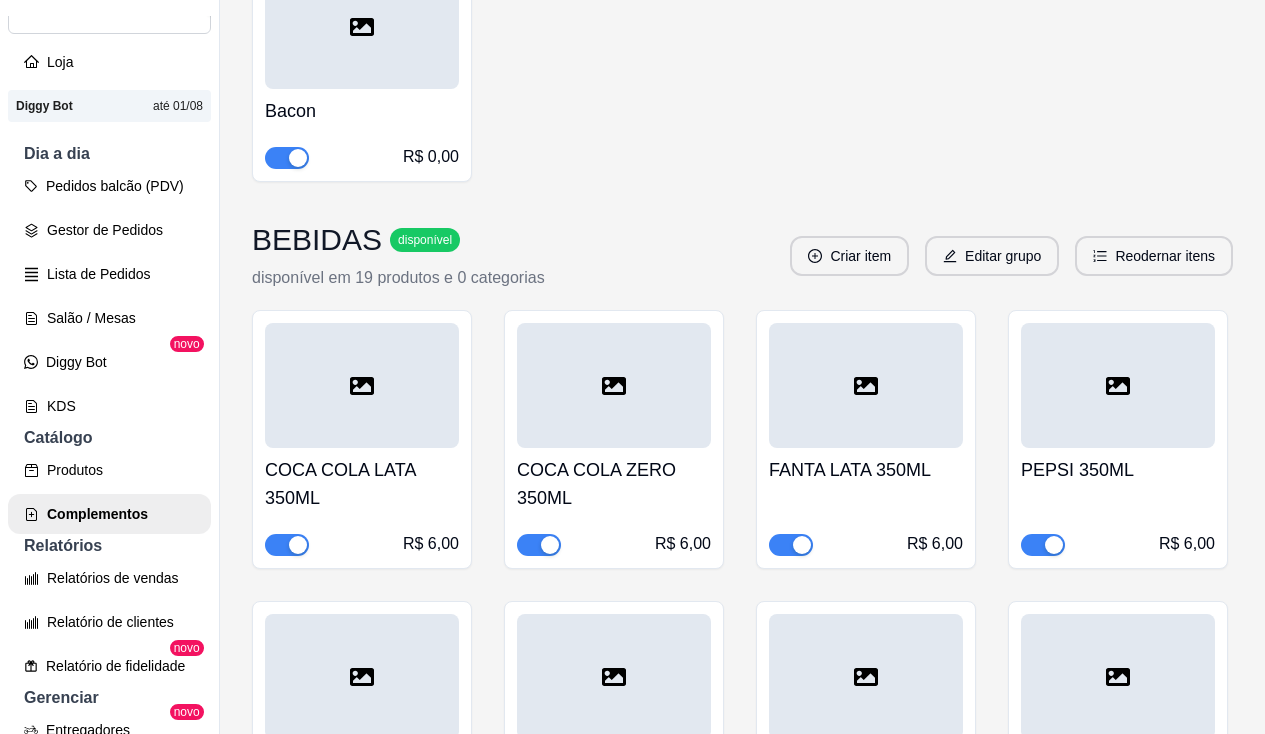 click at bounding box center [287, -105] 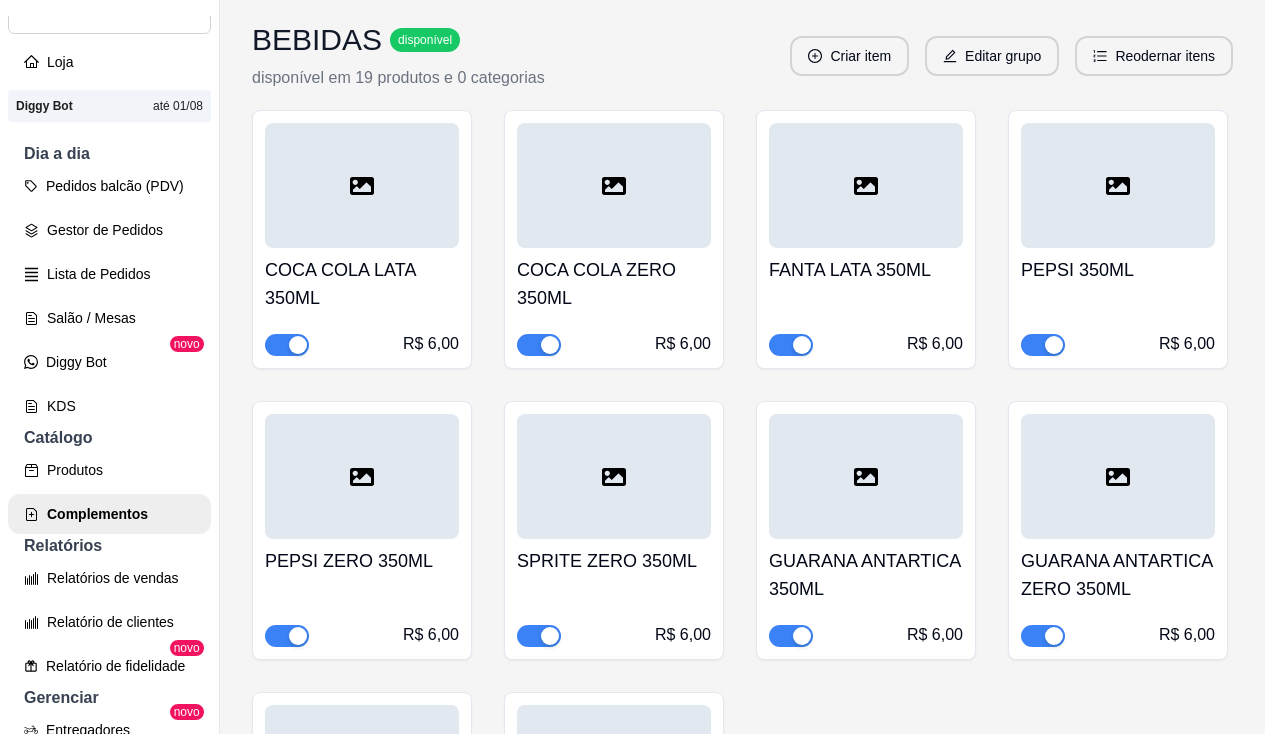 scroll, scrollTop: 9900, scrollLeft: 0, axis: vertical 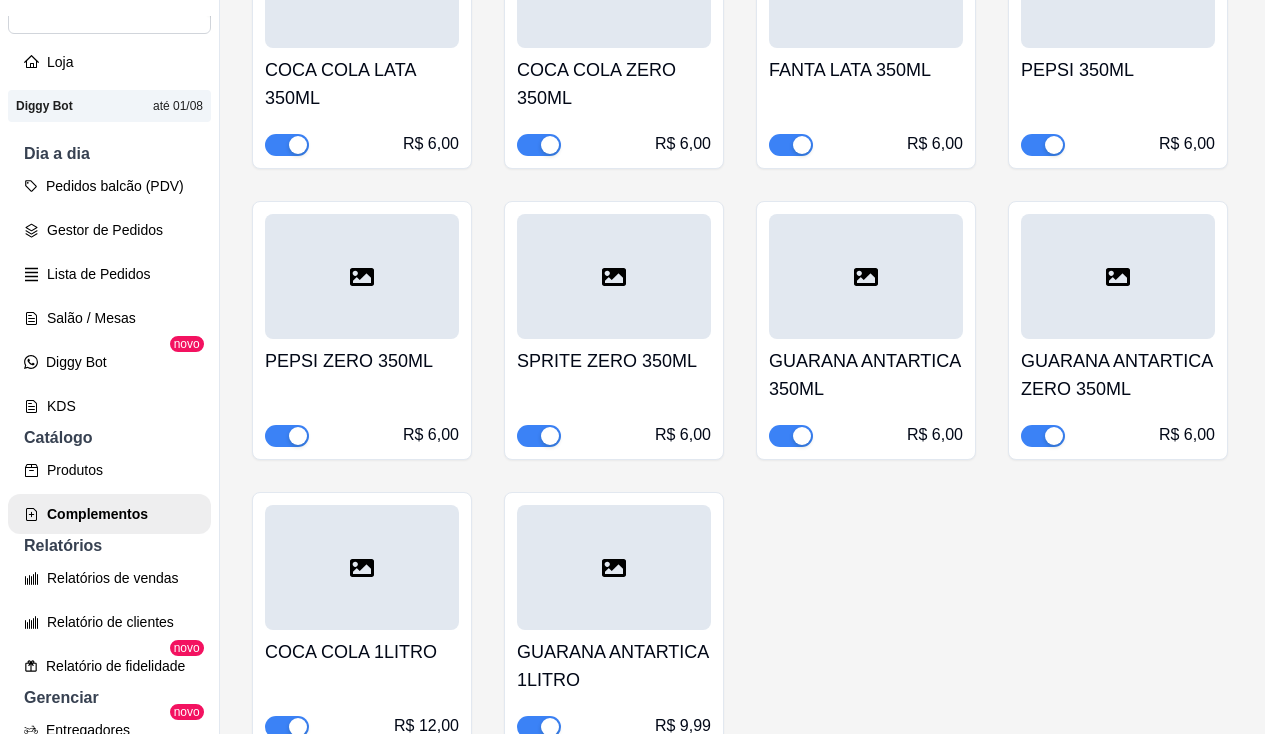 click at bounding box center (539, -505) 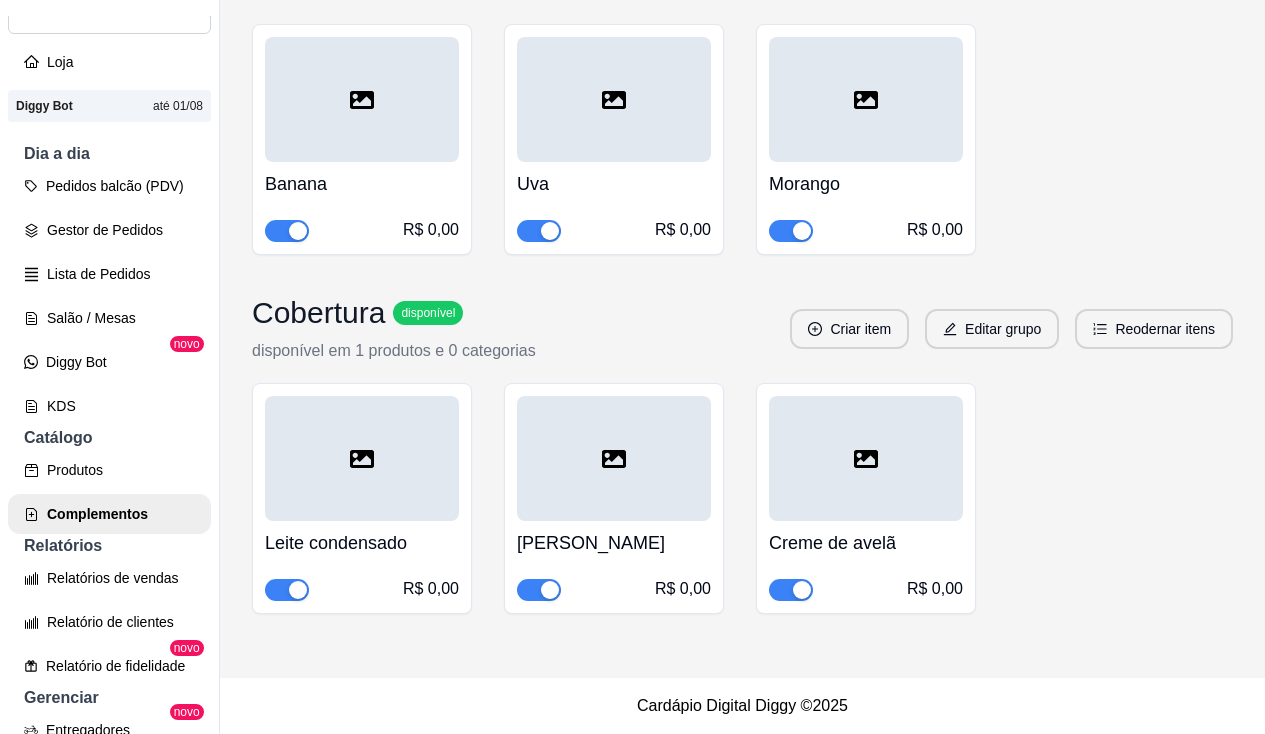 scroll, scrollTop: 13581, scrollLeft: 0, axis: vertical 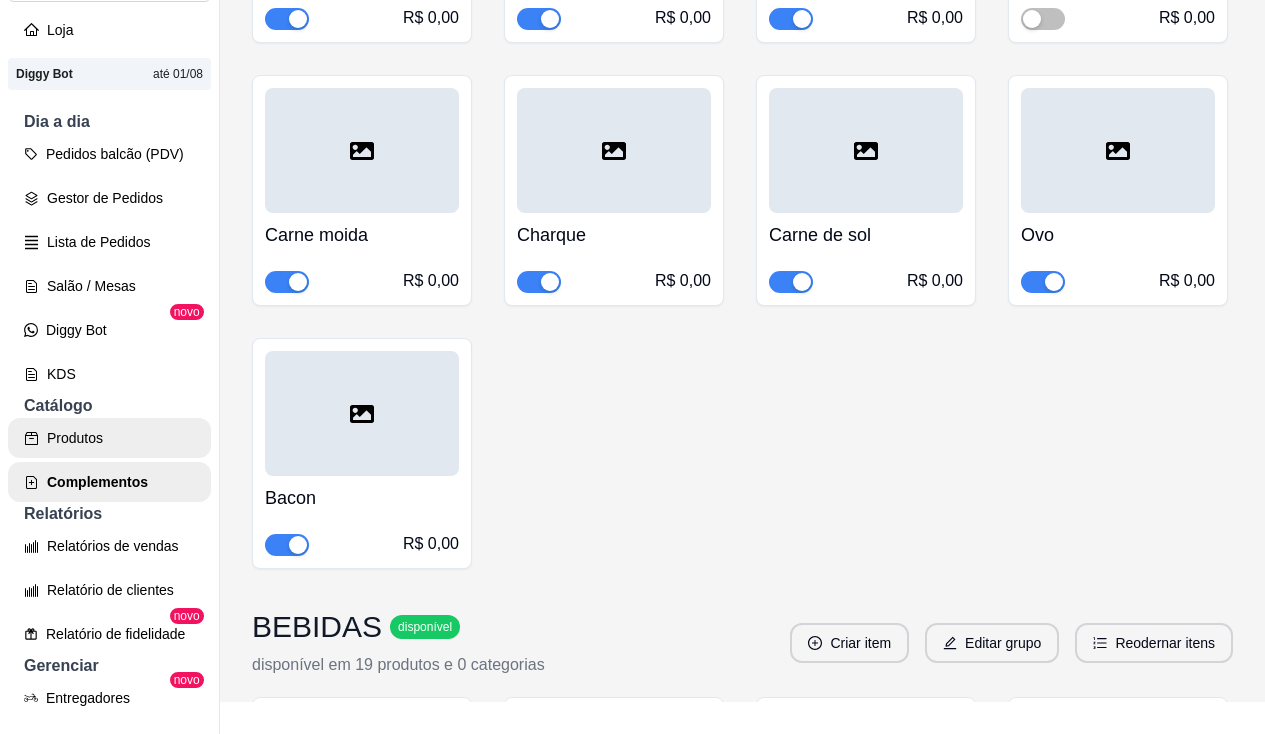 click on "Produtos" at bounding box center [109, 438] 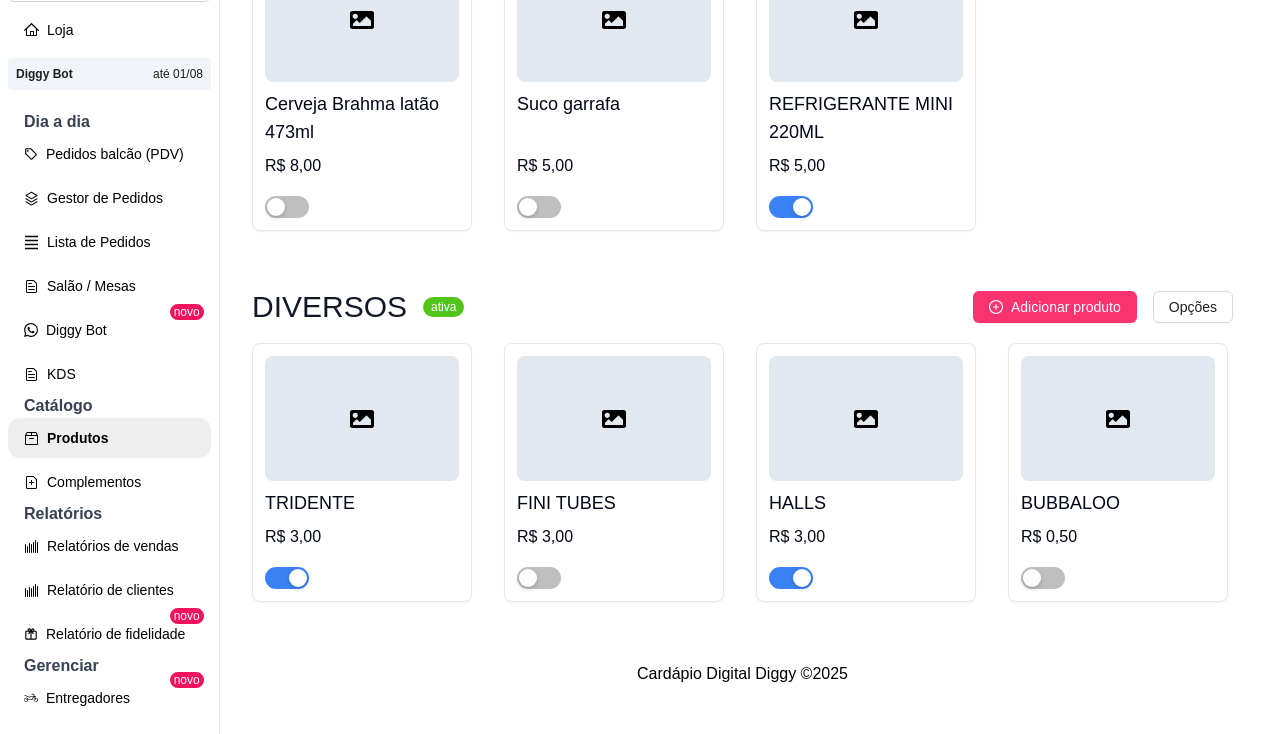 scroll, scrollTop: 0, scrollLeft: 0, axis: both 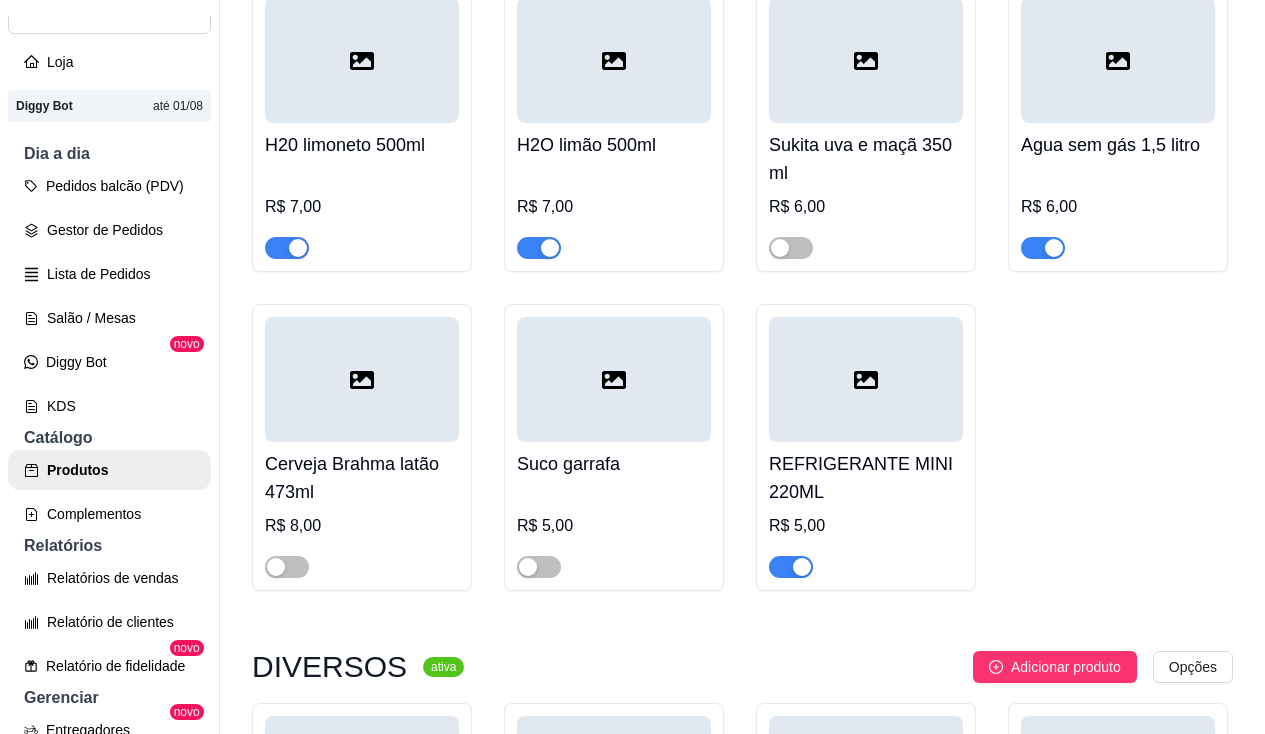 click at bounding box center (1043, -681) 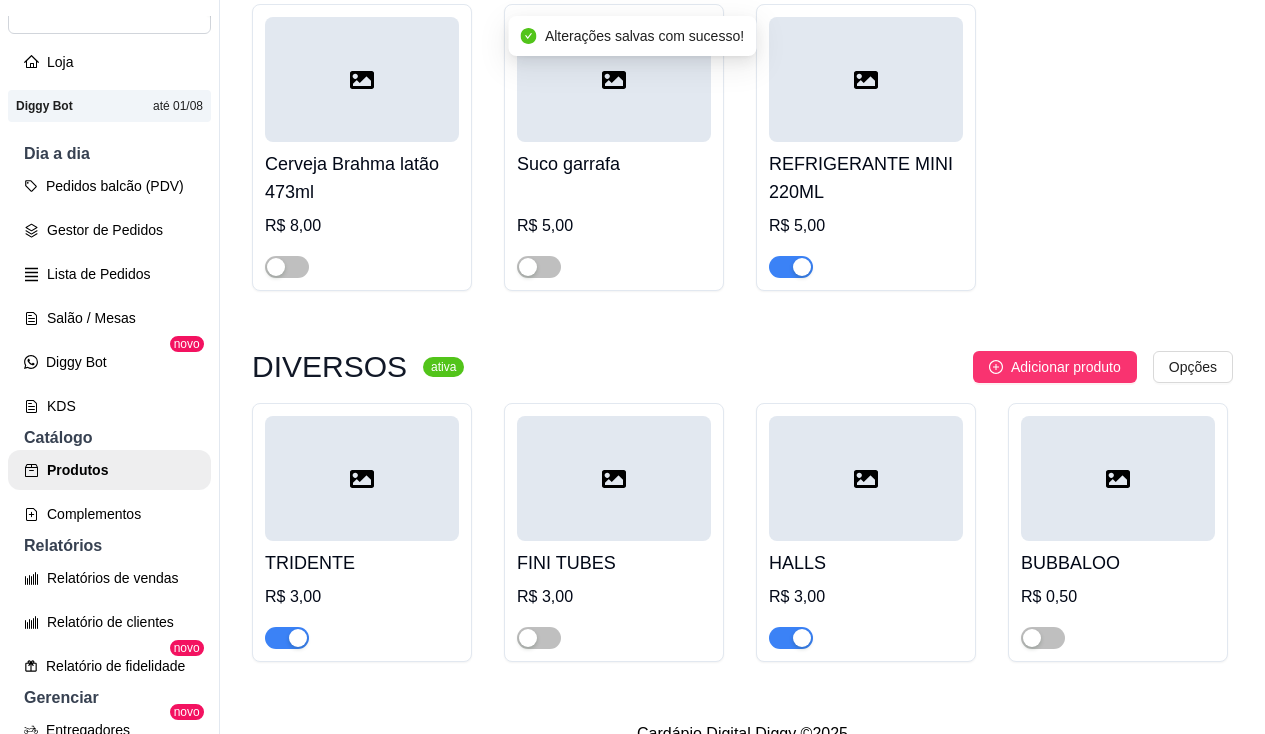 scroll, scrollTop: 7400, scrollLeft: 0, axis: vertical 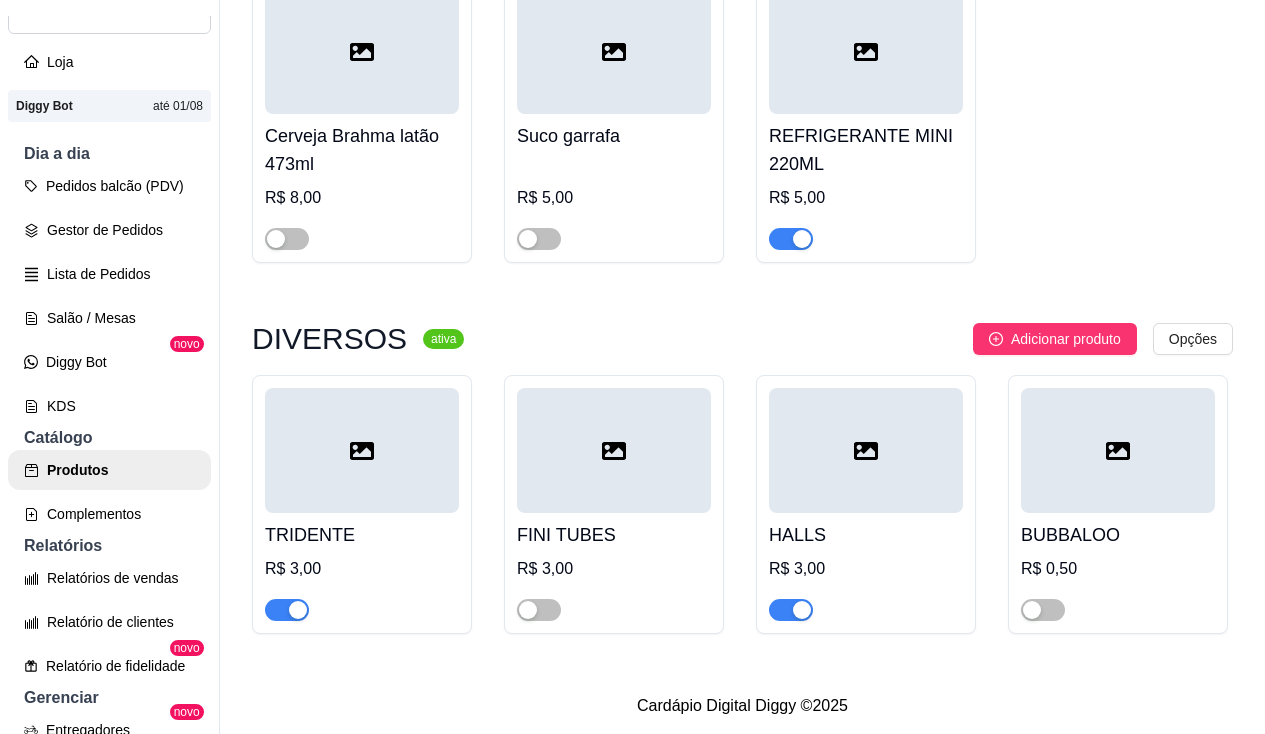 click at bounding box center (1043, -690) 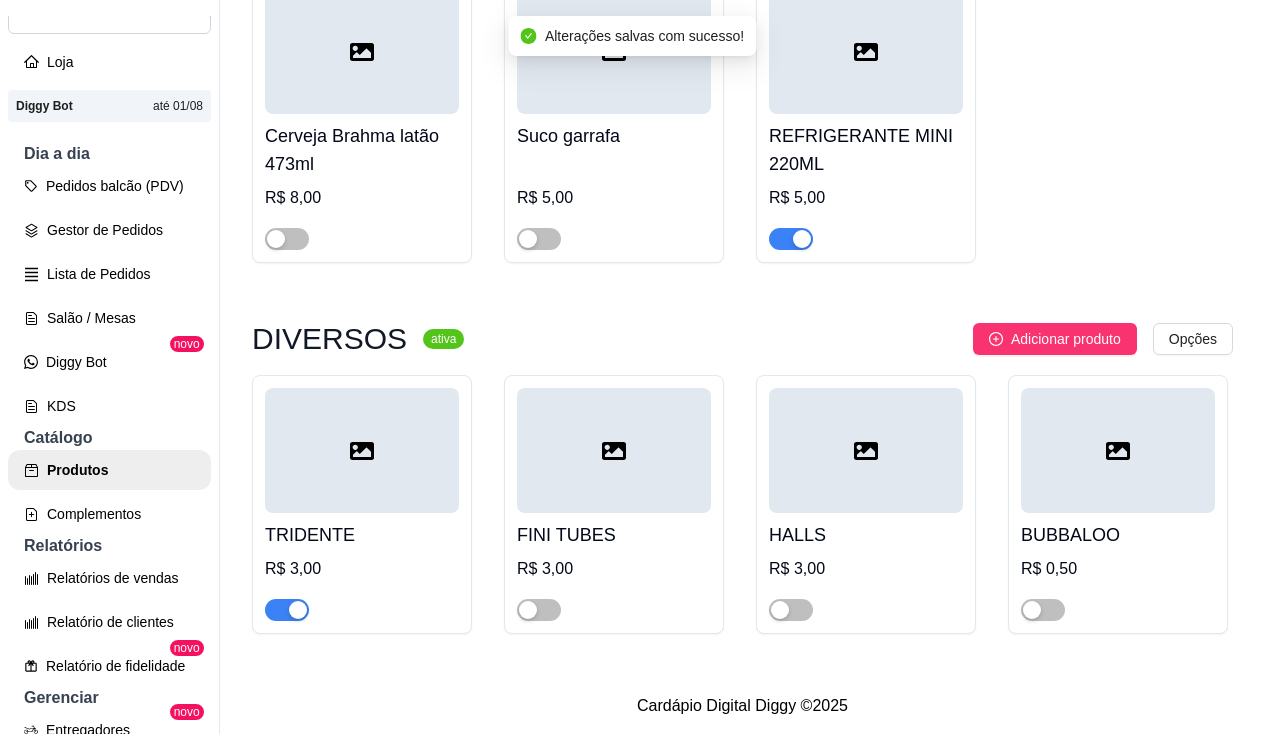 click at bounding box center [298, 610] 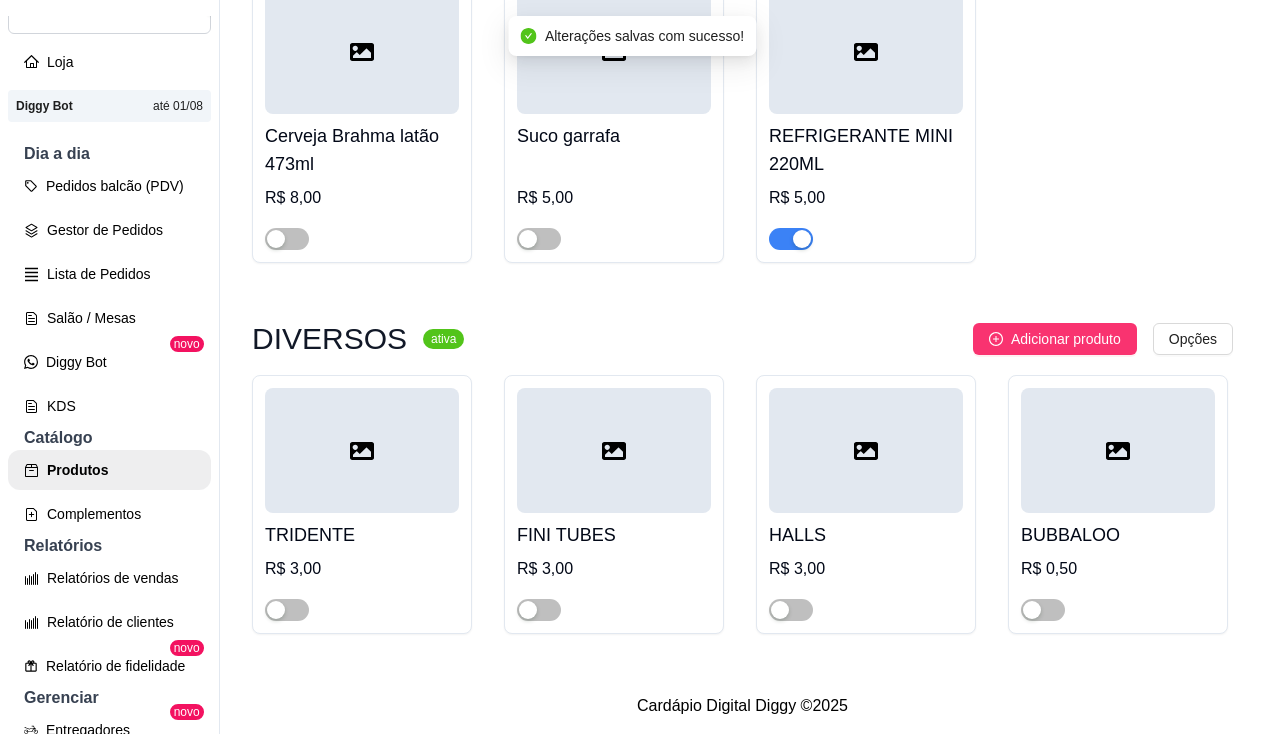 scroll, scrollTop: 32, scrollLeft: 0, axis: vertical 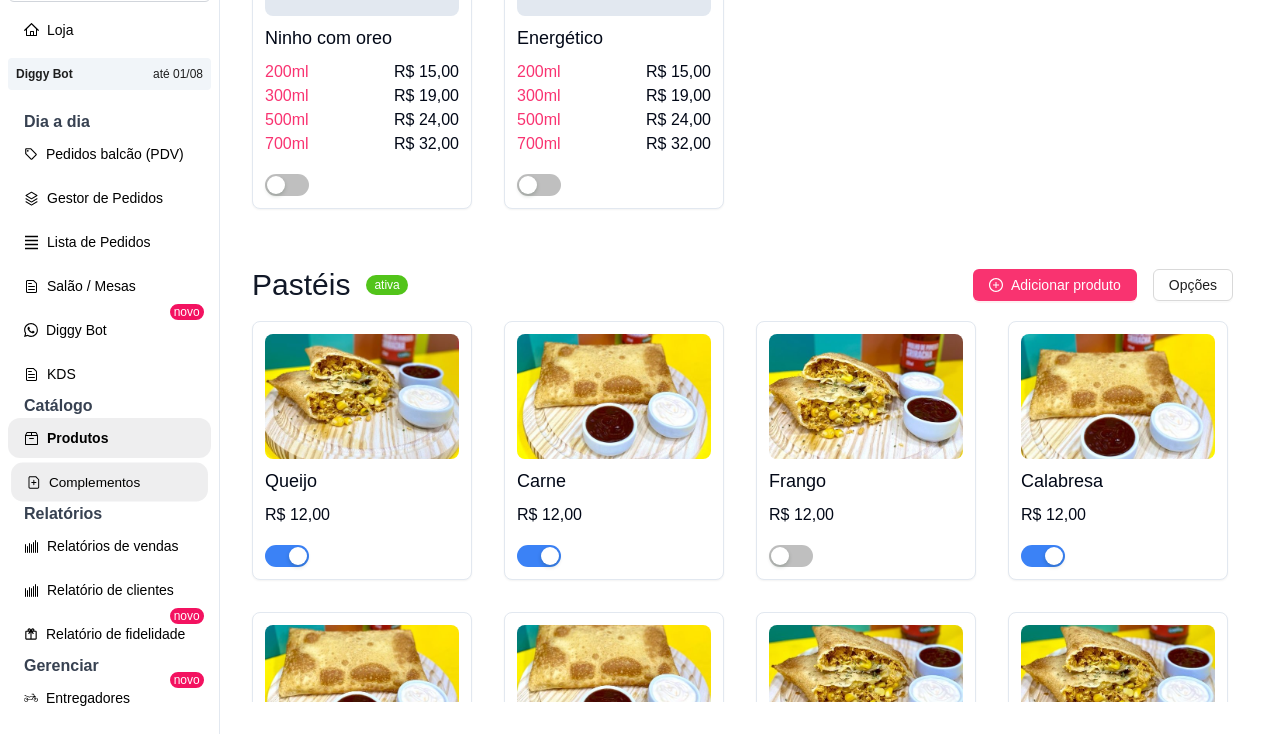 click on "Complementos" at bounding box center [109, 482] 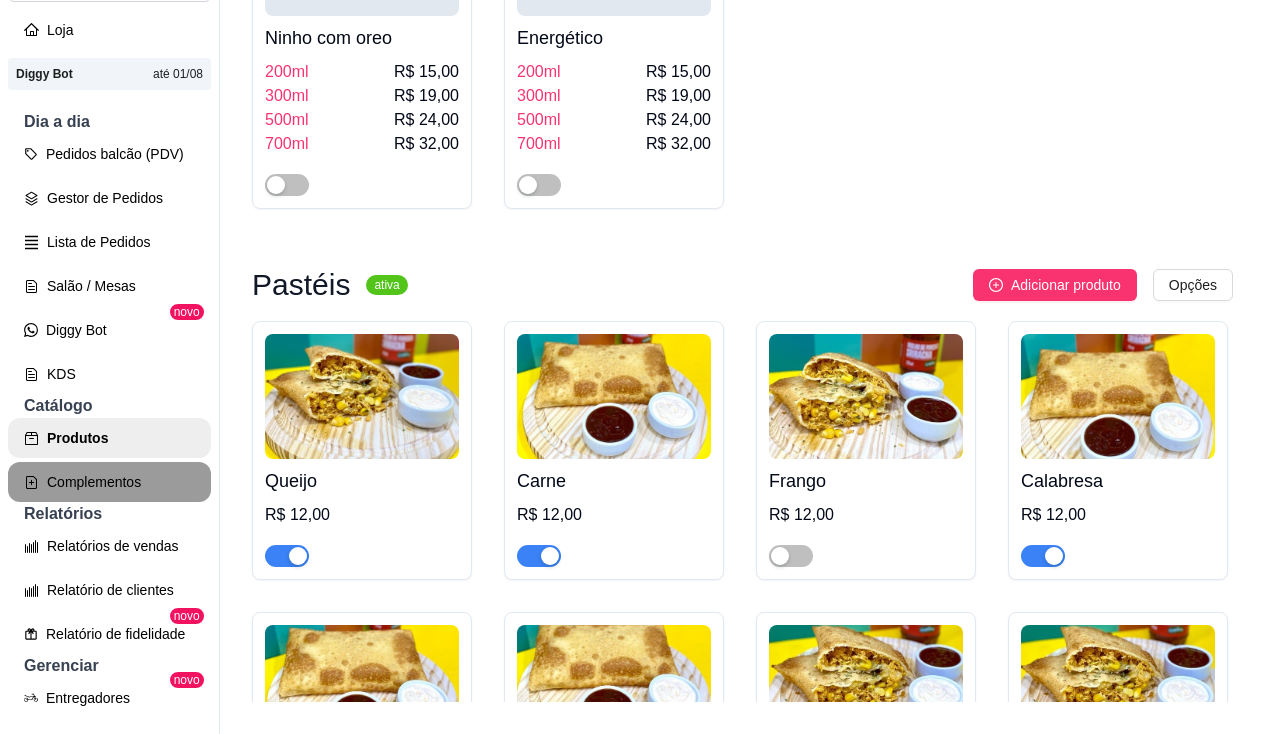 scroll, scrollTop: 0, scrollLeft: 0, axis: both 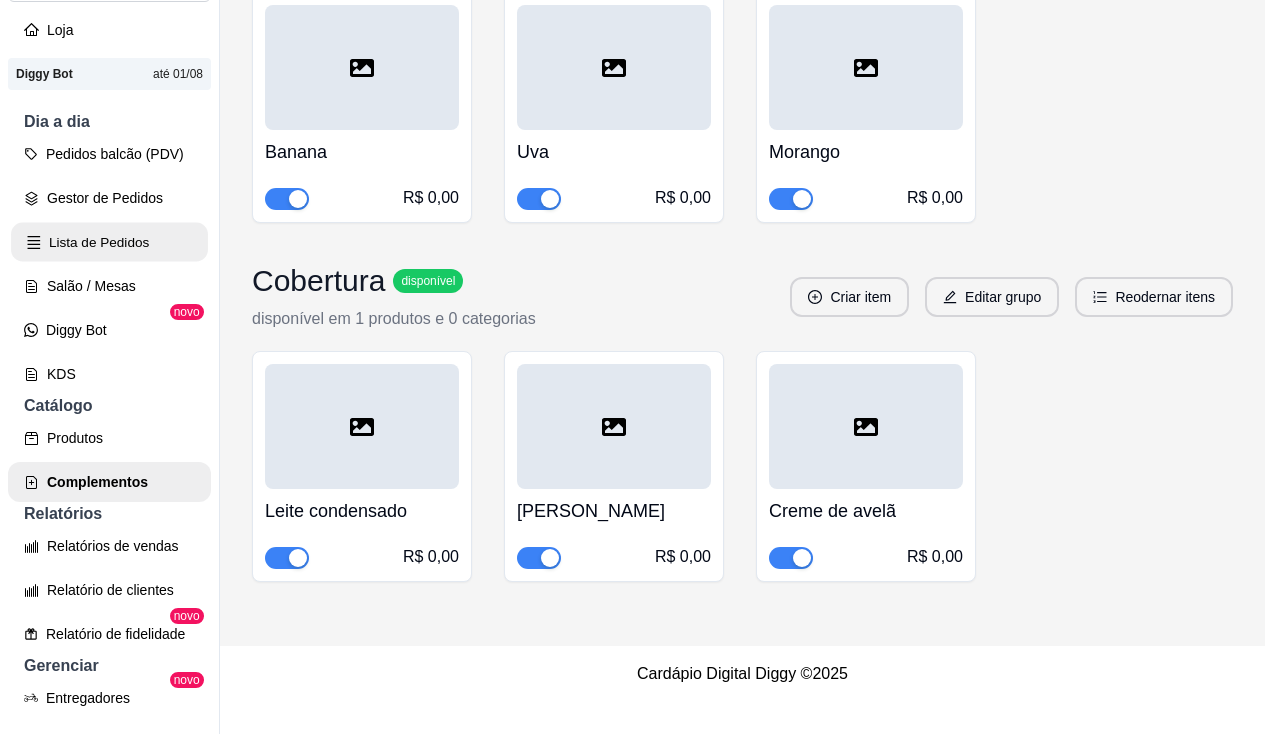 click on "Lista de Pedidos" at bounding box center [109, 242] 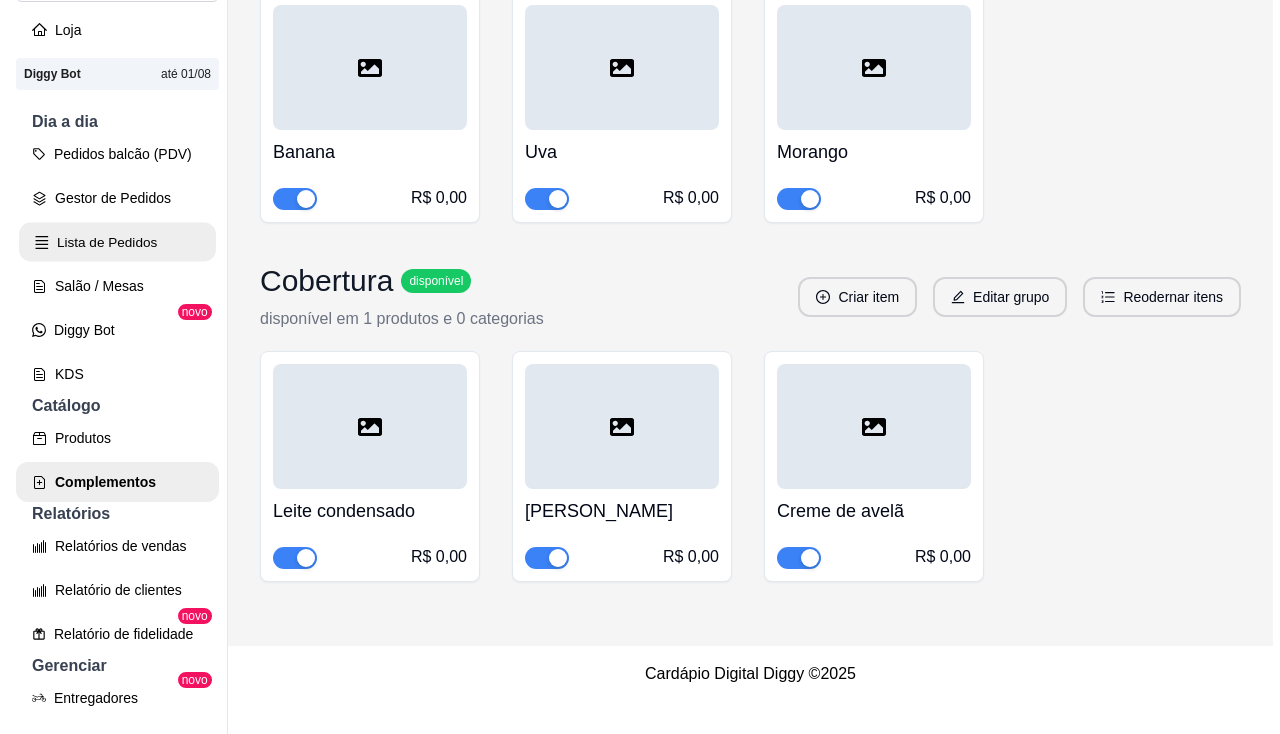 scroll, scrollTop: 0, scrollLeft: 0, axis: both 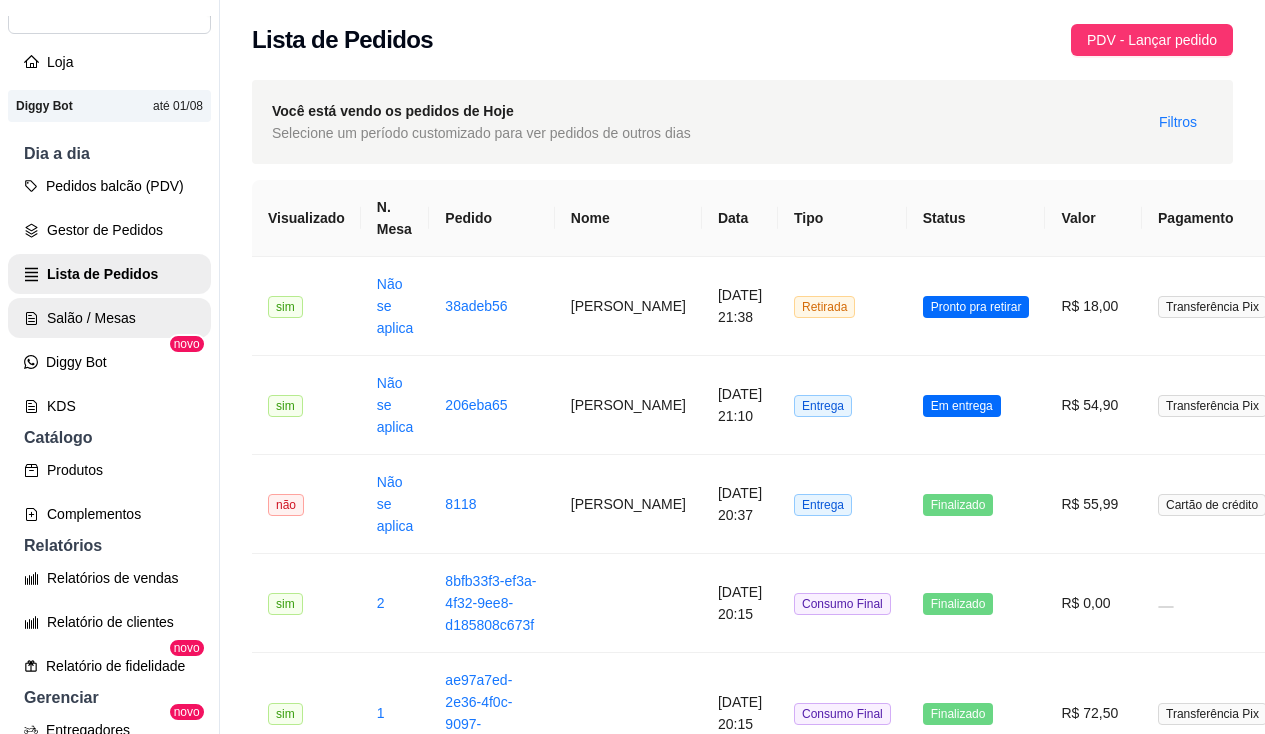click on "Salão / Mesas" at bounding box center (109, 318) 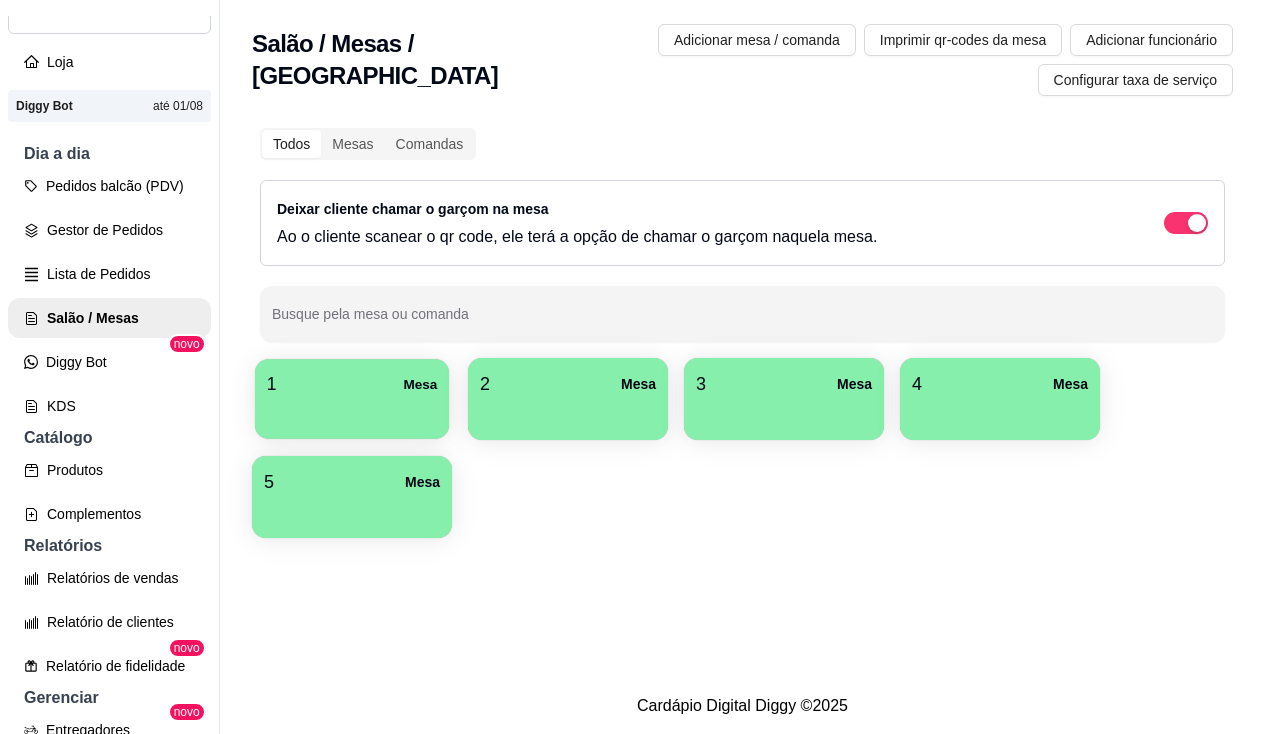 click on "Mesa" at bounding box center (420, 384) 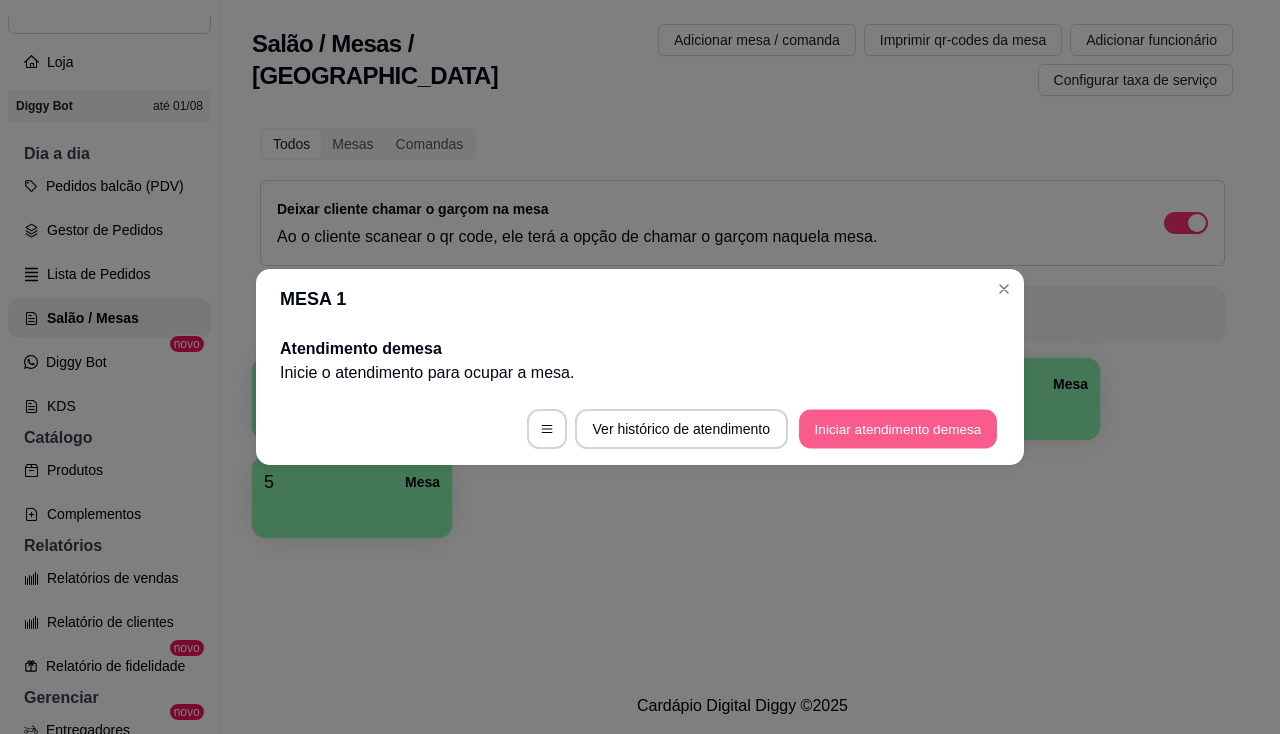 click on "Iniciar atendimento de  mesa" at bounding box center [898, 429] 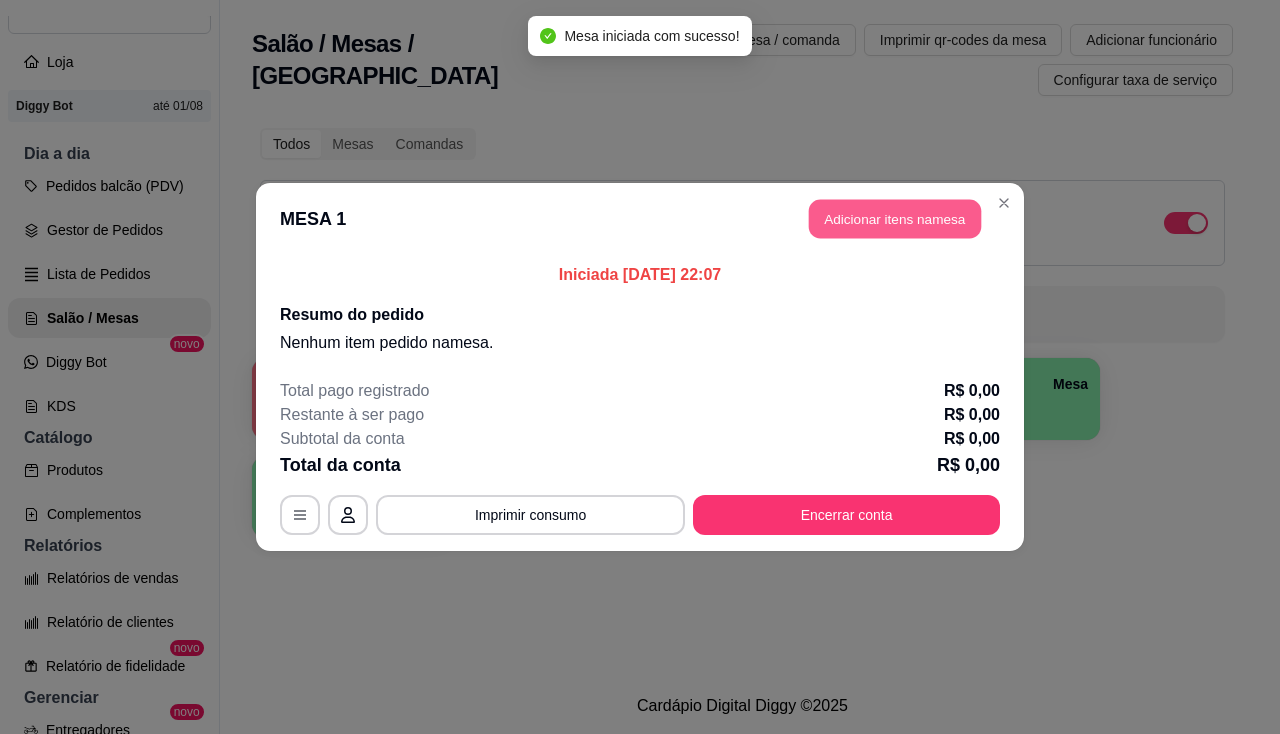 click on "Adicionar itens na  mesa" at bounding box center [895, 219] 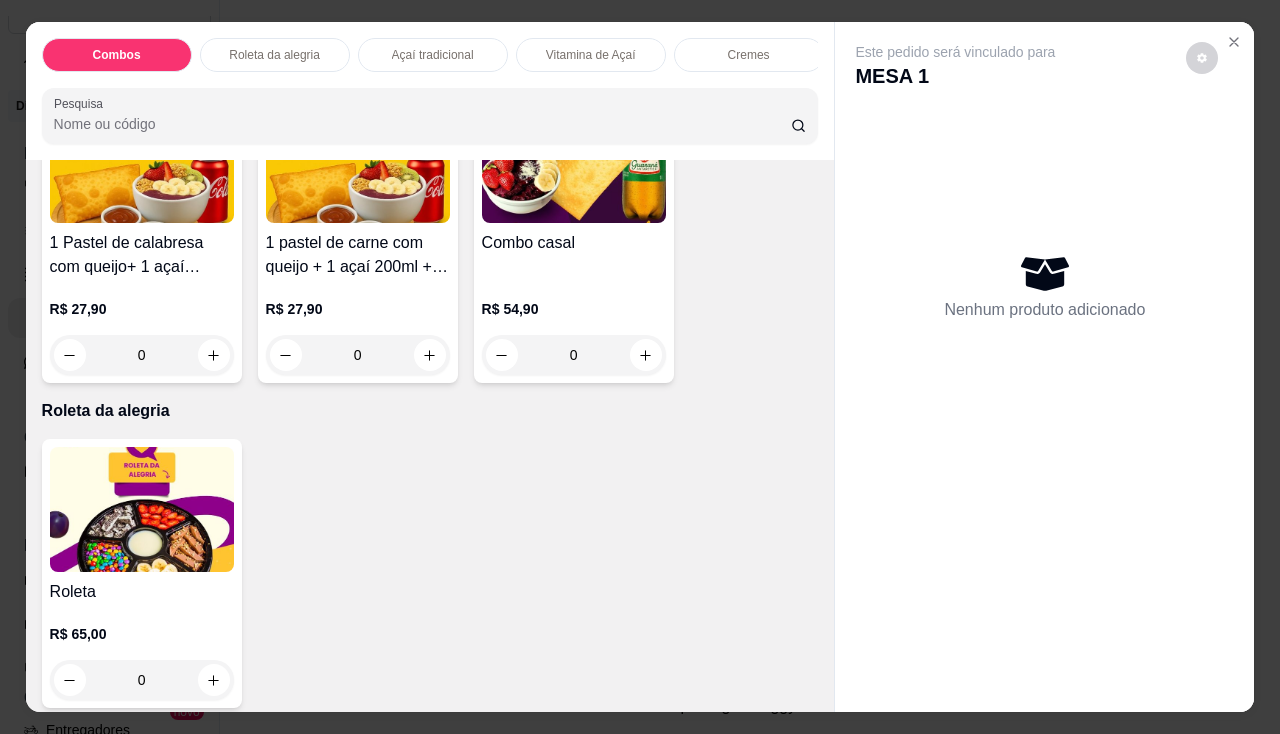 scroll, scrollTop: 600, scrollLeft: 0, axis: vertical 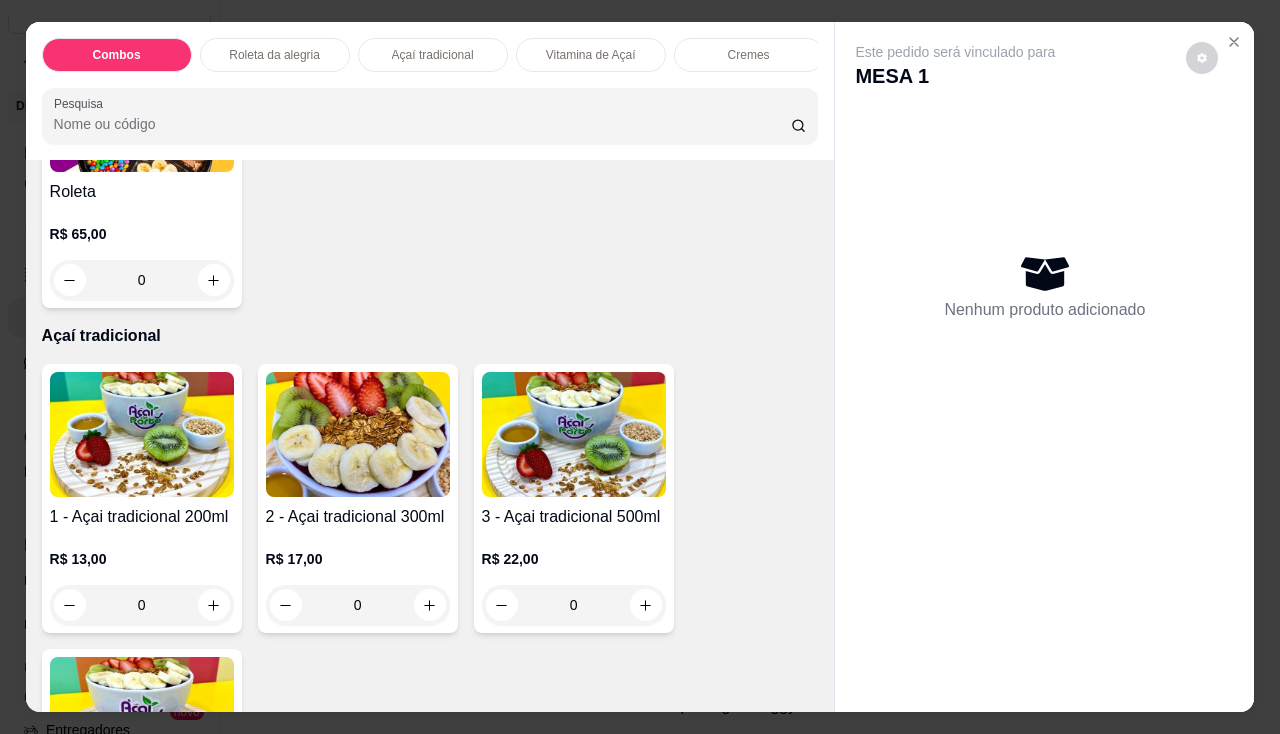 click on "0" at bounding box center (358, 605) 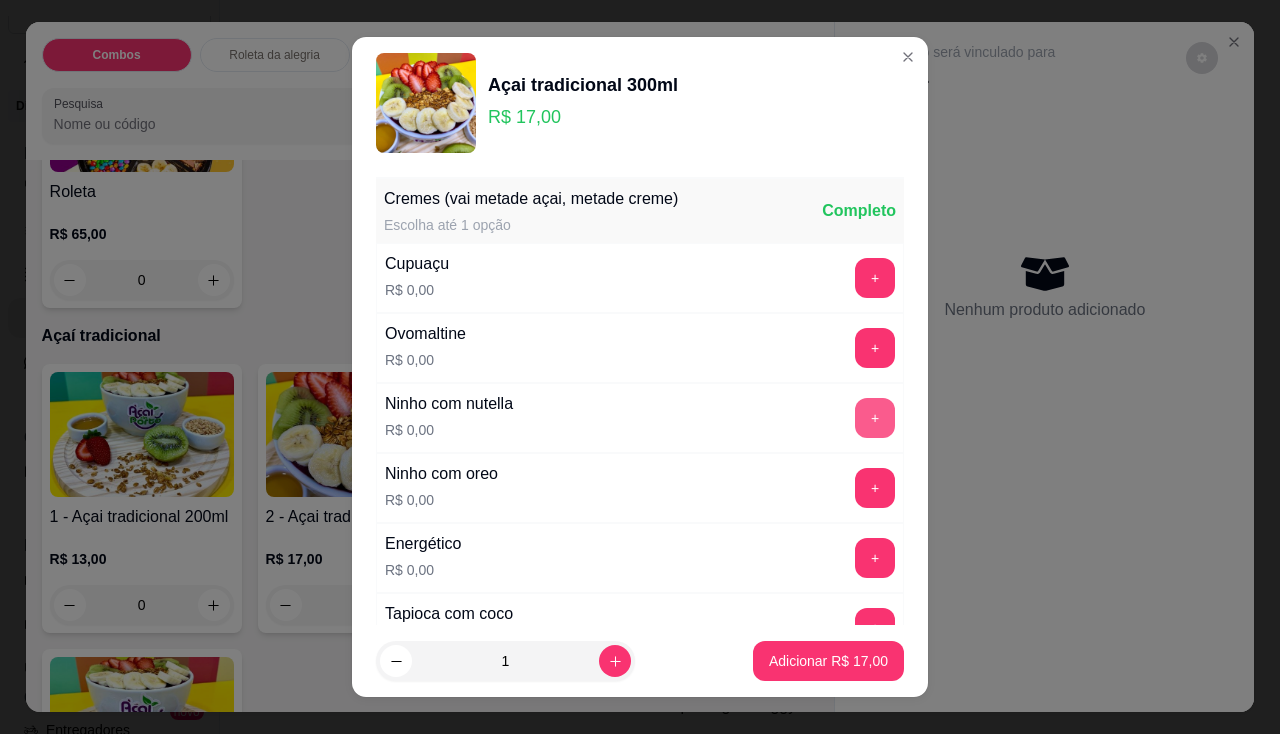 click on "+" at bounding box center (875, 418) 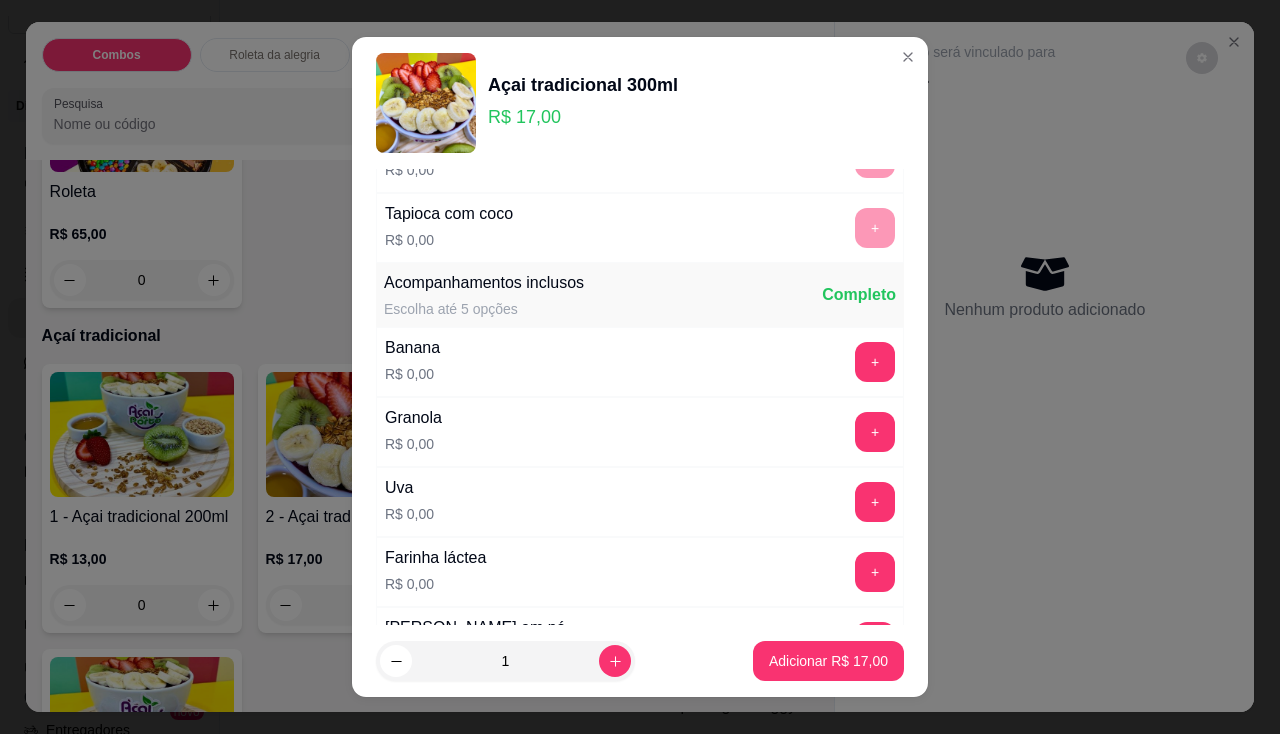 scroll, scrollTop: 500, scrollLeft: 0, axis: vertical 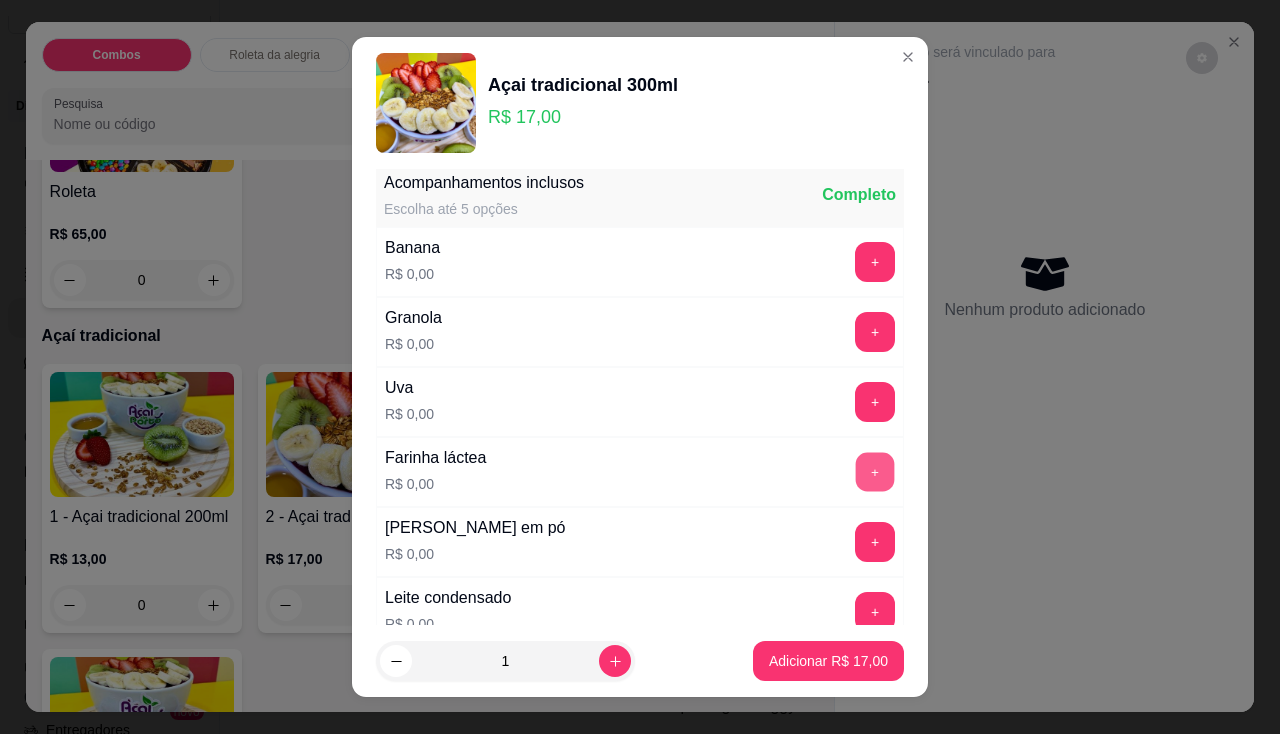 click on "+" at bounding box center (875, 471) 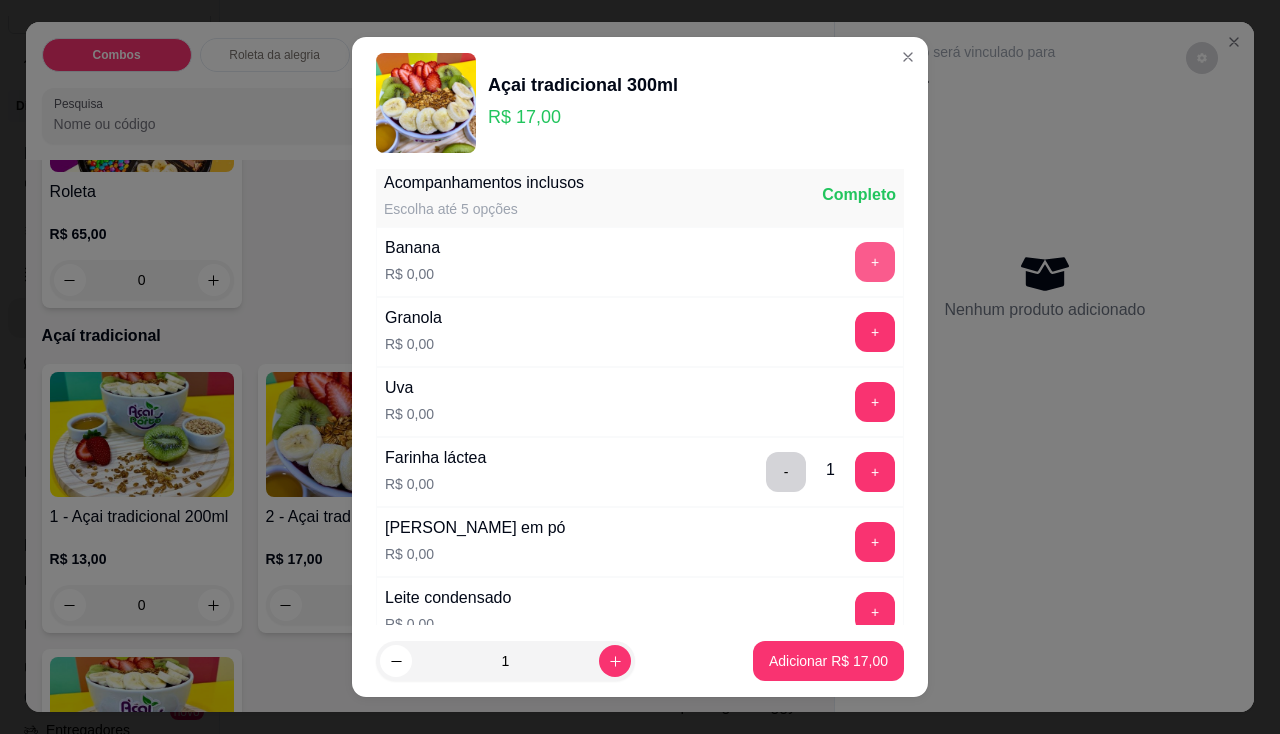 click on "+" at bounding box center (875, 262) 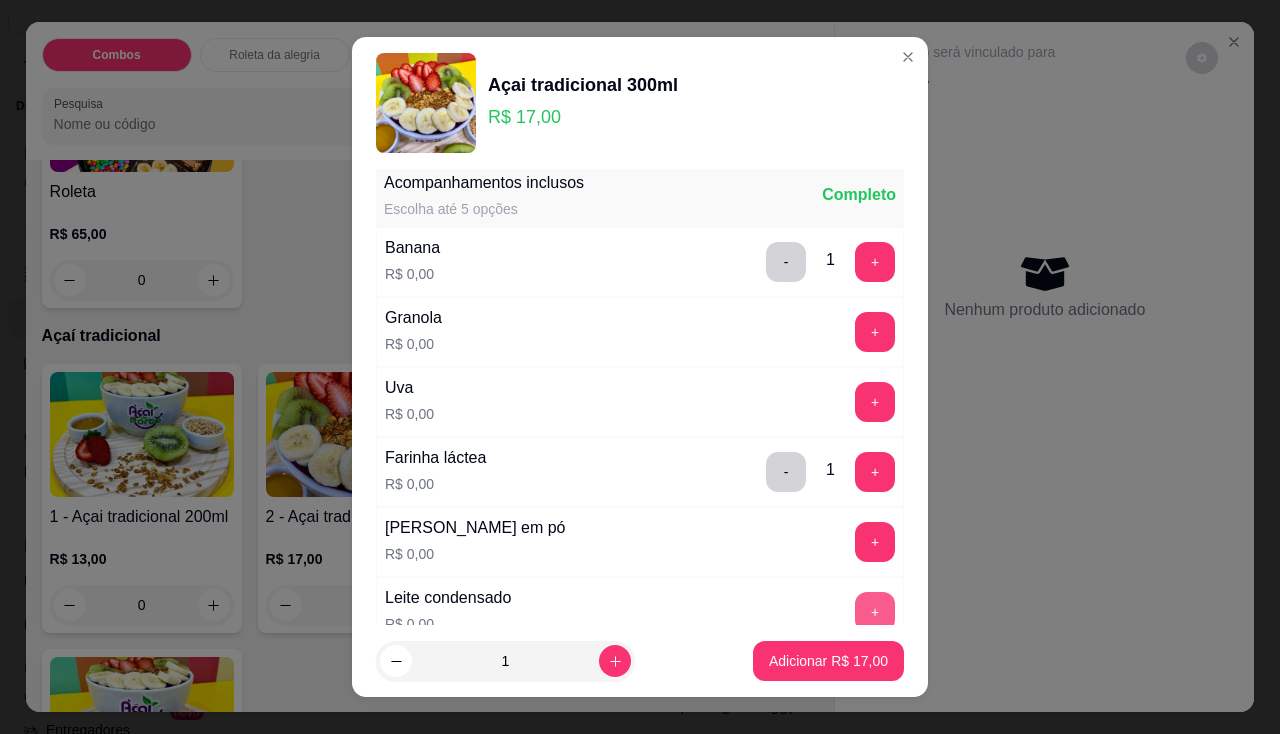 click on "+" at bounding box center [875, 612] 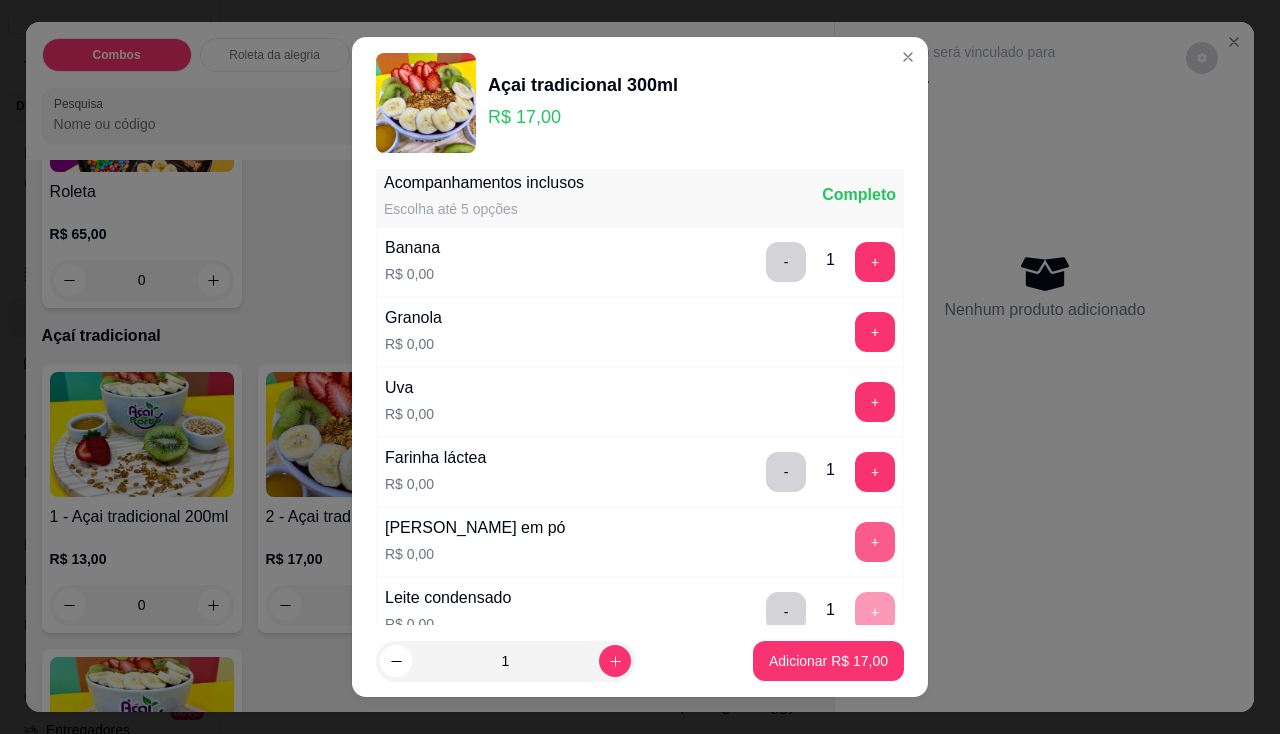 click on "+" at bounding box center (875, 542) 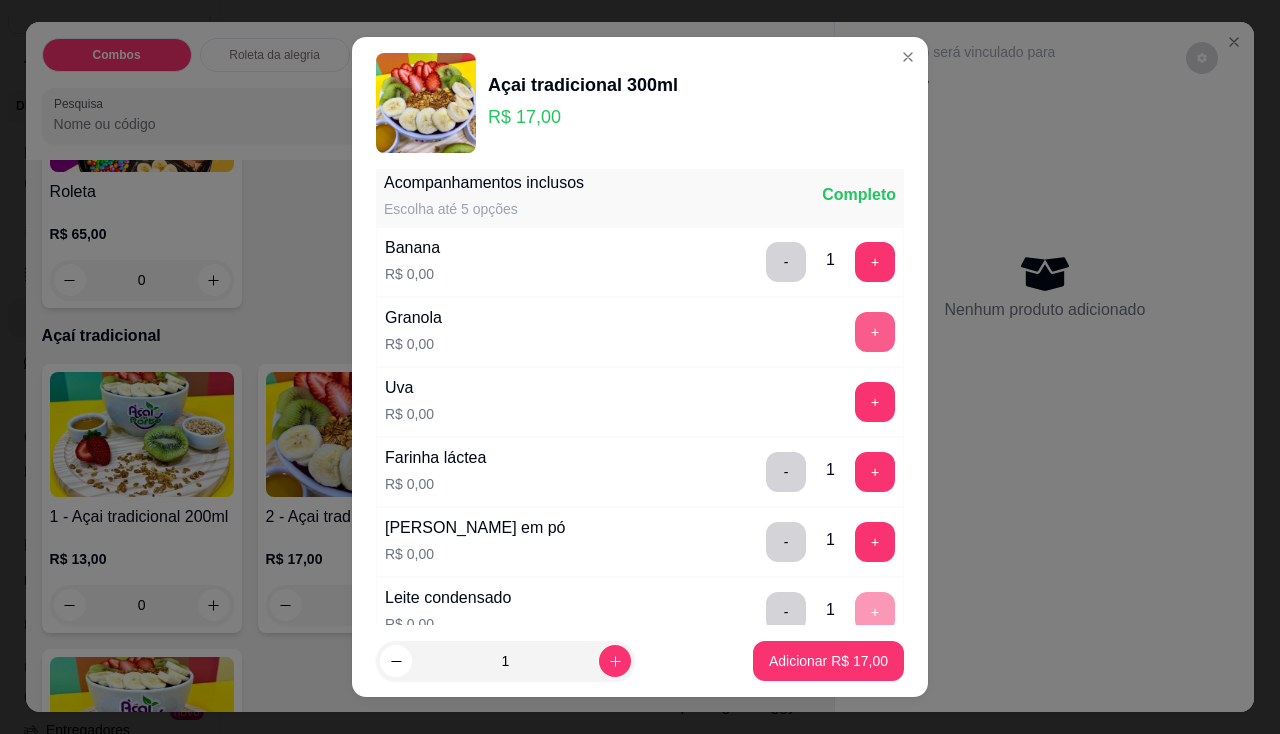 click on "+" at bounding box center (875, 332) 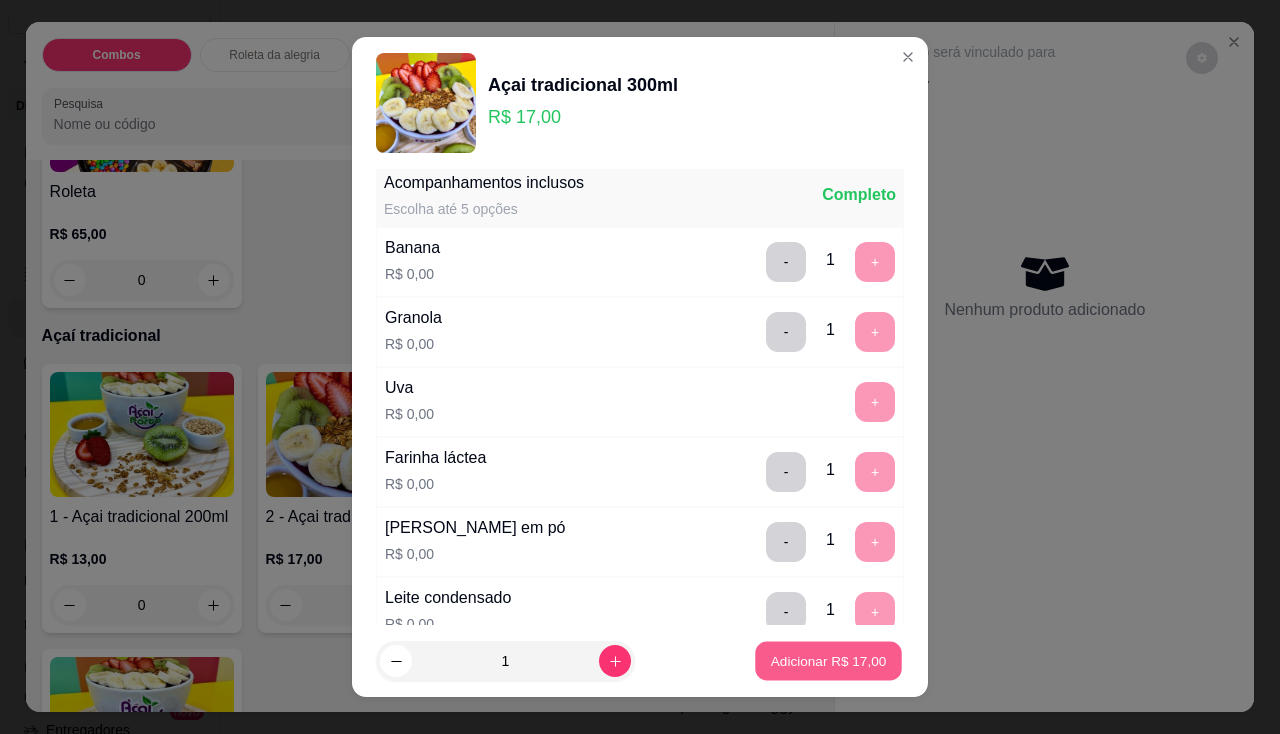 click on "Adicionar   R$ 17,00" at bounding box center [828, 661] 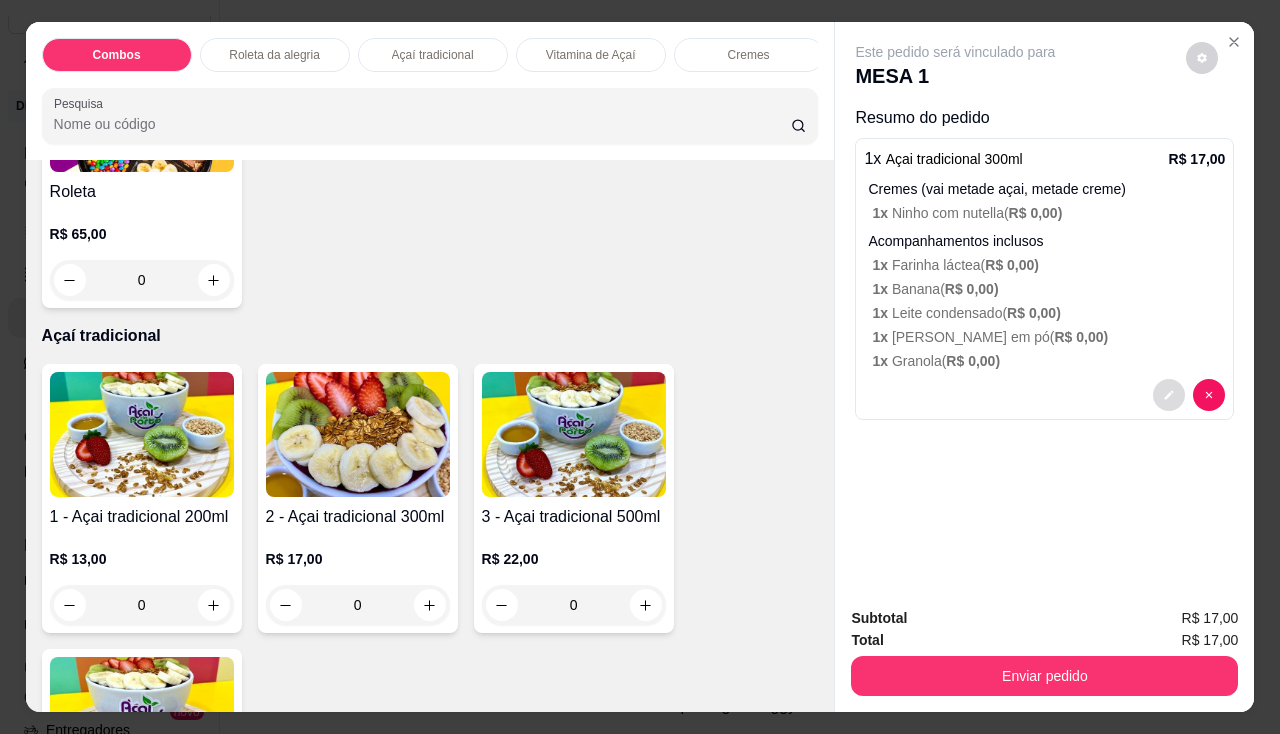 click at bounding box center [1169, 395] 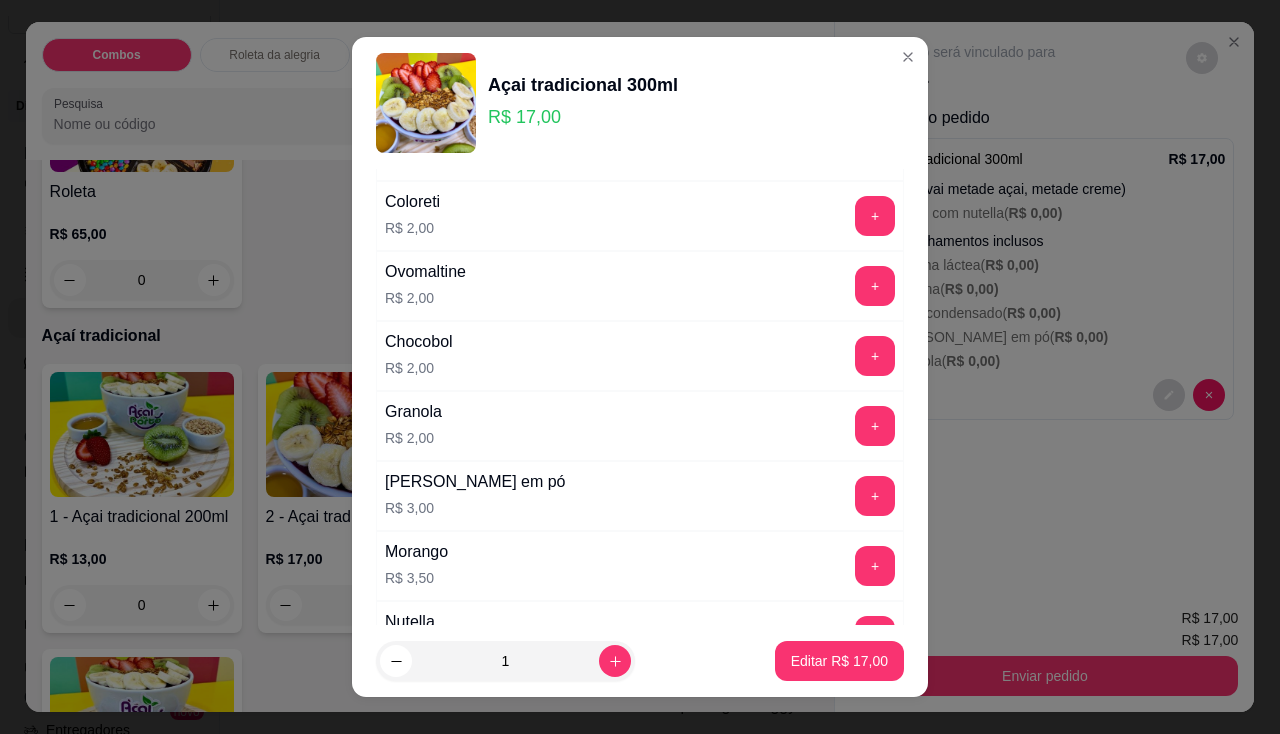 scroll, scrollTop: 1900, scrollLeft: 0, axis: vertical 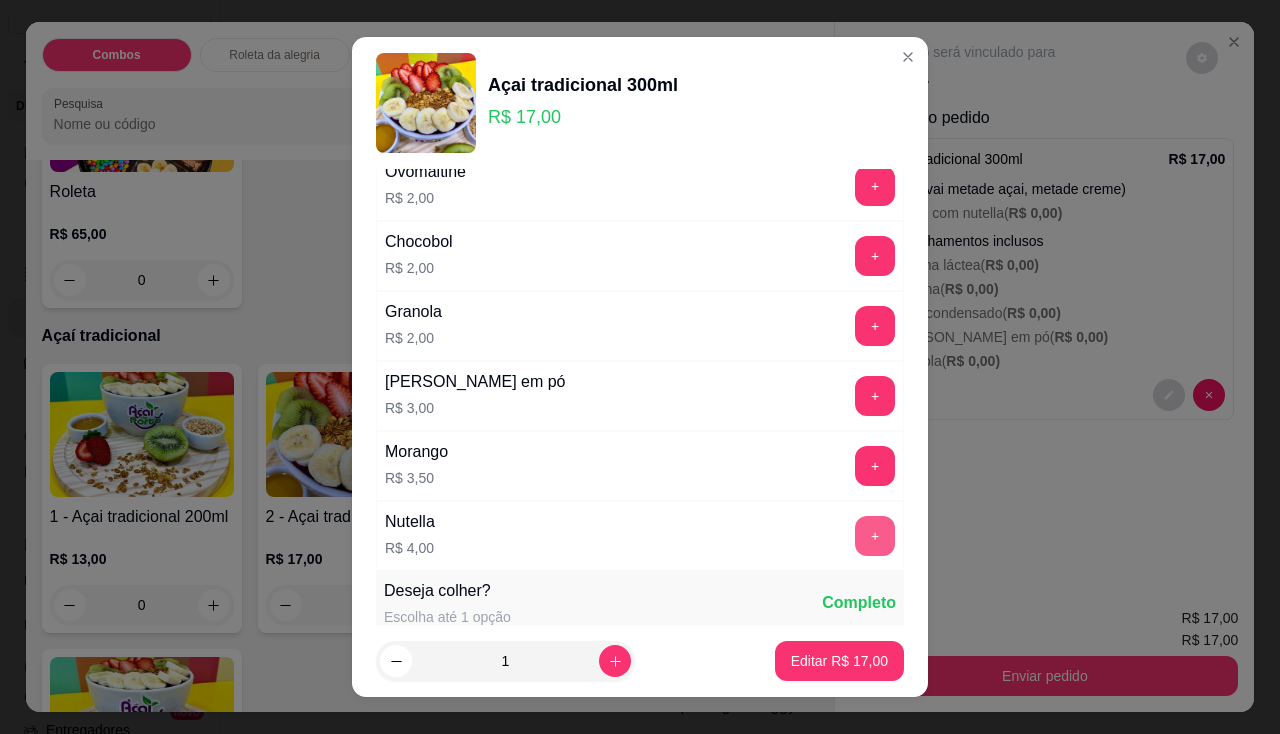 click on "+" at bounding box center (875, 536) 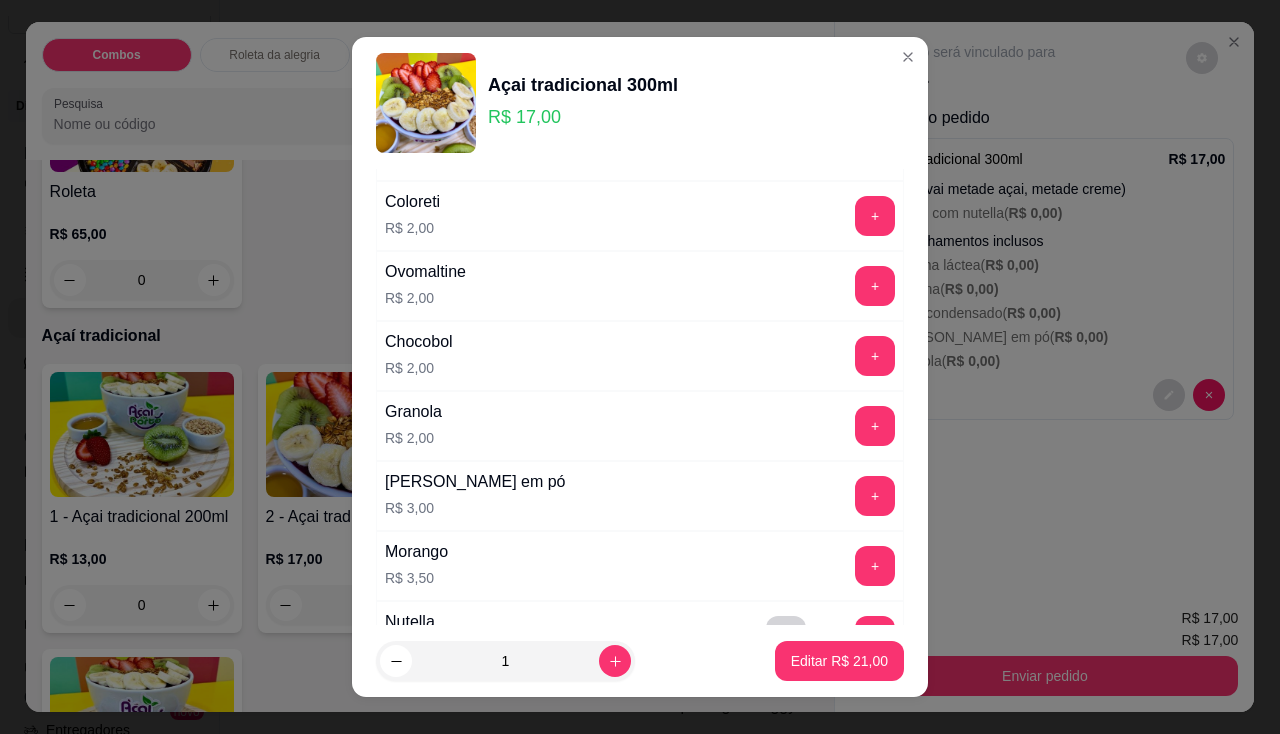 scroll, scrollTop: 1700, scrollLeft: 0, axis: vertical 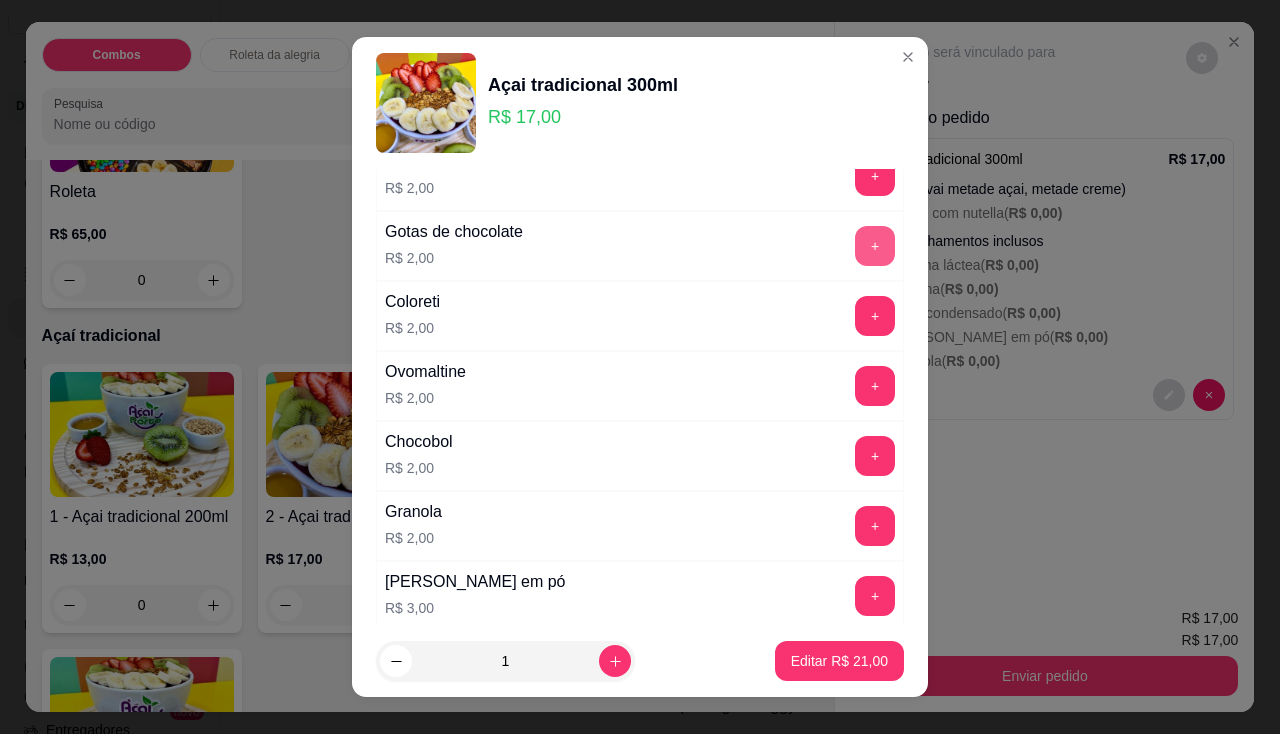 click on "+" at bounding box center [875, 246] 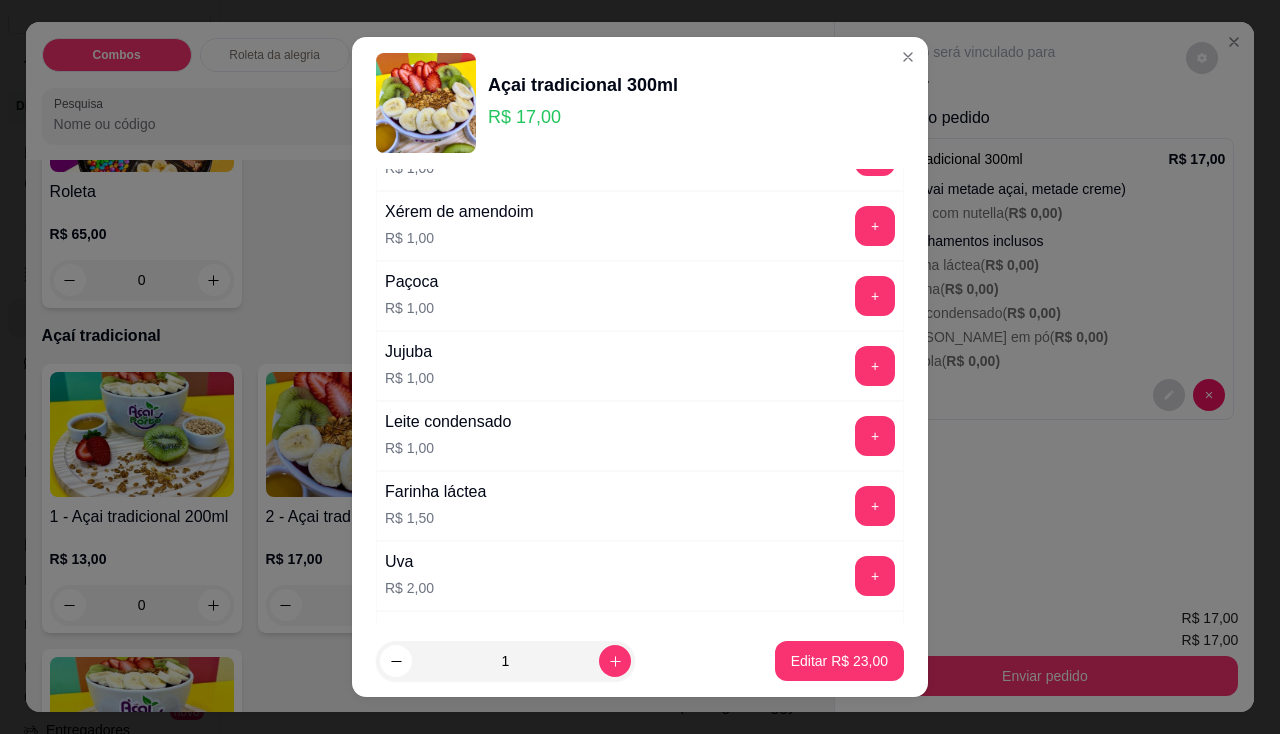 scroll, scrollTop: 1200, scrollLeft: 0, axis: vertical 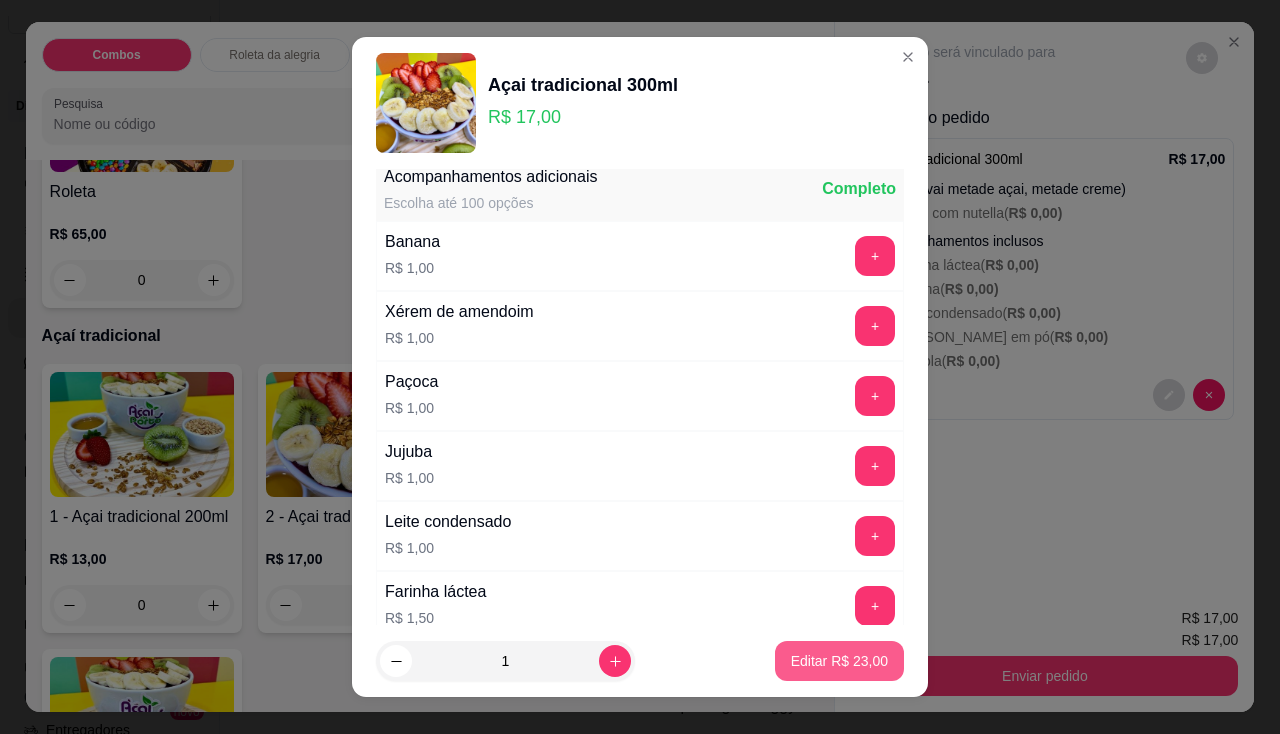 click on "Editar   R$ 23,00" at bounding box center [839, 661] 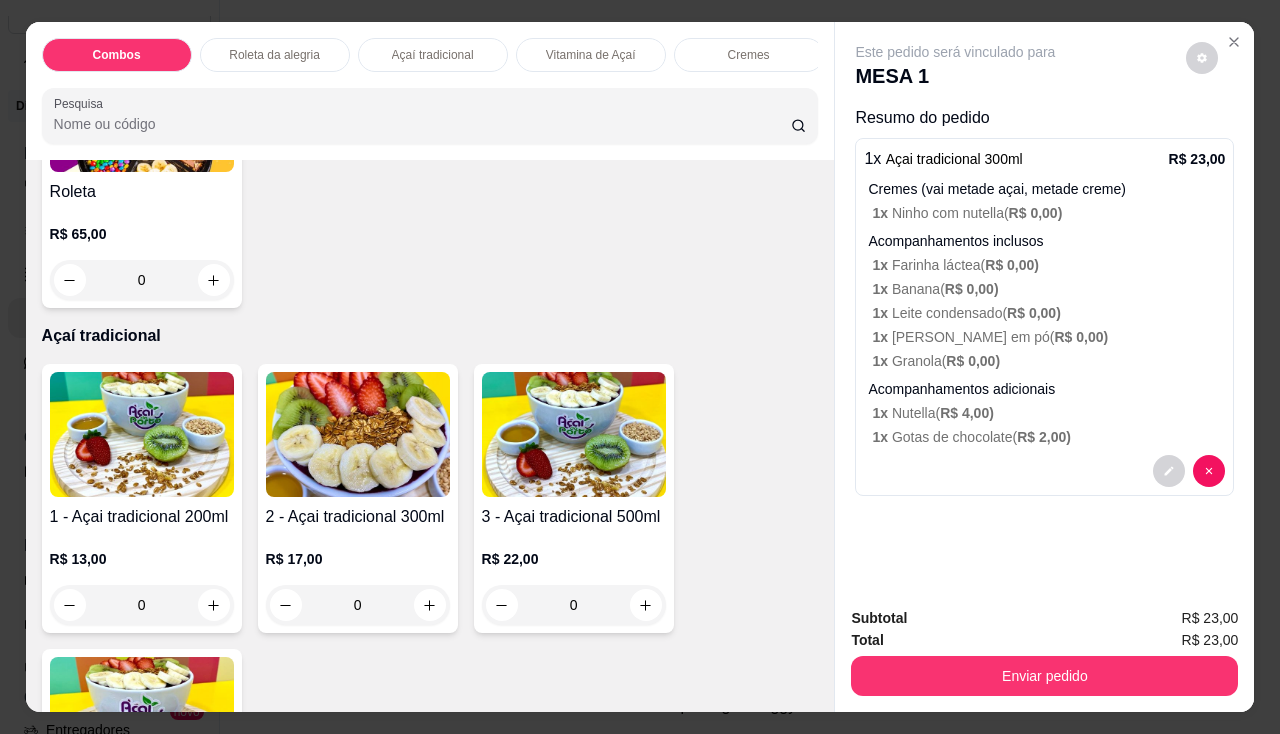 click on "0" at bounding box center (358, 605) 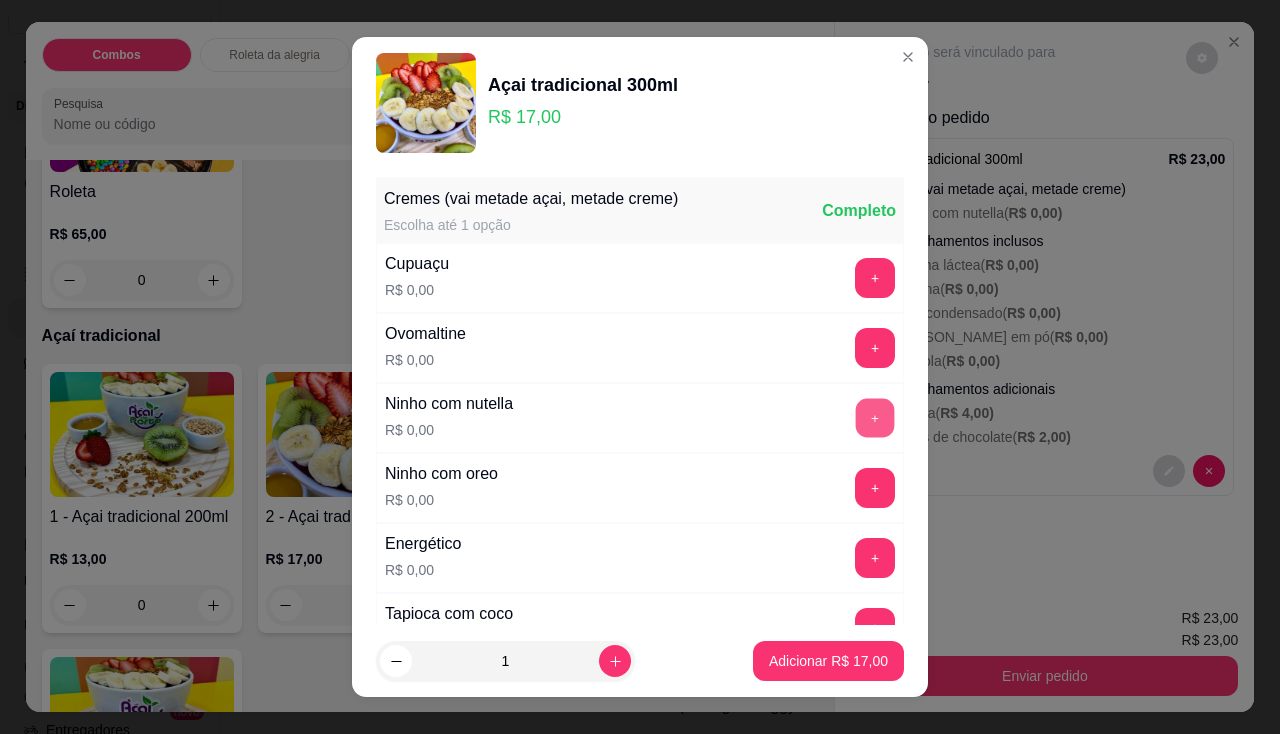 click on "+" at bounding box center (875, 418) 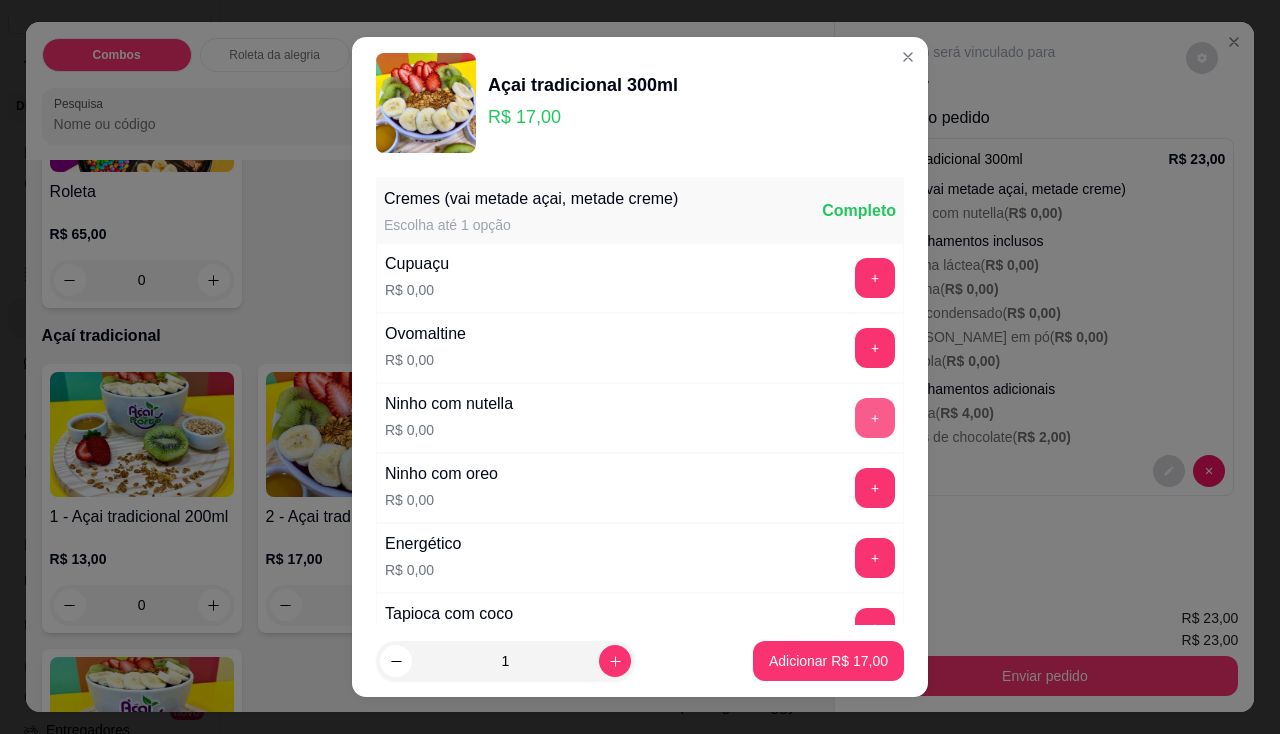click on "+" at bounding box center (875, 418) 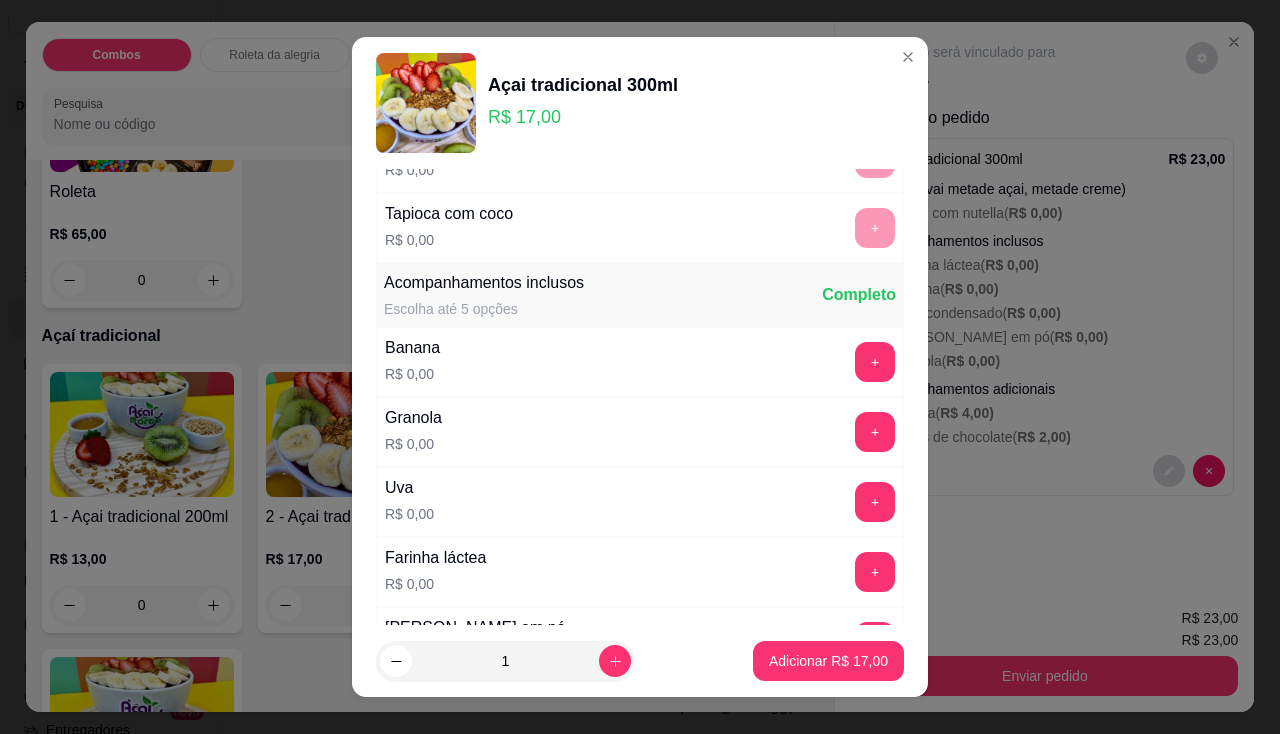 scroll, scrollTop: 500, scrollLeft: 0, axis: vertical 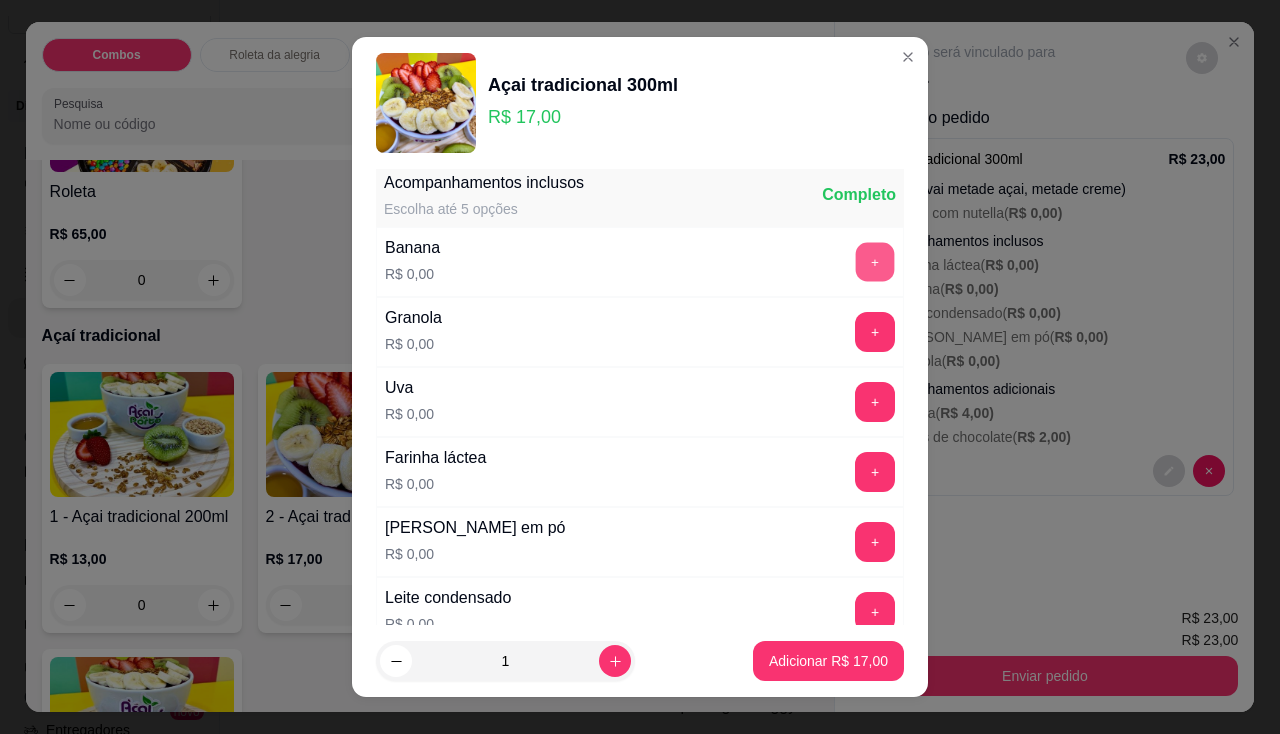 click on "+" at bounding box center [875, 261] 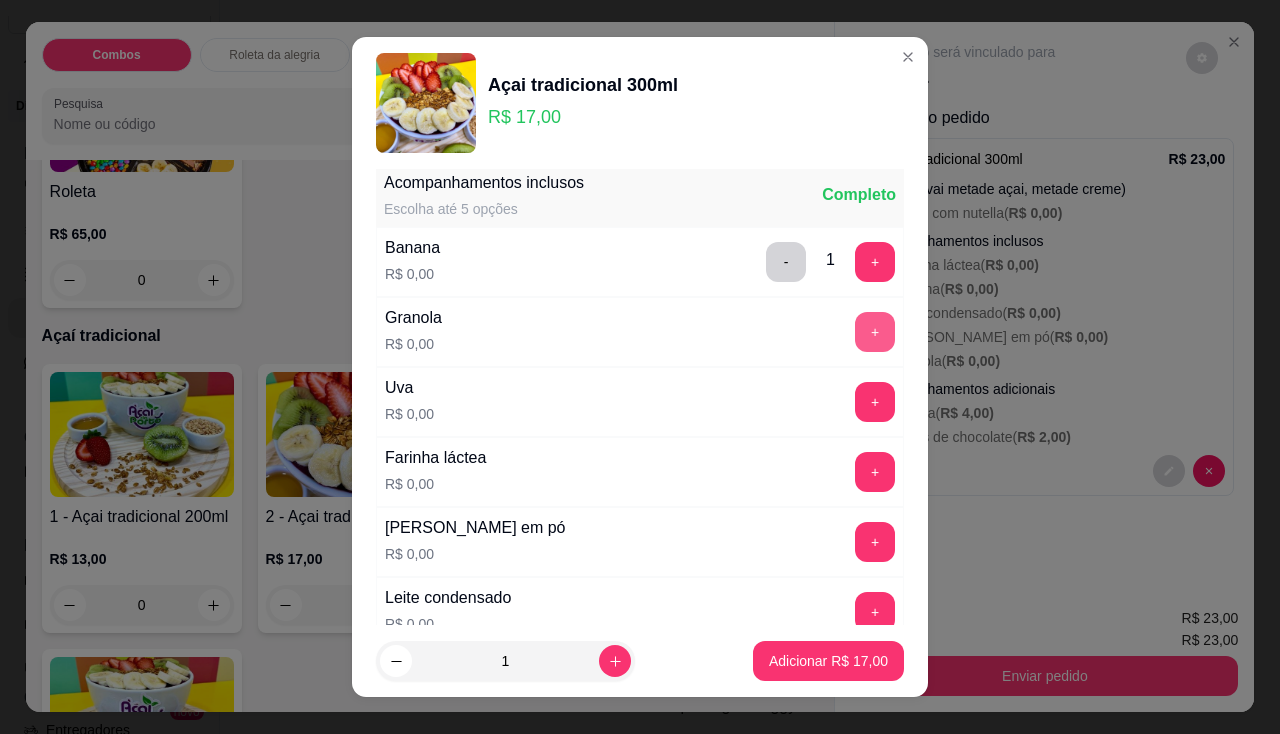click on "+" at bounding box center [875, 332] 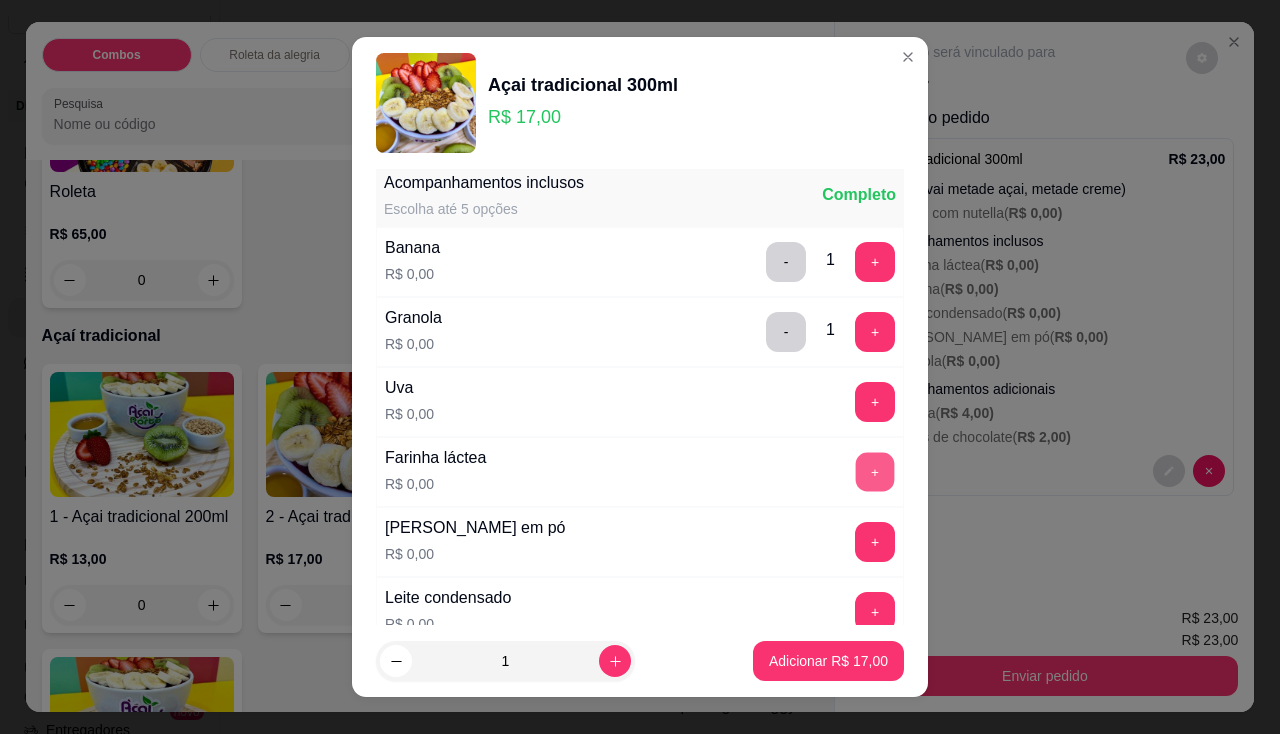 click on "+" at bounding box center (875, 471) 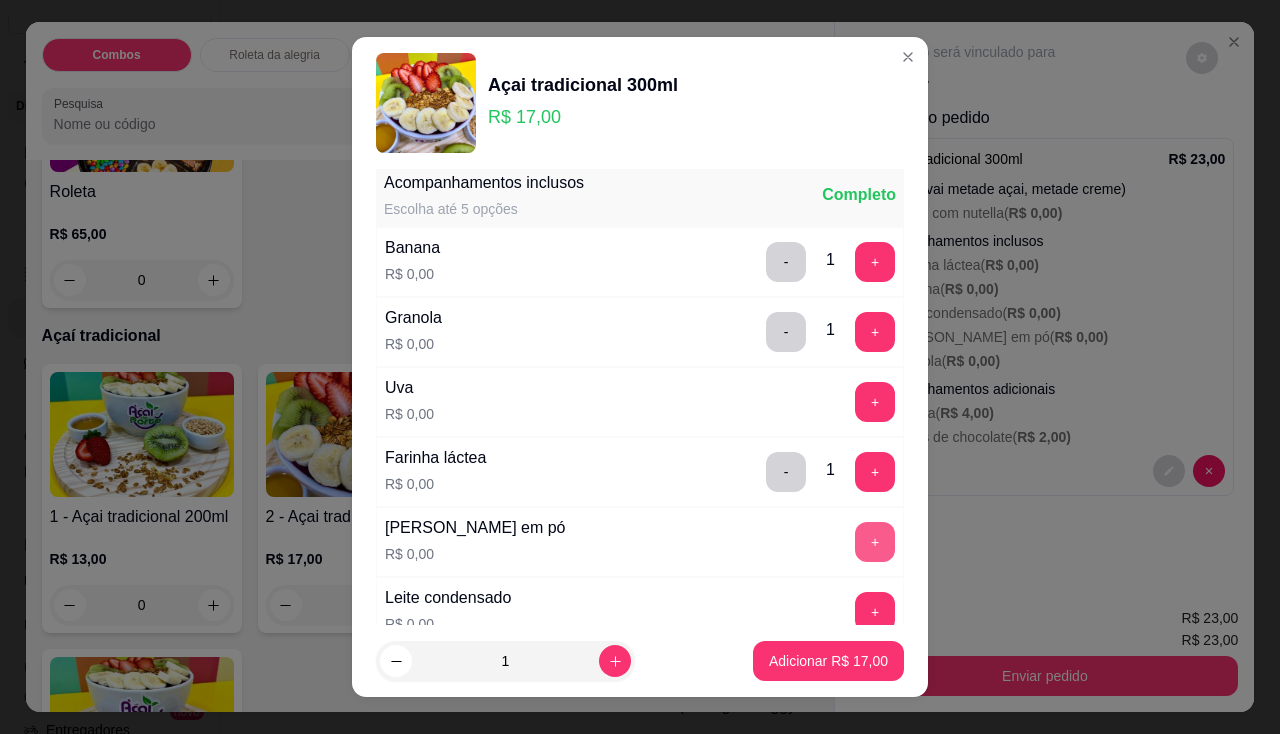 click on "+" at bounding box center [875, 542] 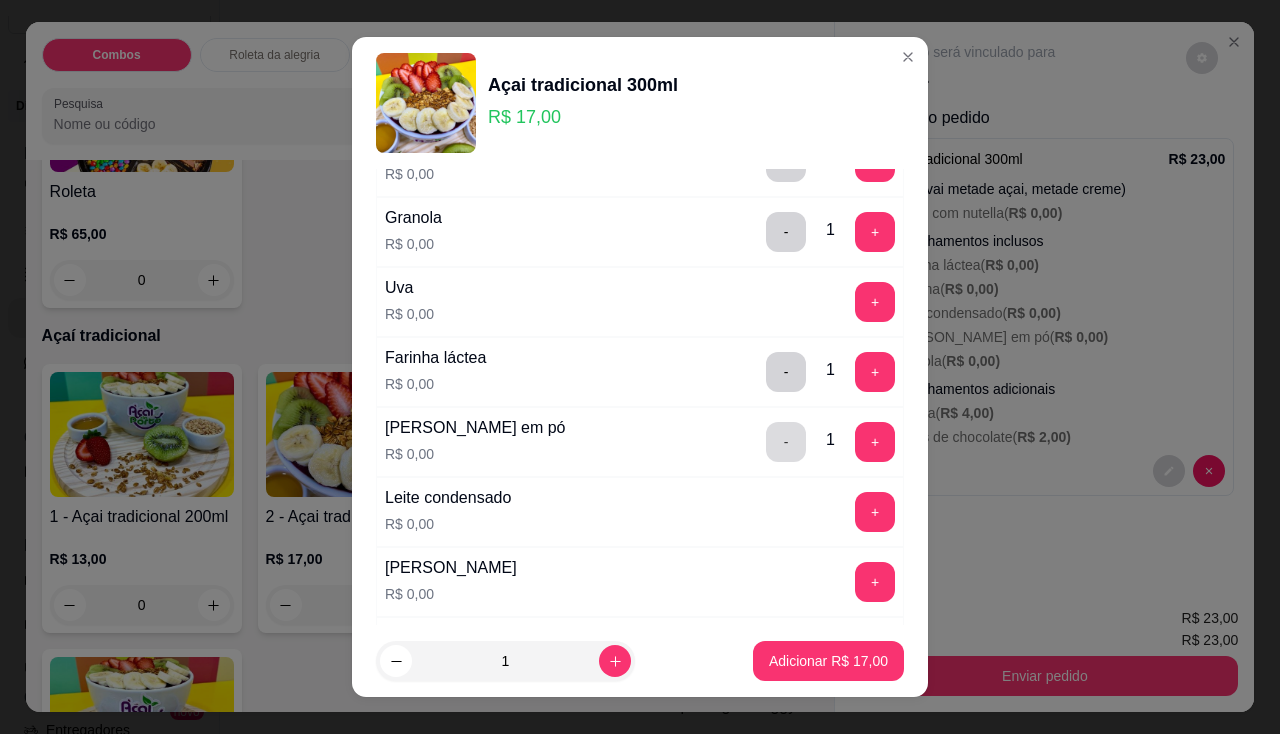 scroll, scrollTop: 700, scrollLeft: 0, axis: vertical 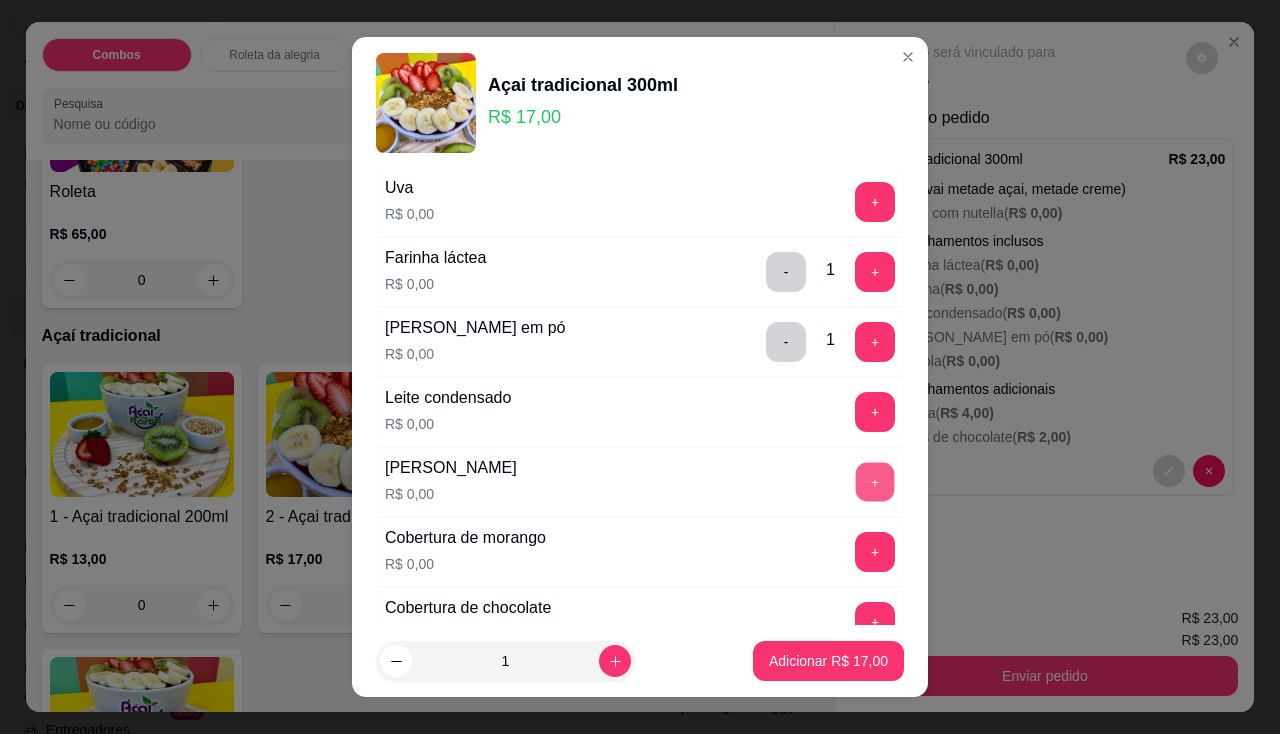 click on "+" at bounding box center (875, 481) 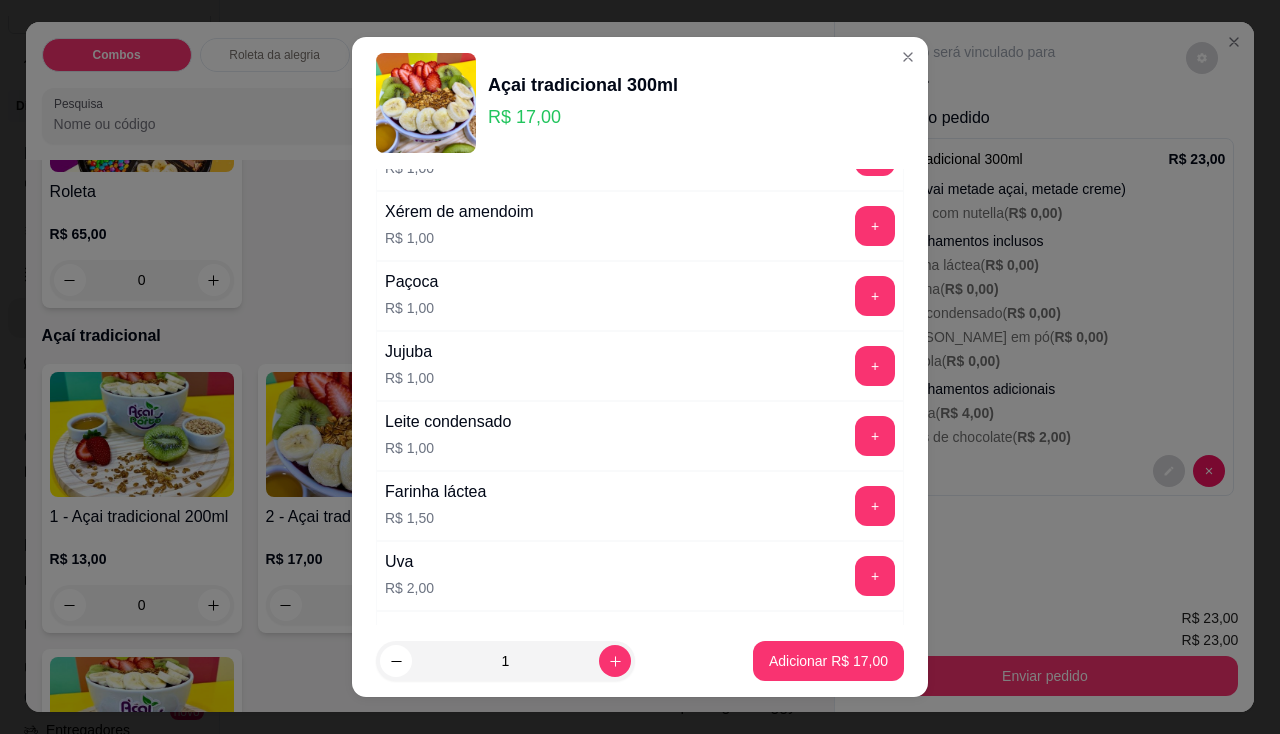 scroll, scrollTop: 1500, scrollLeft: 0, axis: vertical 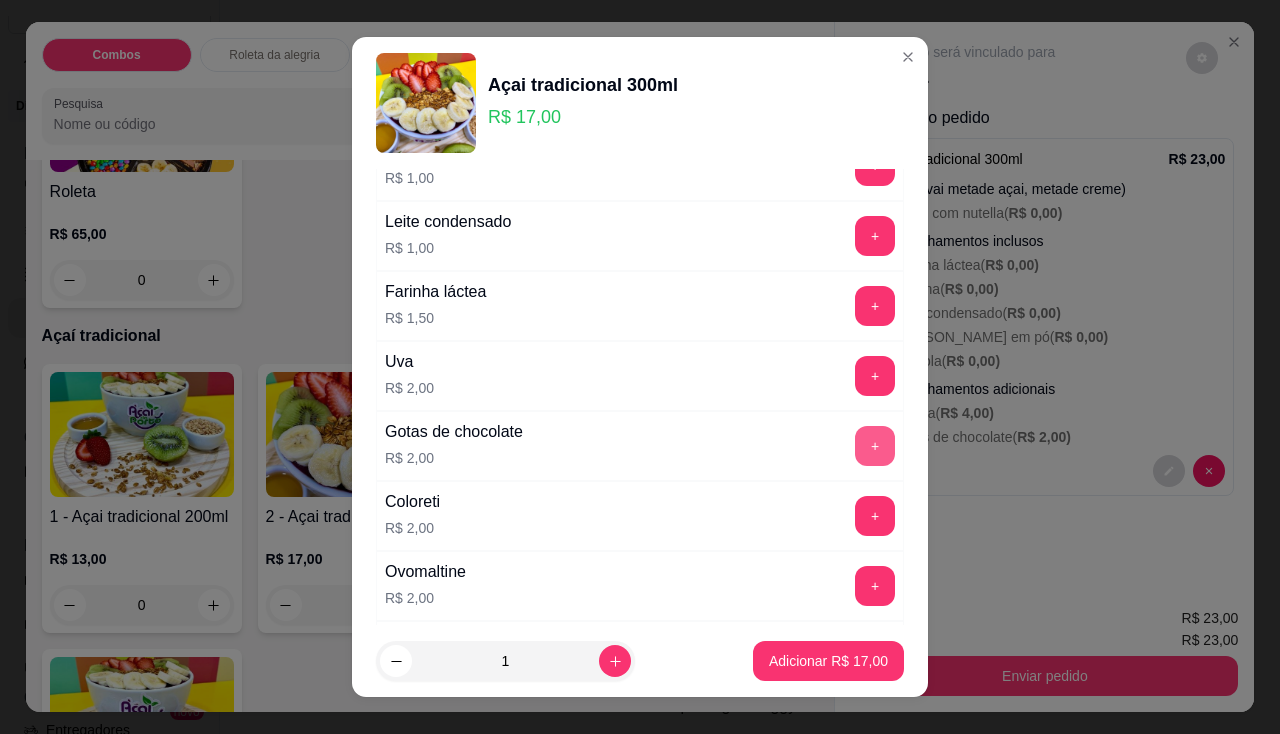 click on "+" at bounding box center (875, 446) 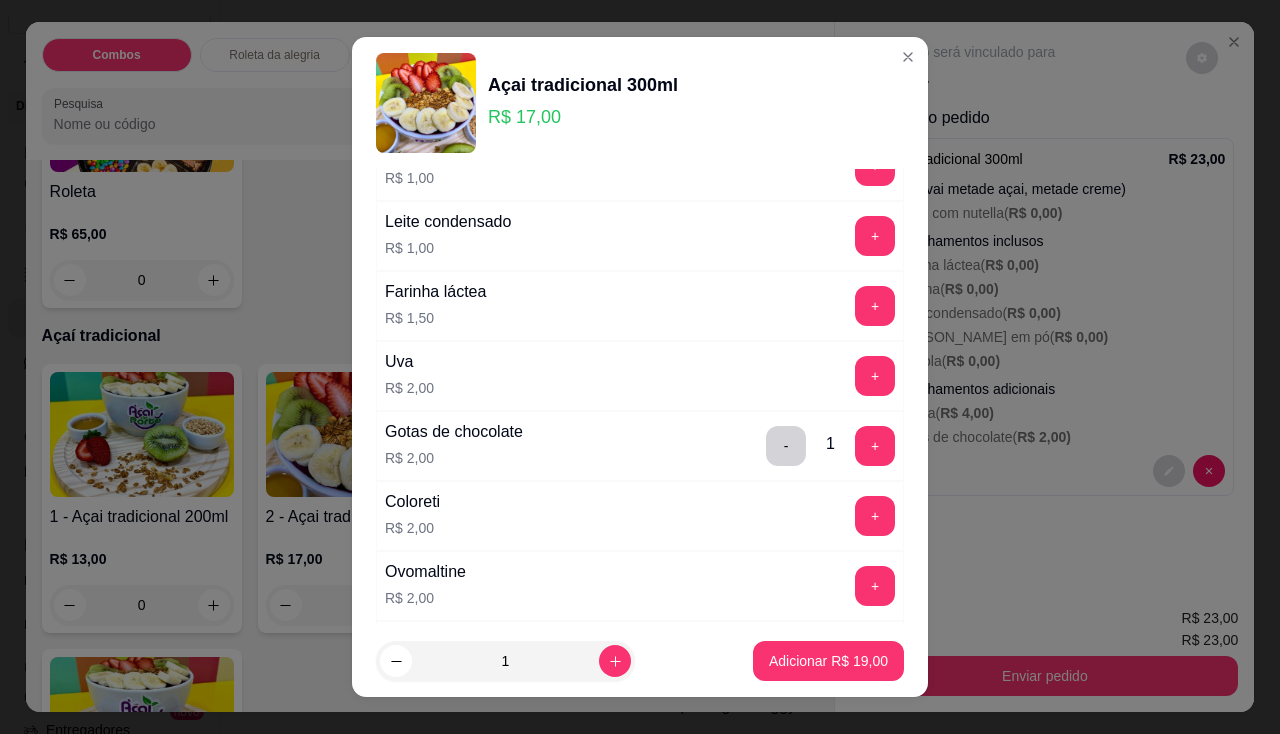 scroll, scrollTop: 1600, scrollLeft: 0, axis: vertical 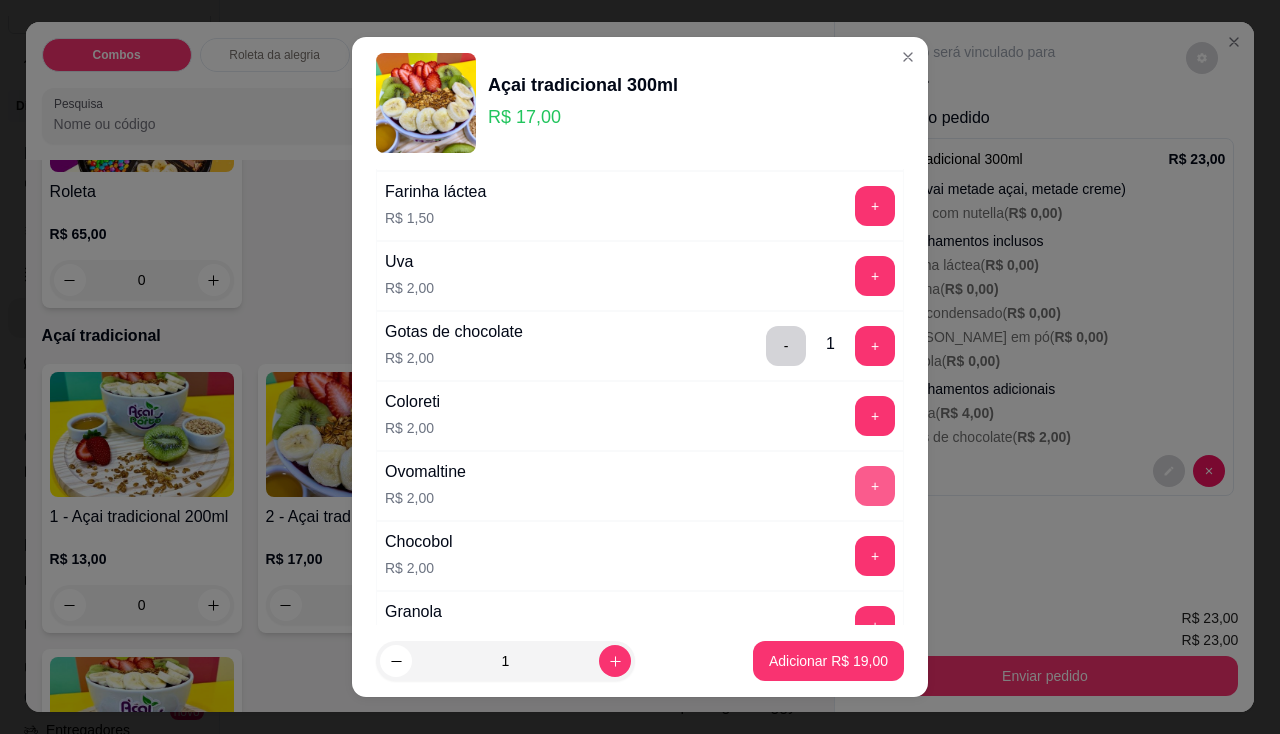 click on "+" at bounding box center (875, 486) 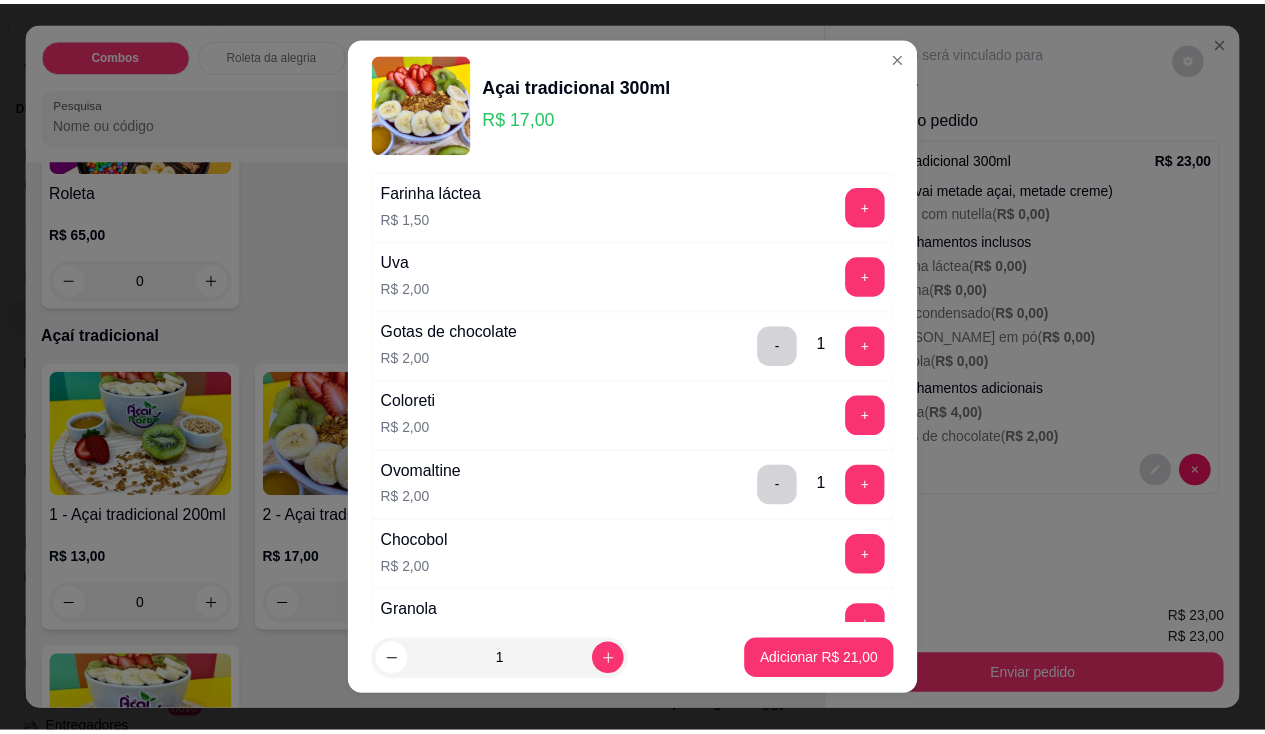 scroll, scrollTop: 1800, scrollLeft: 0, axis: vertical 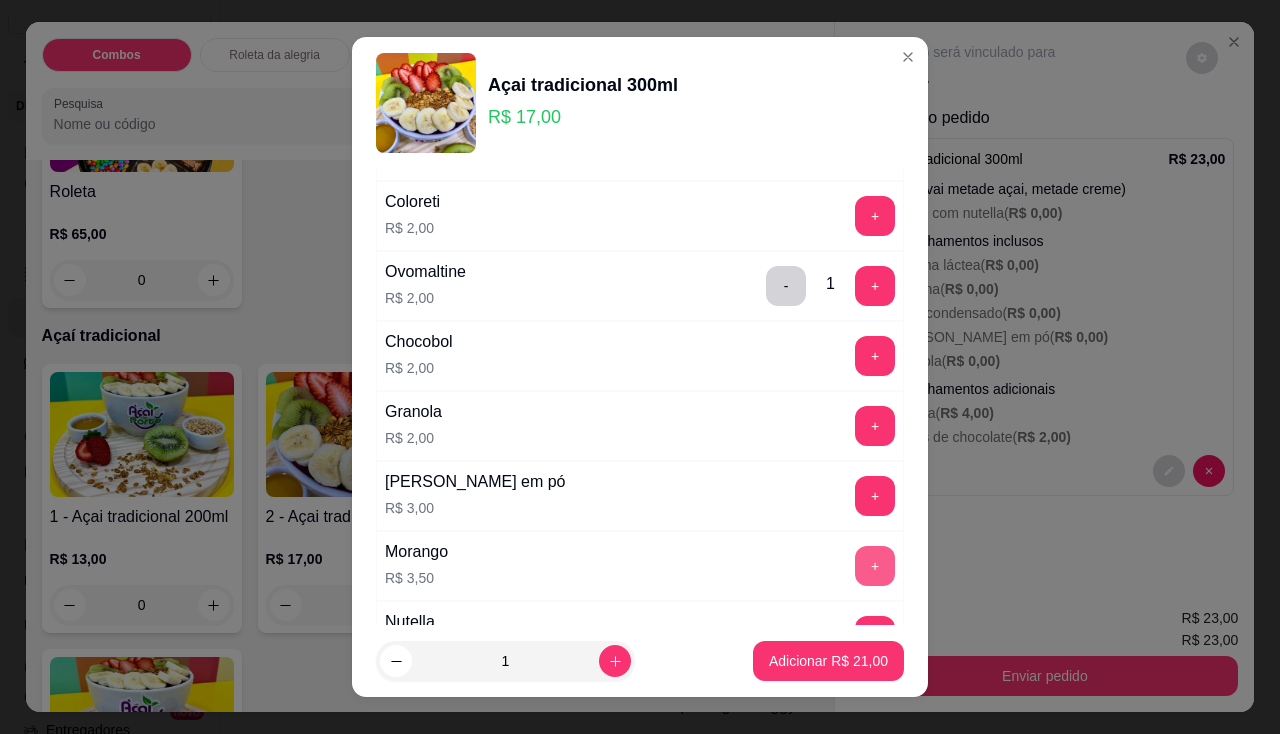 click on "+" at bounding box center (875, 566) 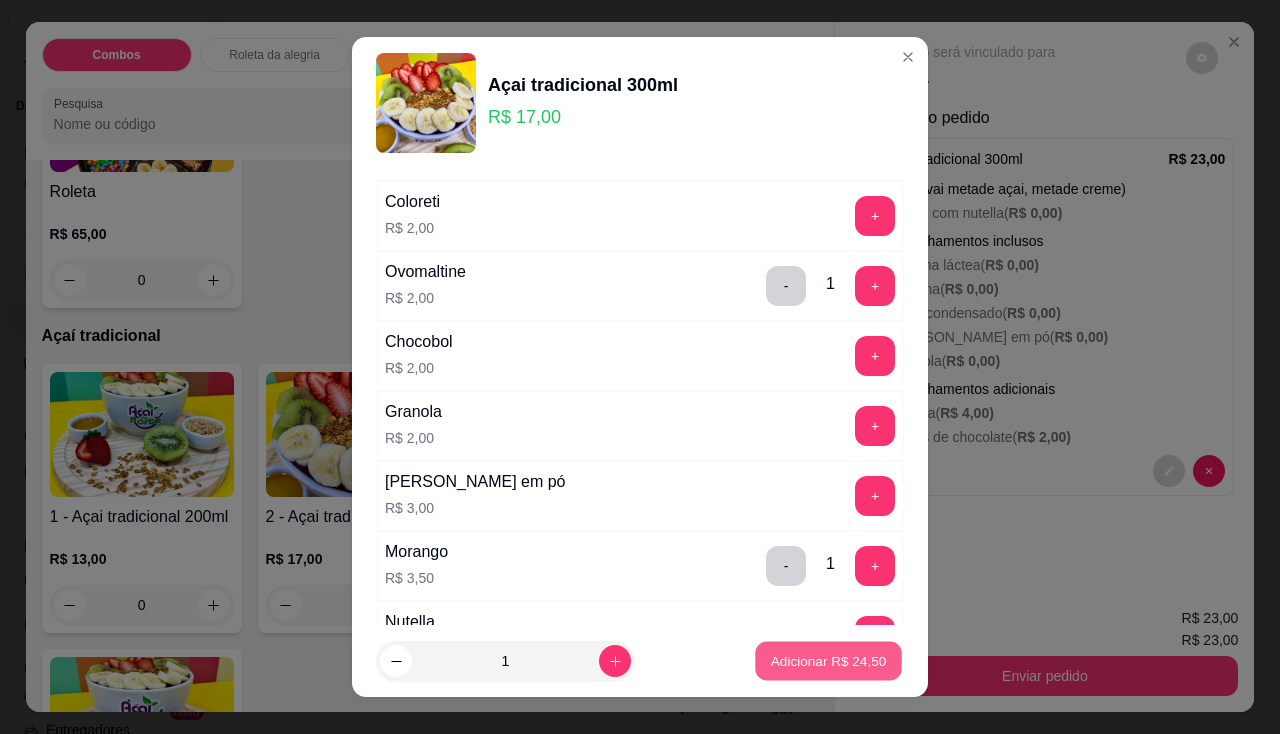 click on "Adicionar   R$ 24,50" at bounding box center [828, 661] 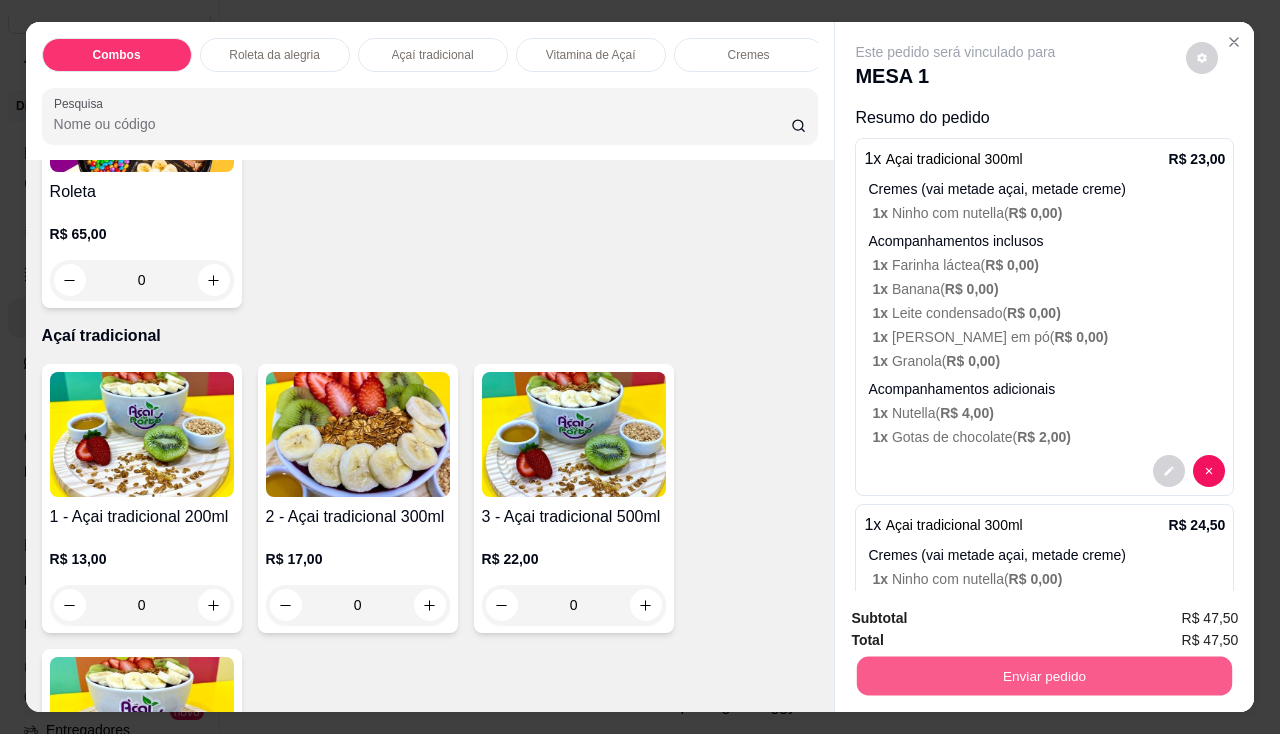 click on "Enviar pedido" at bounding box center [1044, 676] 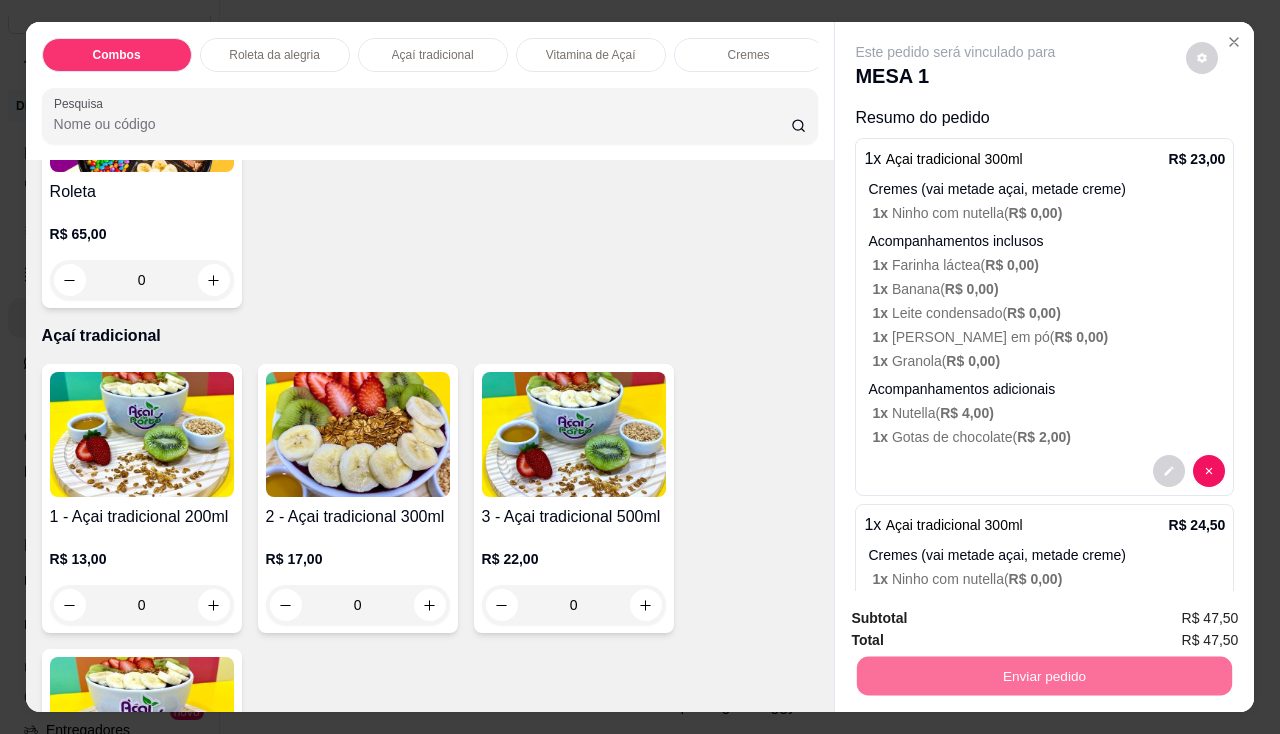 click on "Não registrar e enviar pedido" at bounding box center (979, 620) 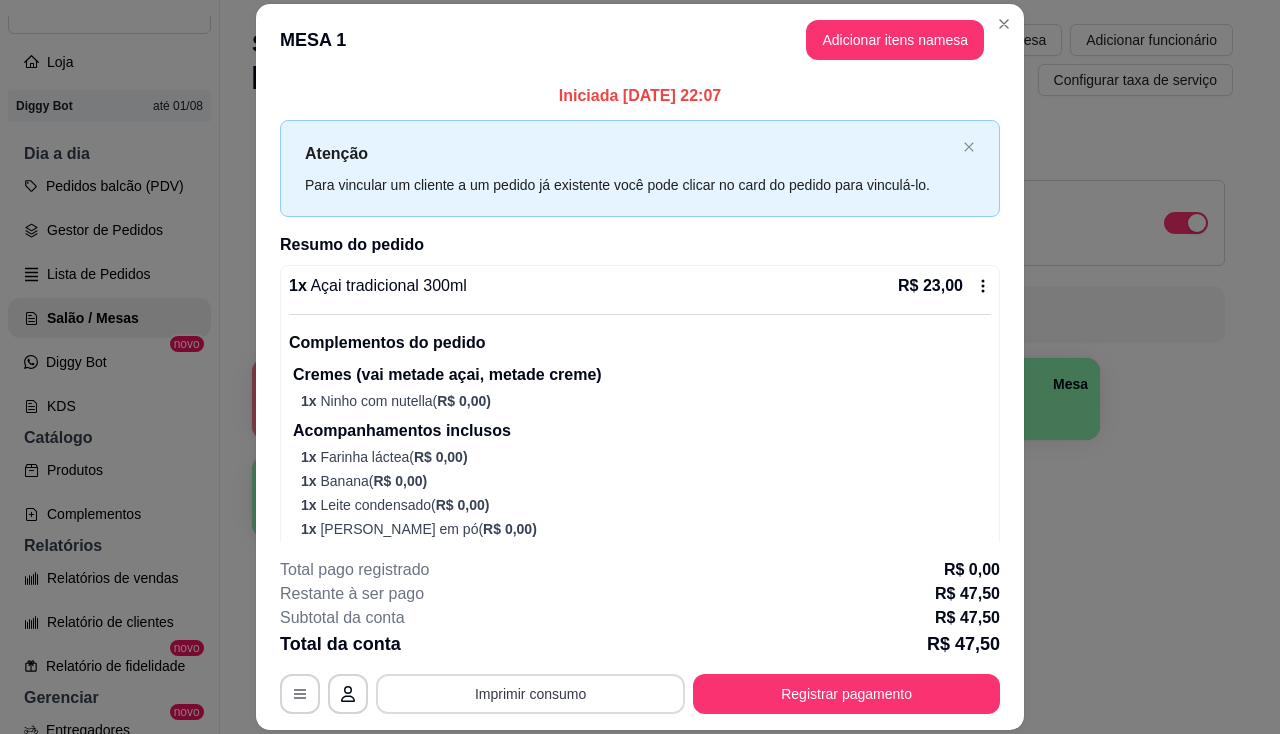 click on "Imprimir consumo" at bounding box center (530, 694) 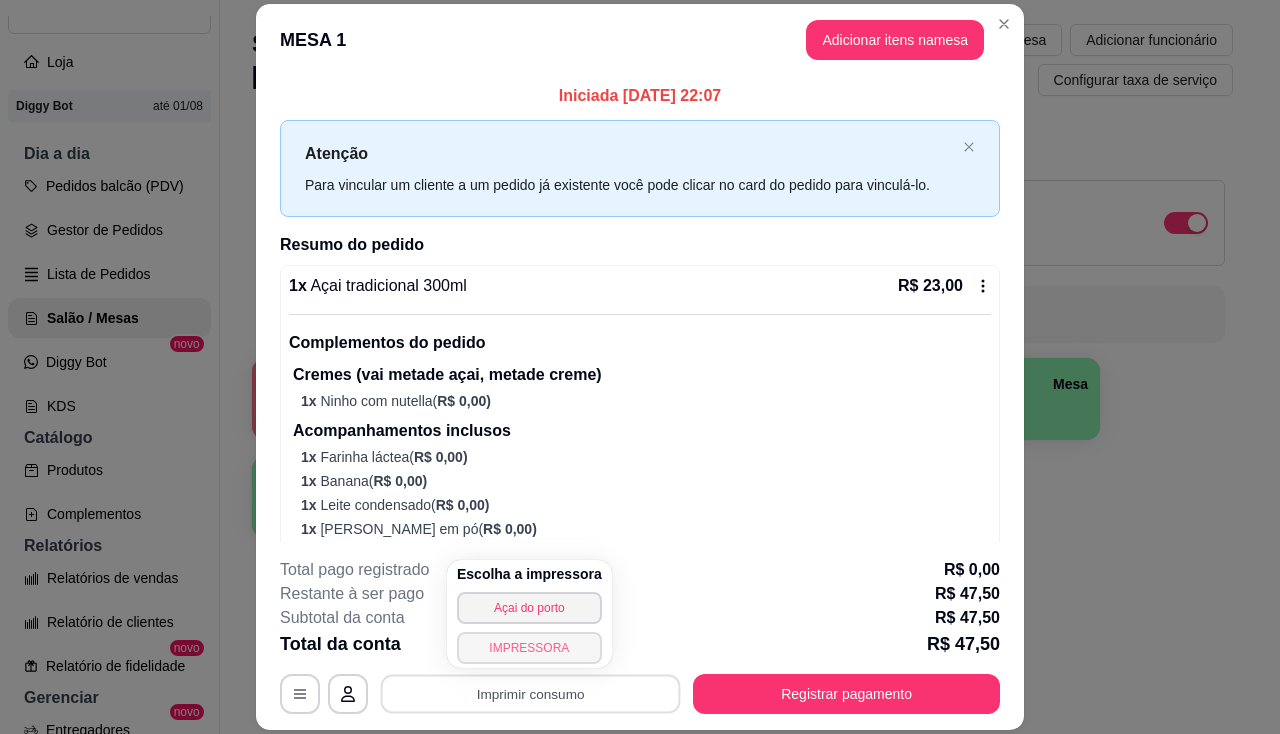 click on "IMPRESSORA" at bounding box center (529, 648) 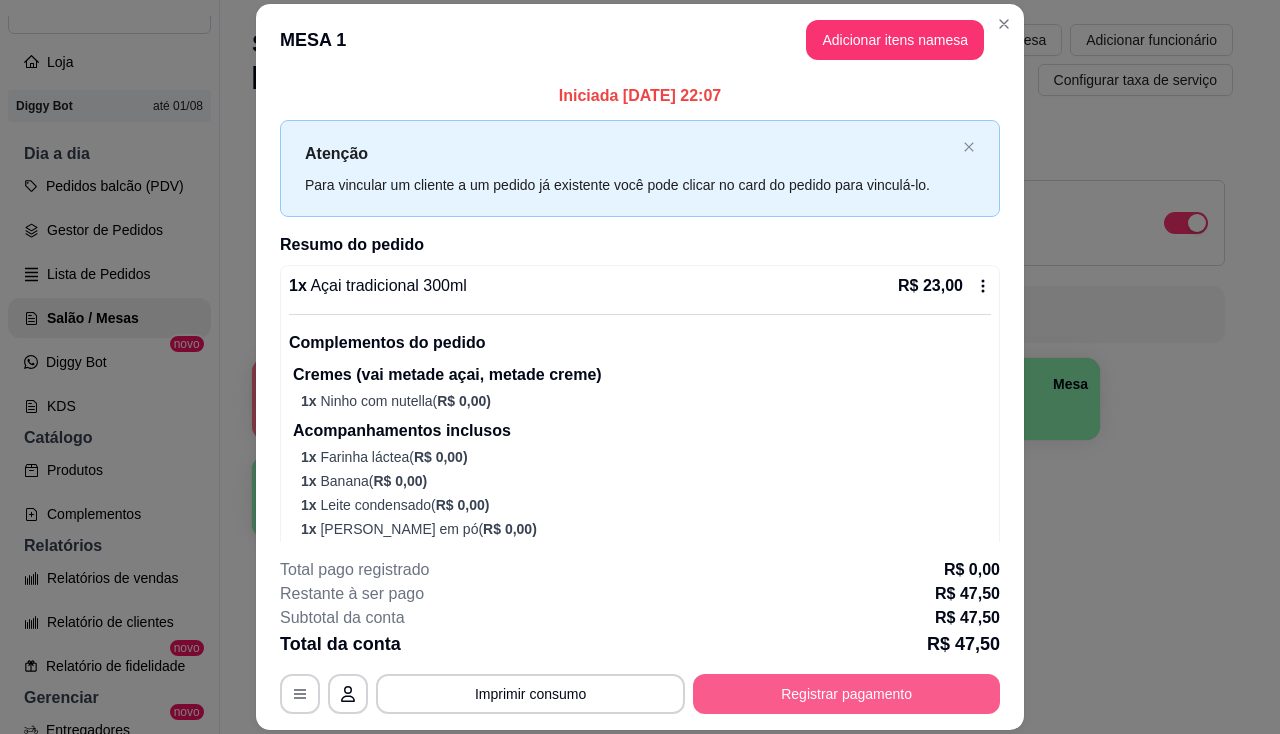 click on "Registrar pagamento" at bounding box center [846, 694] 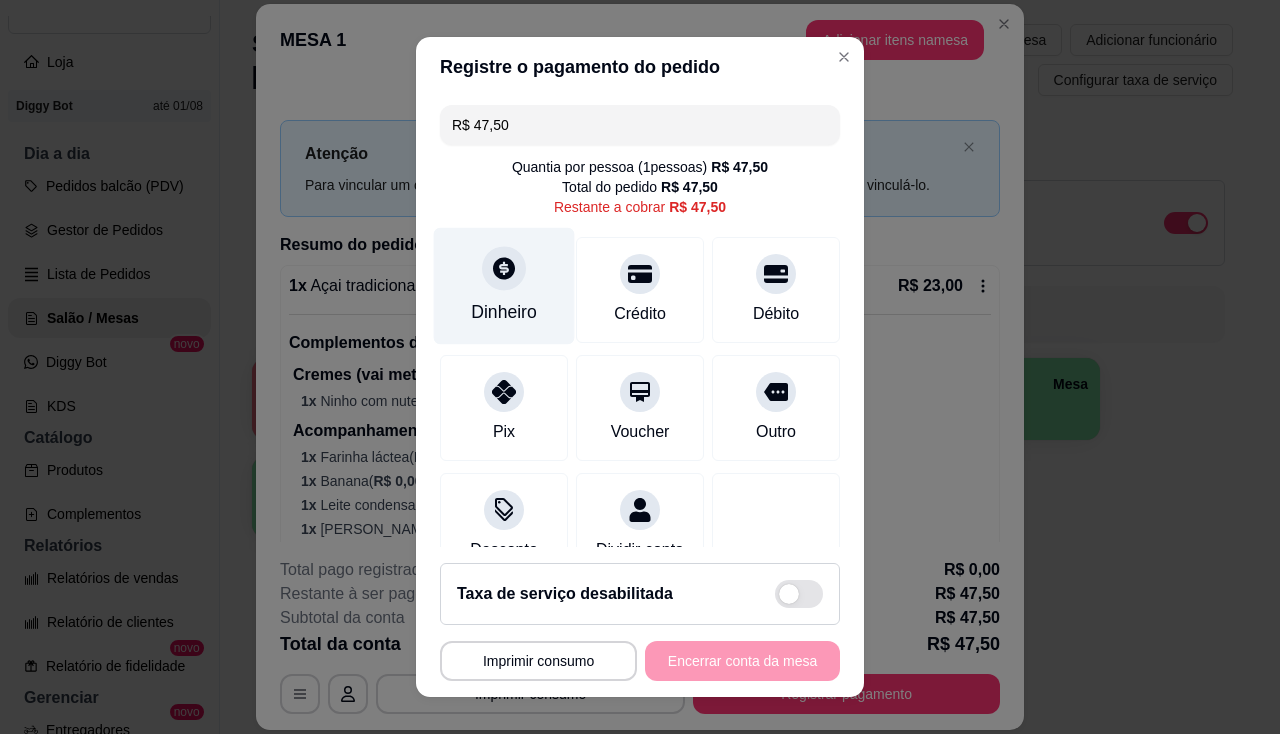click on "Dinheiro" at bounding box center [504, 312] 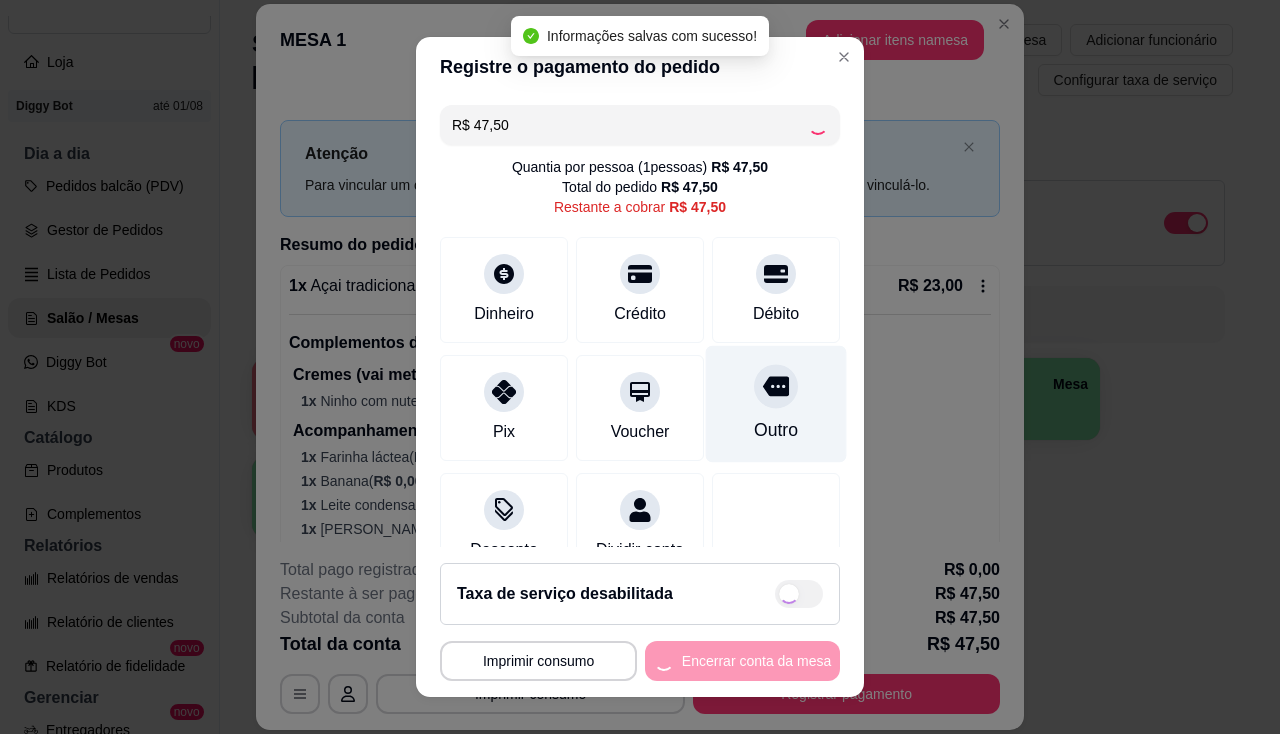 type on "R$ 0,00" 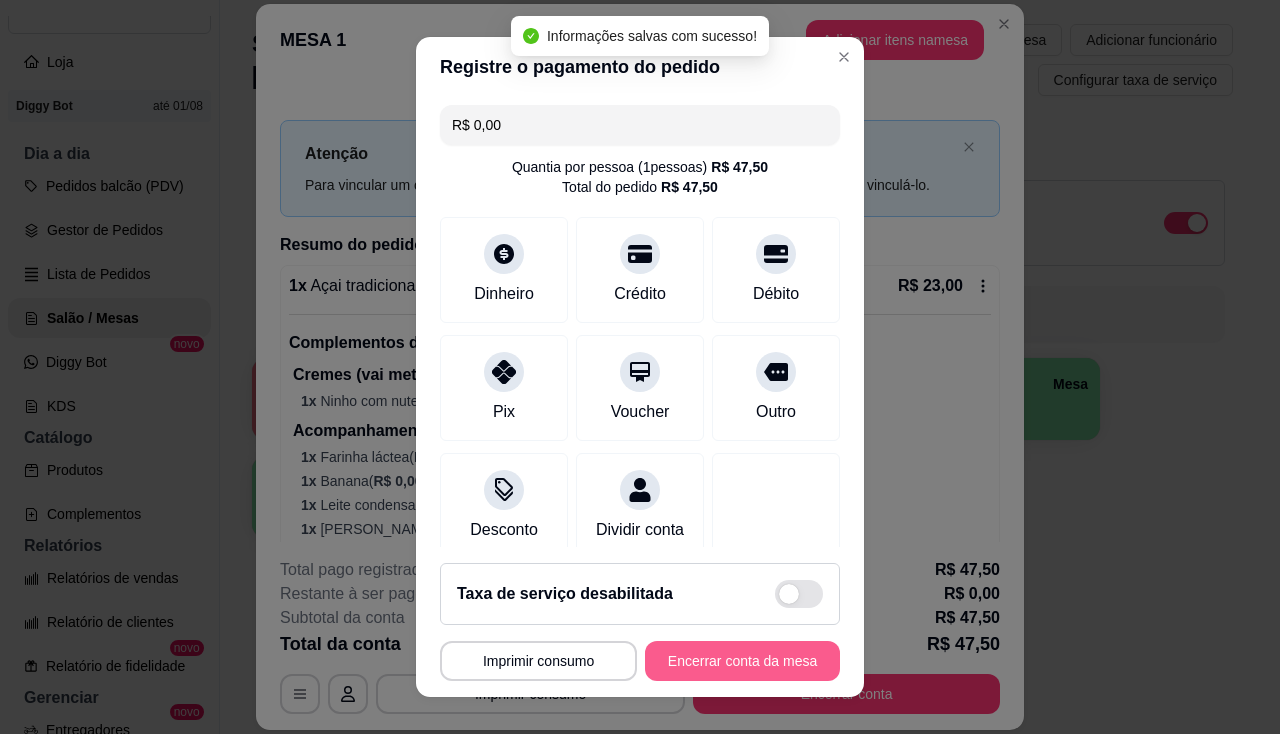 click on "Encerrar conta da mesa" at bounding box center (742, 661) 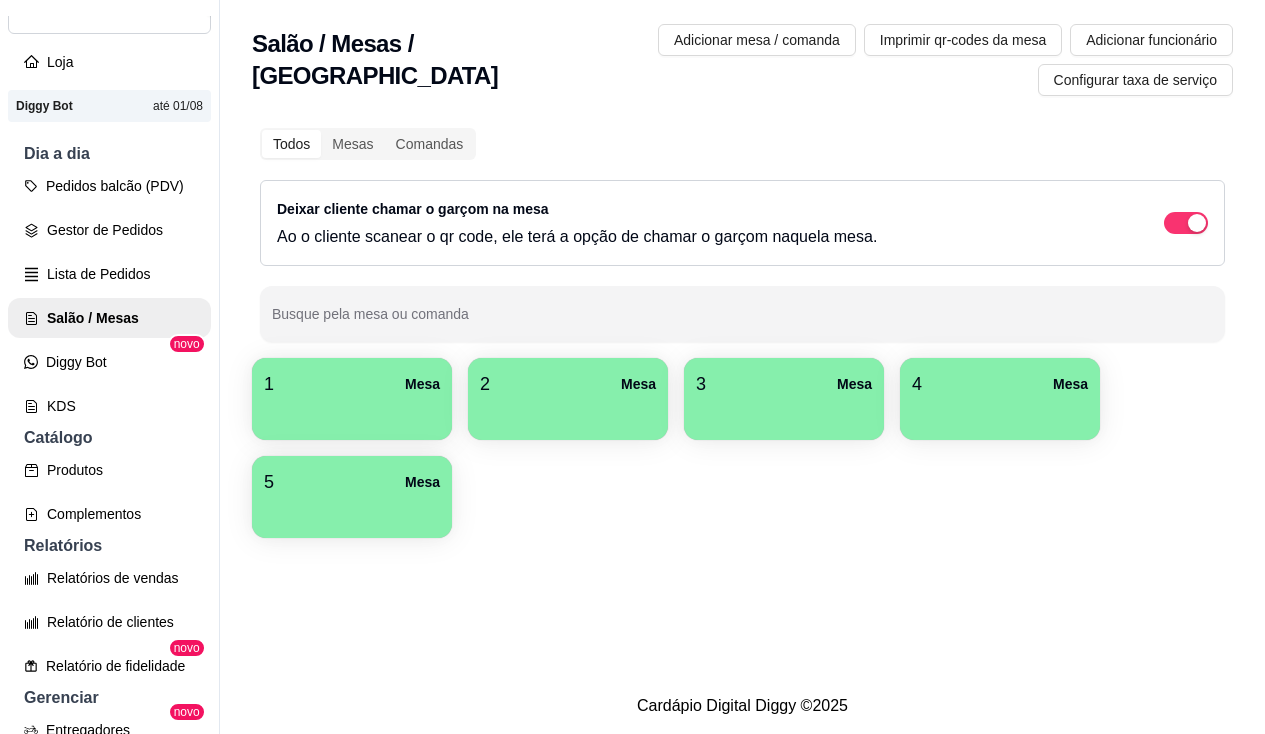 scroll, scrollTop: 32, scrollLeft: 0, axis: vertical 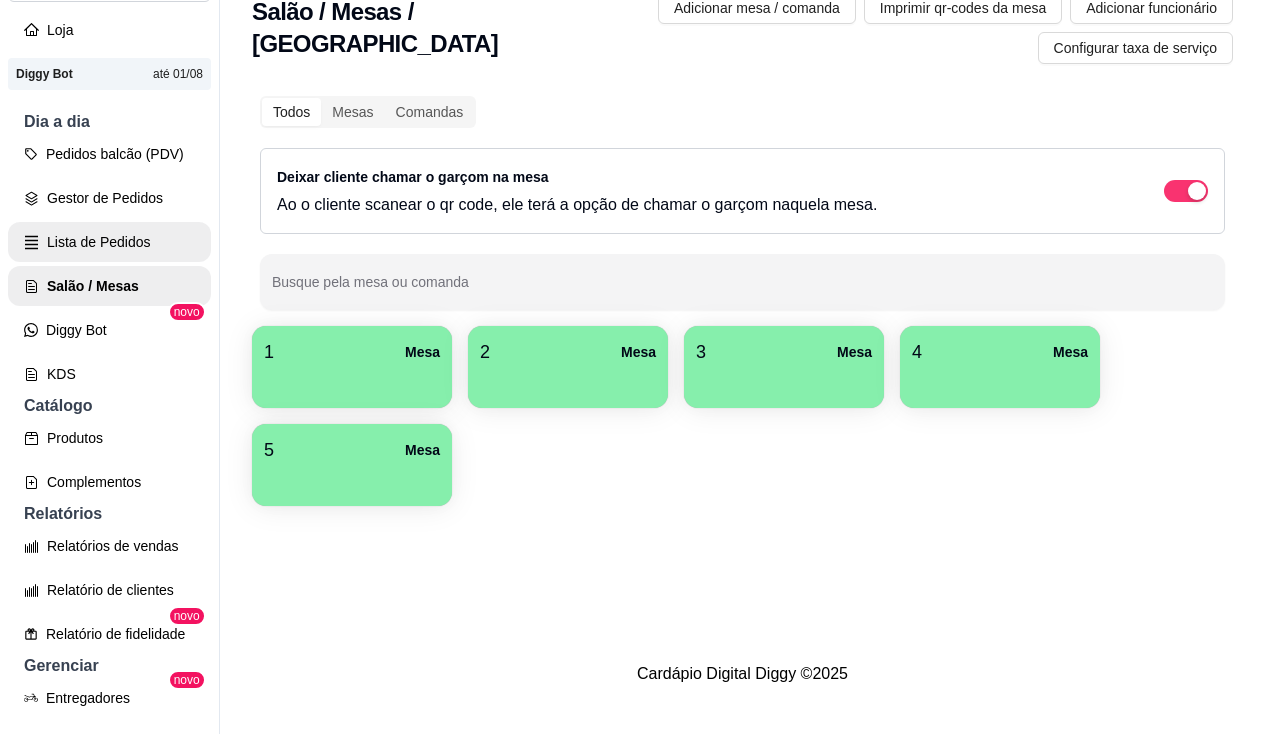 click on "Lista de Pedidos" at bounding box center [109, 242] 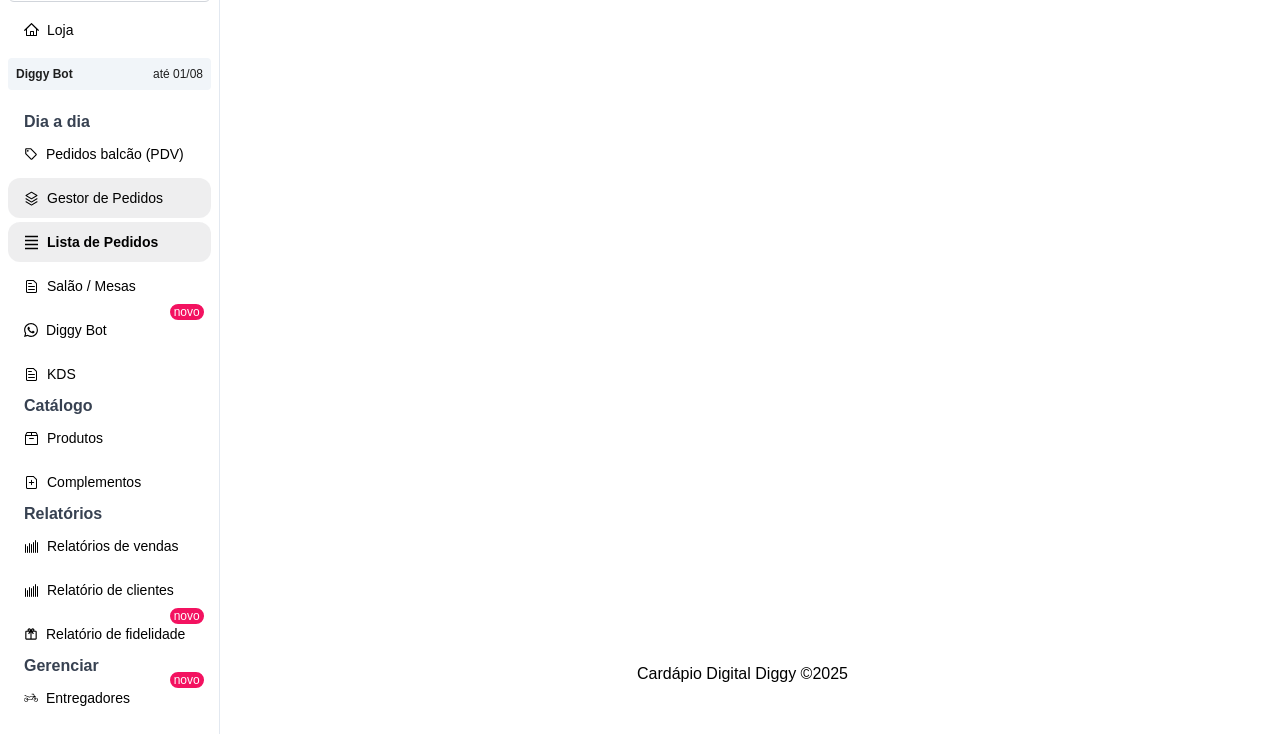 scroll, scrollTop: 0, scrollLeft: 0, axis: both 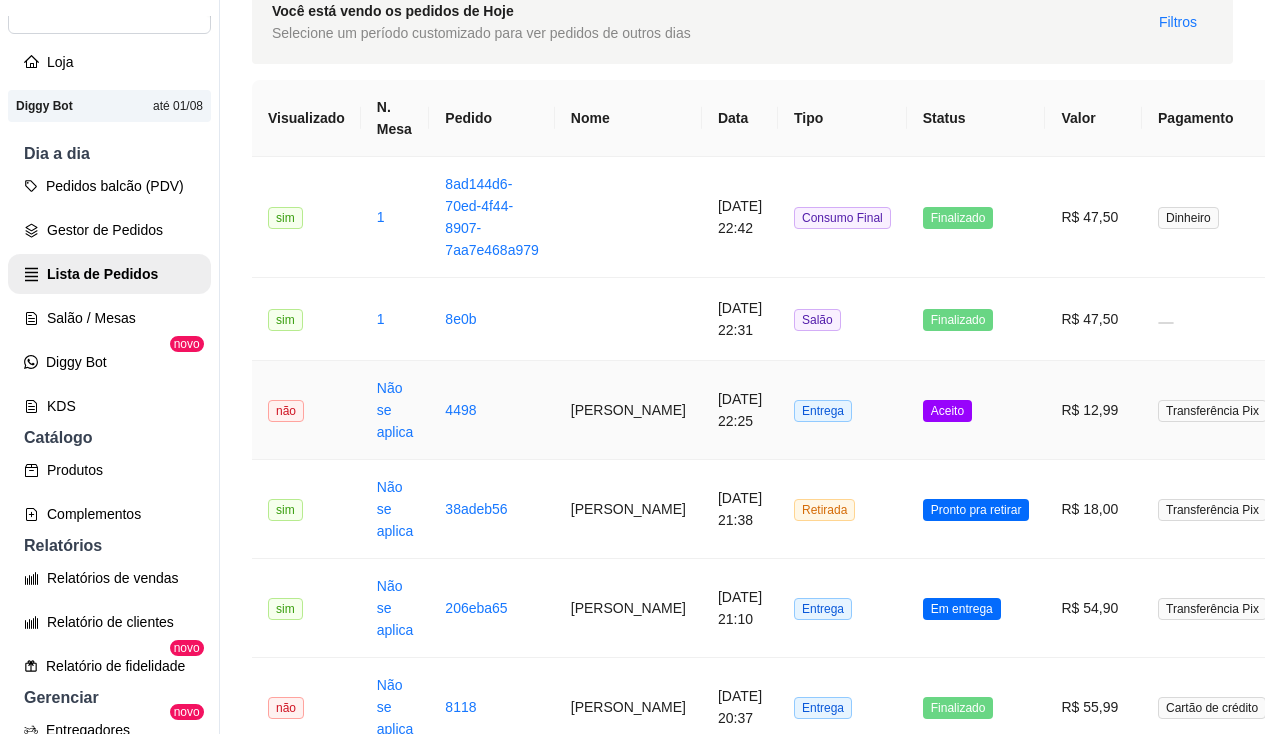 click on "[PERSON_NAME]" at bounding box center [628, 410] 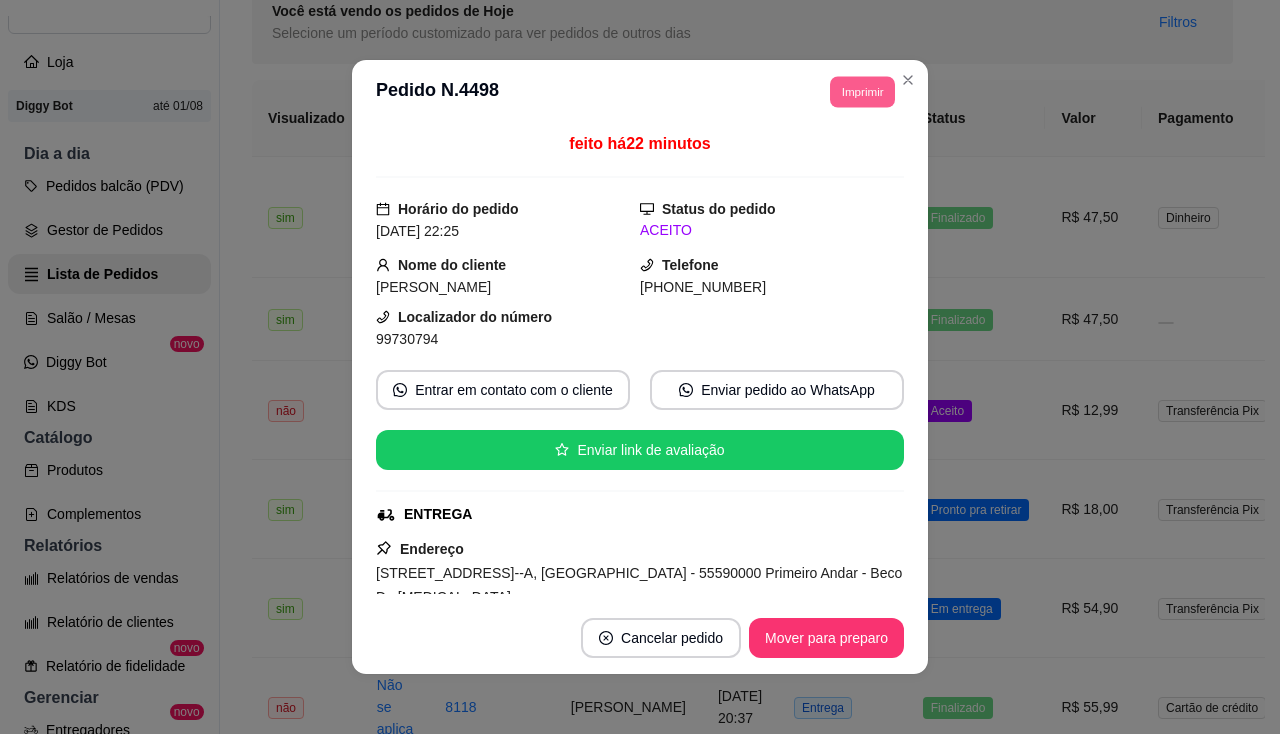click on "Imprimir" at bounding box center [862, 91] 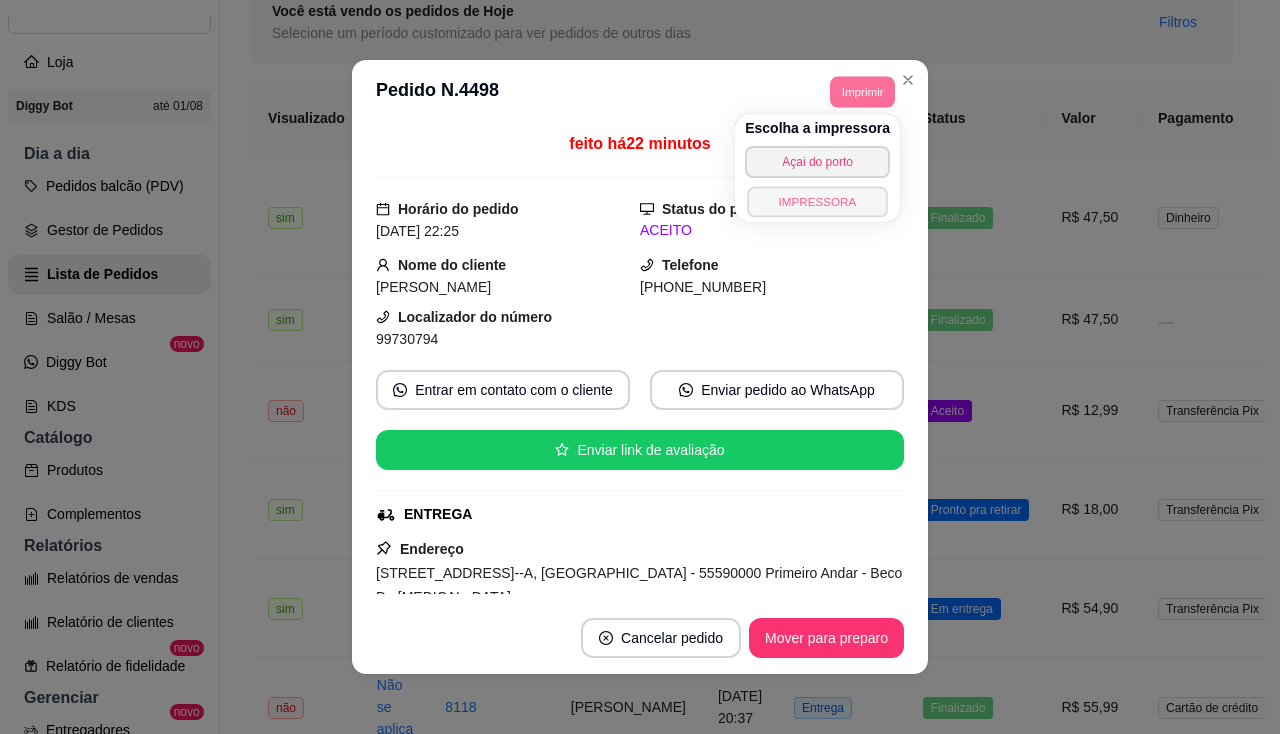 click on "IMPRESSORA" at bounding box center (817, 201) 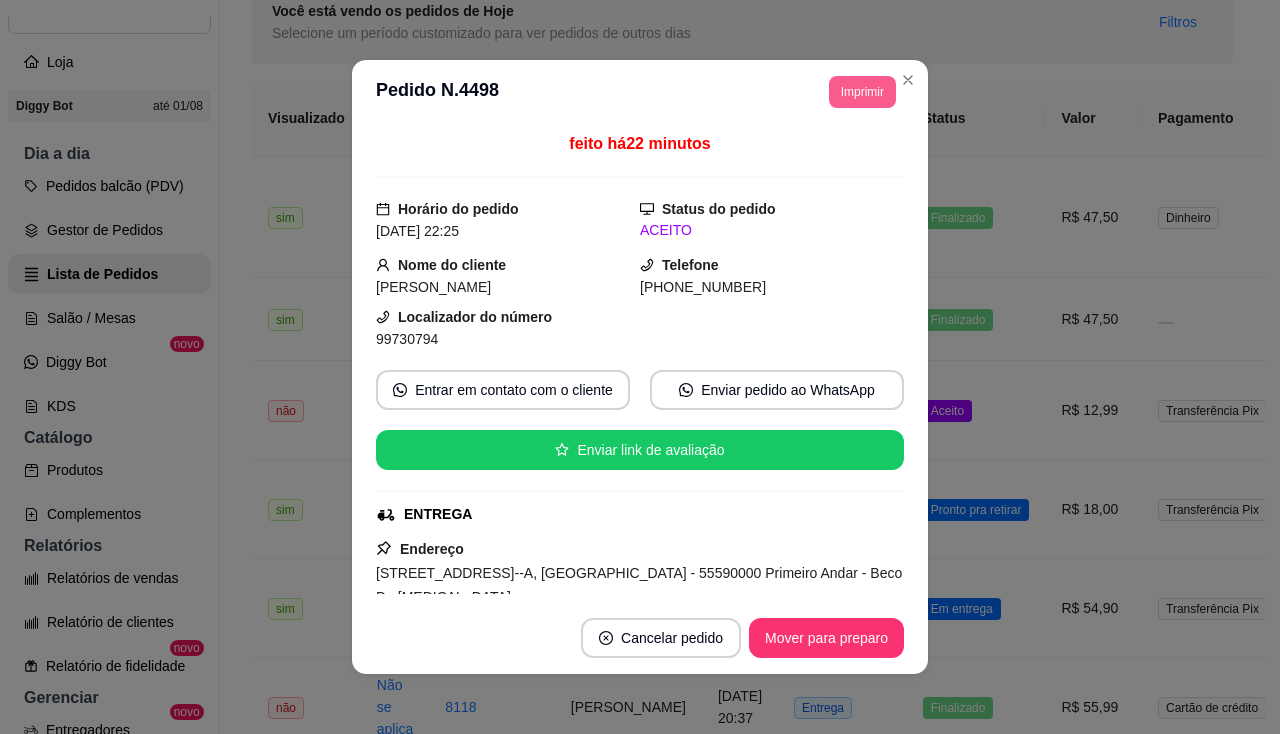 click on "Imprimir" at bounding box center (862, 92) 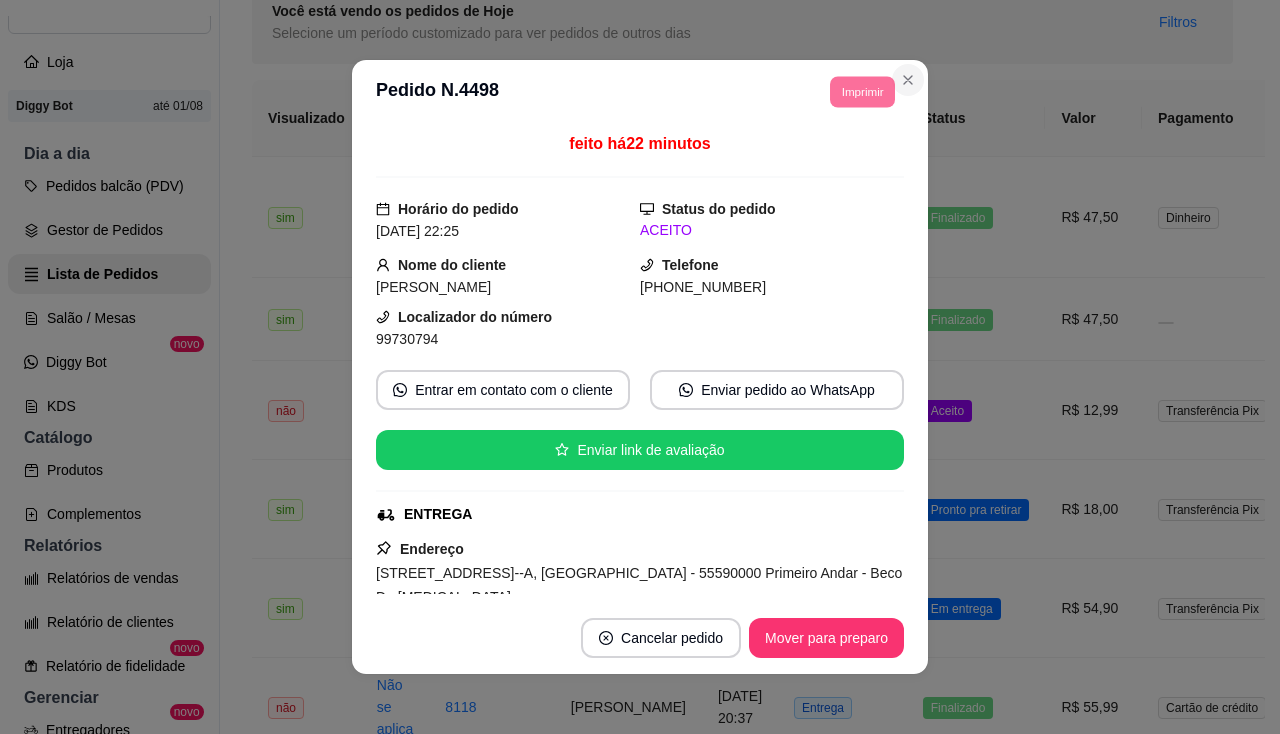 click 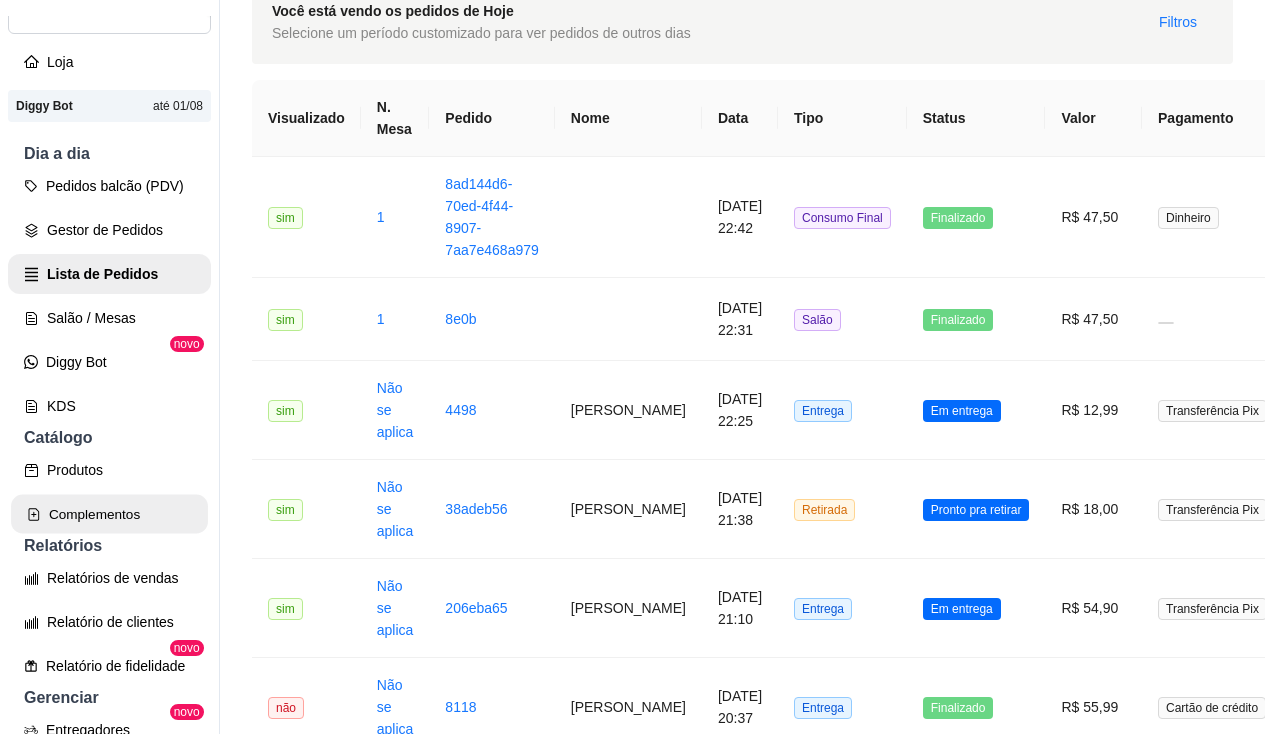 click on "Complementos" at bounding box center [109, 514] 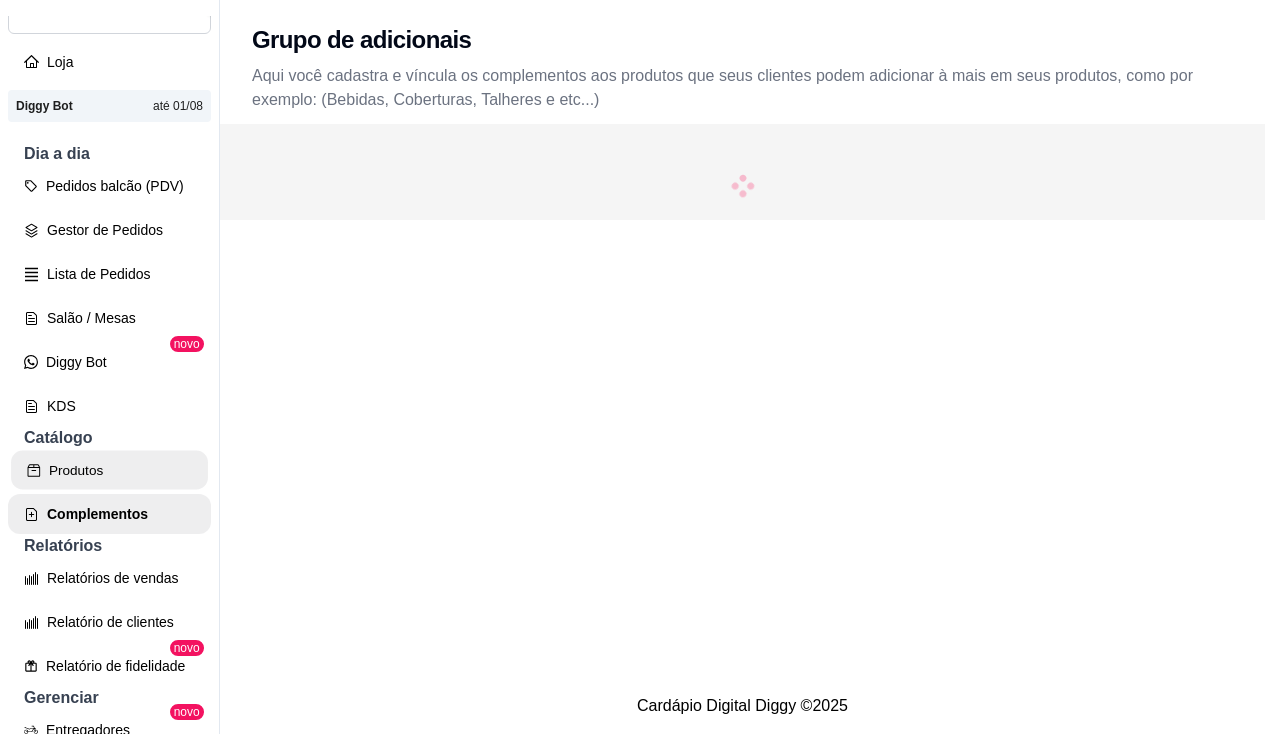 click on "Produtos" at bounding box center [109, 470] 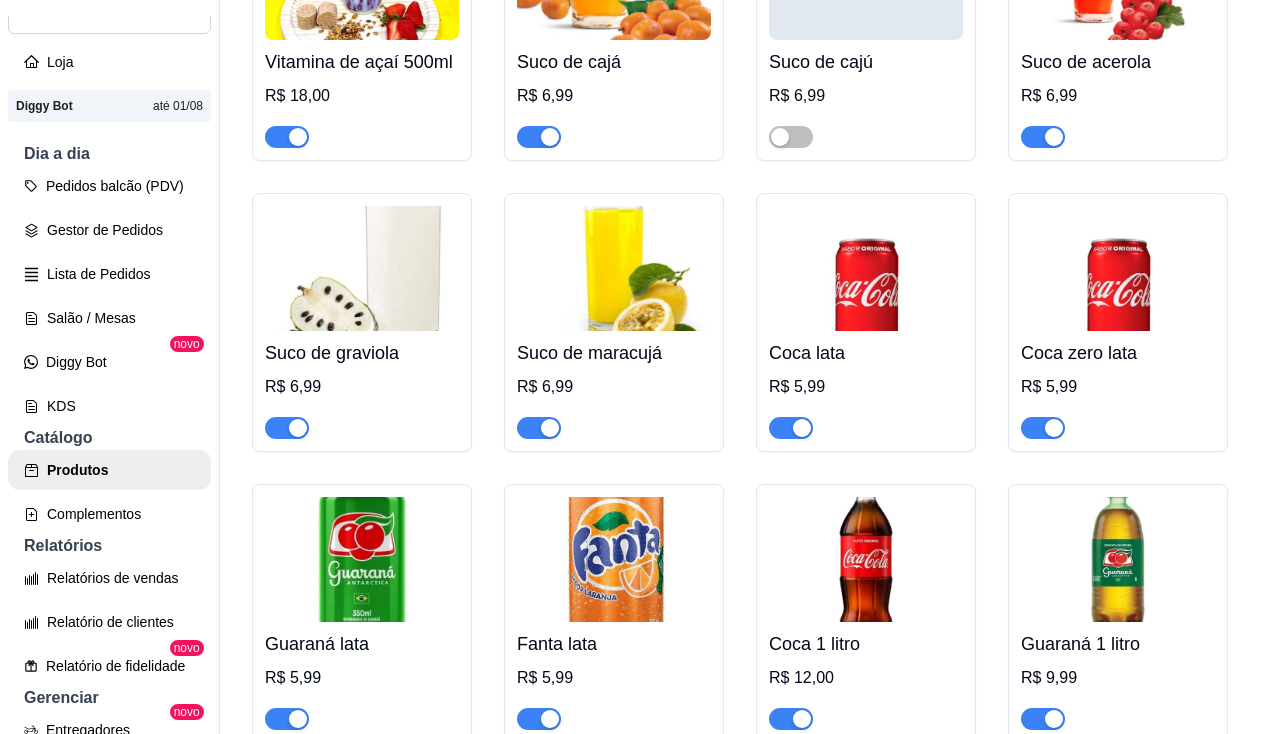 scroll, scrollTop: 6000, scrollLeft: 0, axis: vertical 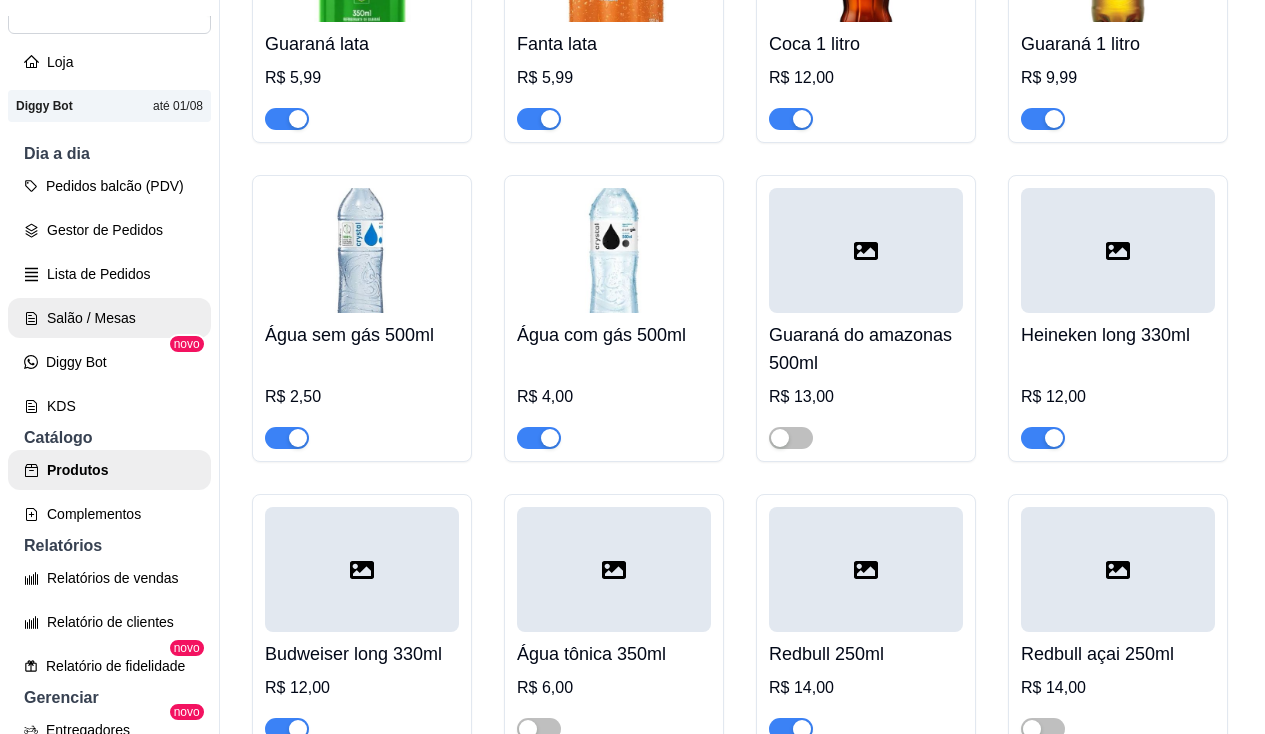 click on "Salão / Mesas" at bounding box center [109, 318] 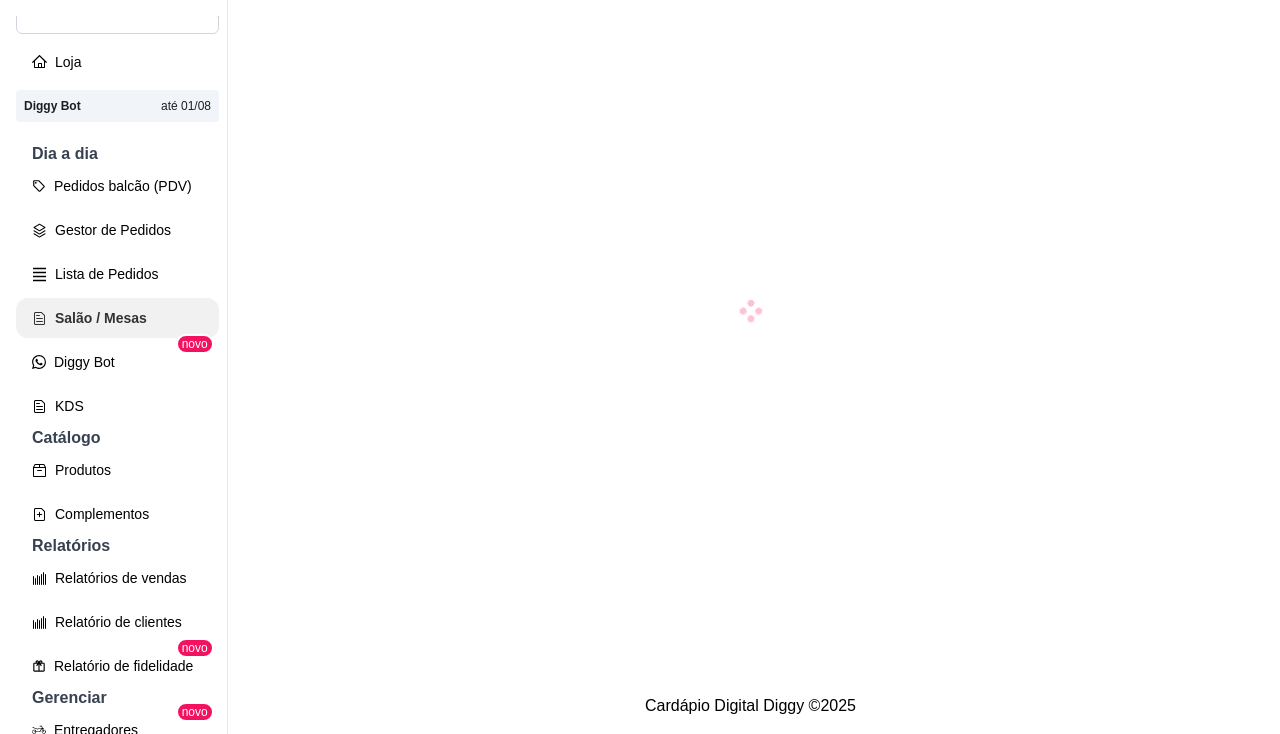 scroll, scrollTop: 0, scrollLeft: 0, axis: both 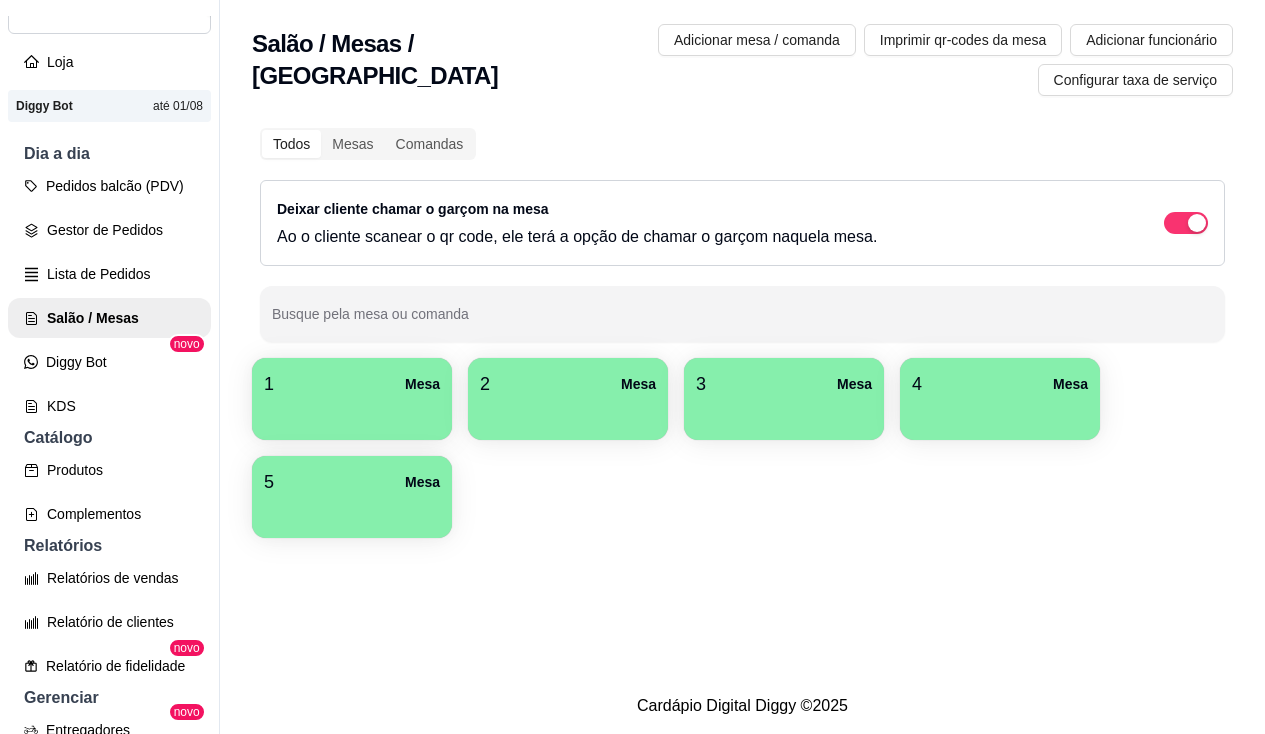 click at bounding box center (352, 413) 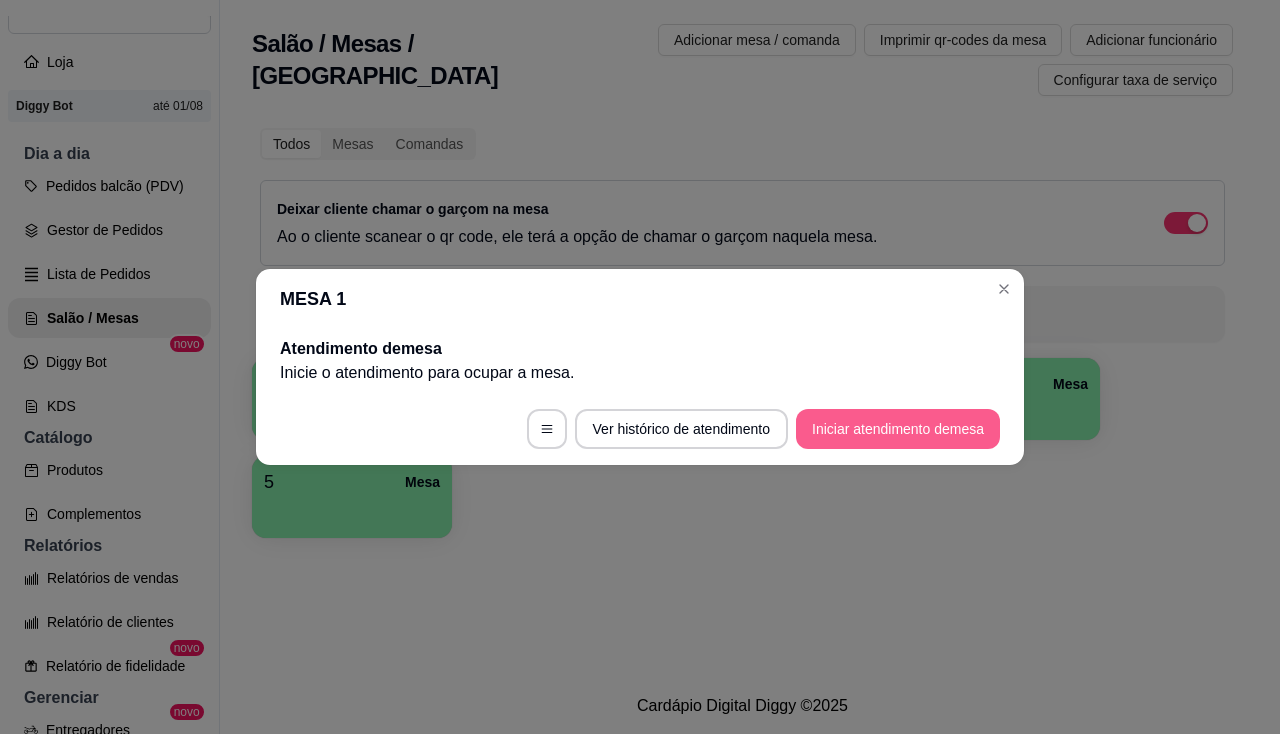 click on "Iniciar atendimento de  mesa" at bounding box center [898, 429] 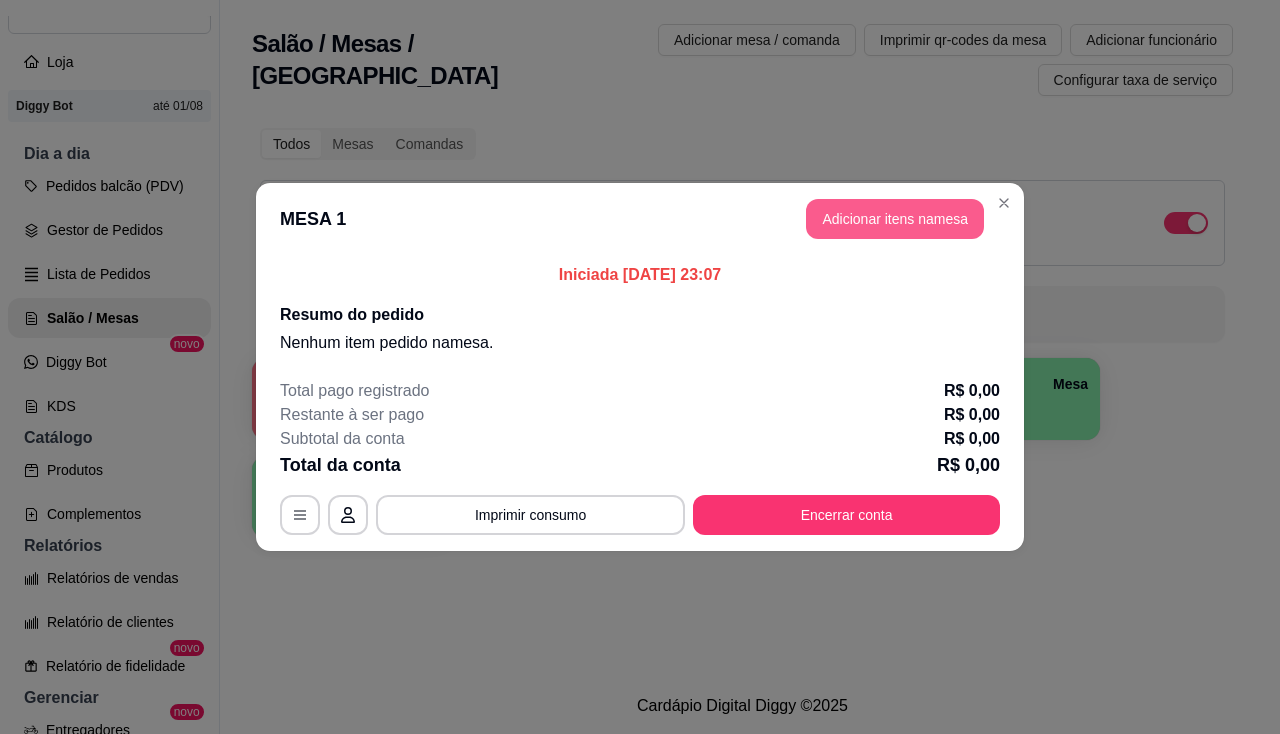 click on "Adicionar itens na  mesa" at bounding box center (895, 219) 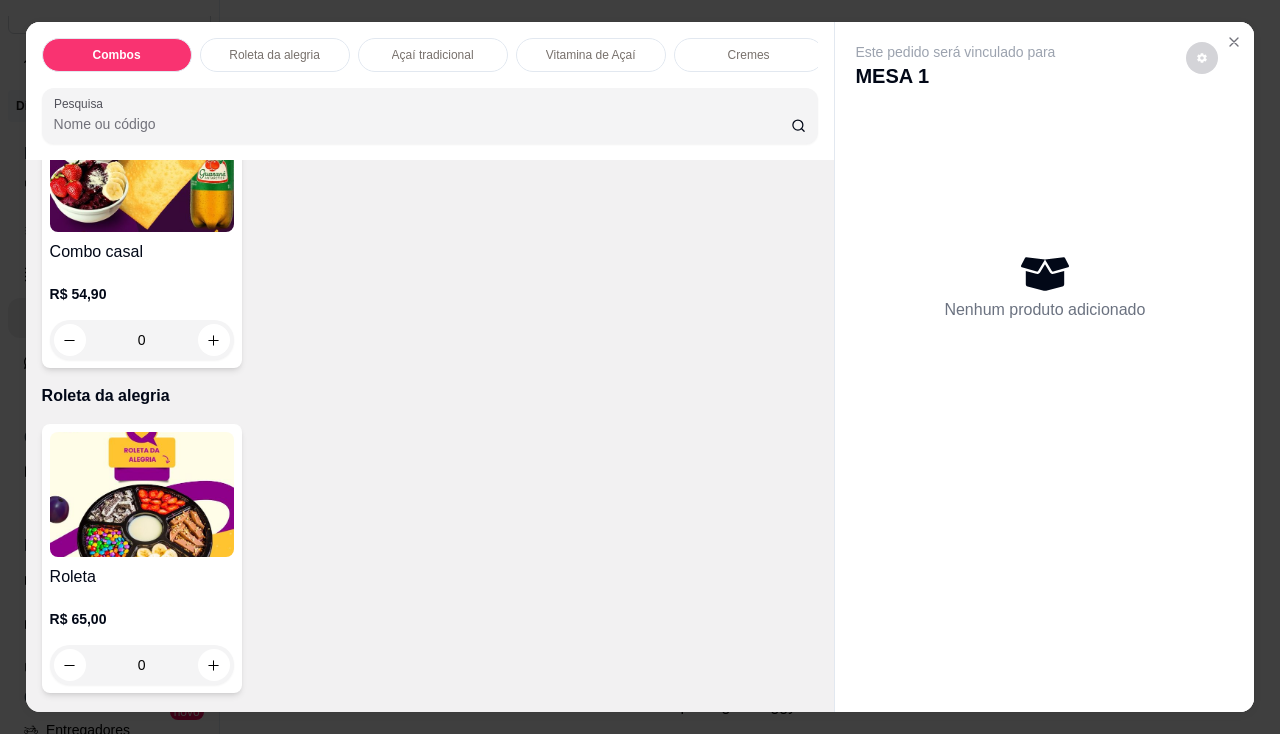 scroll, scrollTop: 900, scrollLeft: 0, axis: vertical 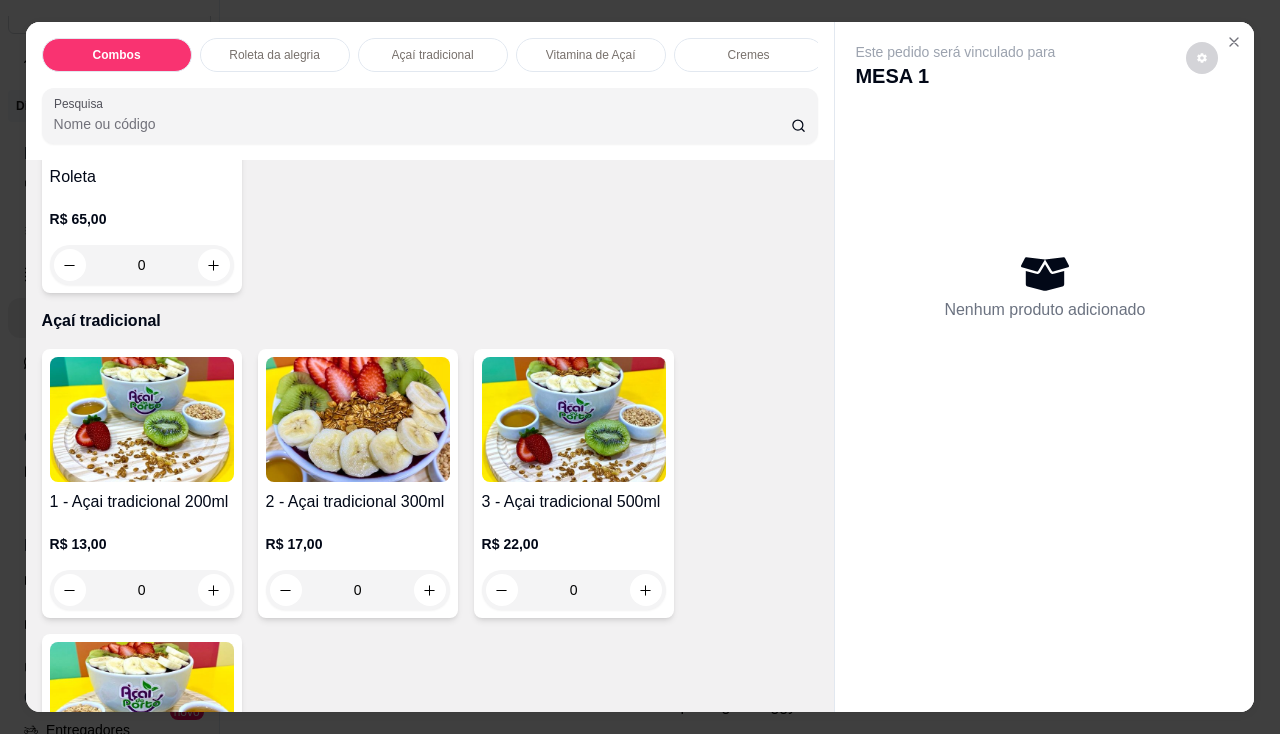 click at bounding box center (142, 419) 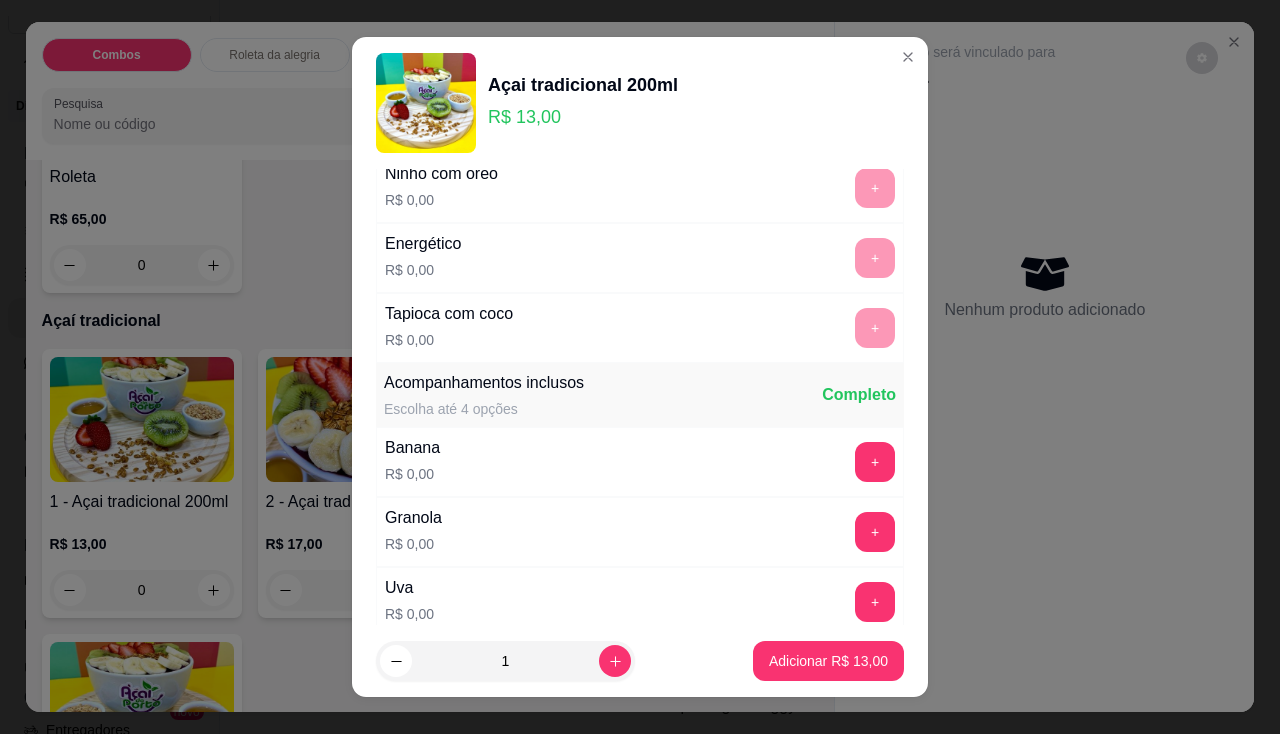 scroll, scrollTop: 400, scrollLeft: 0, axis: vertical 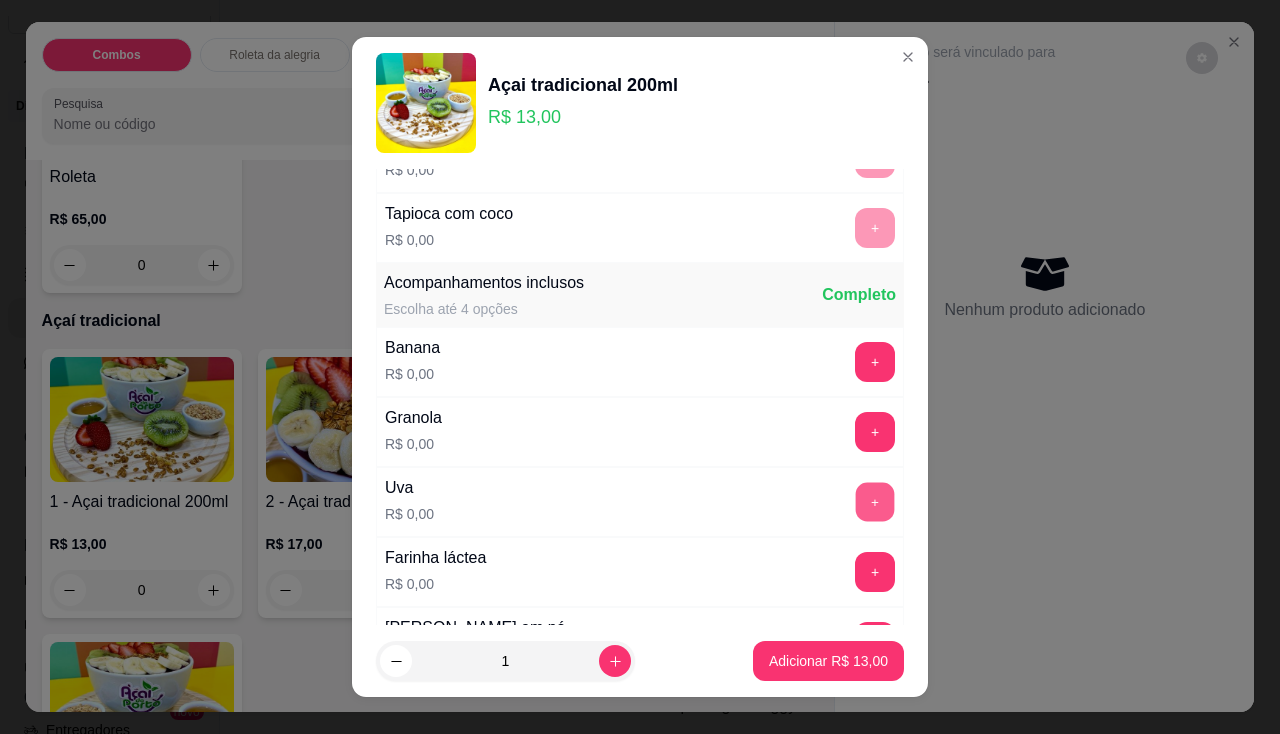 click on "+" at bounding box center (875, 501) 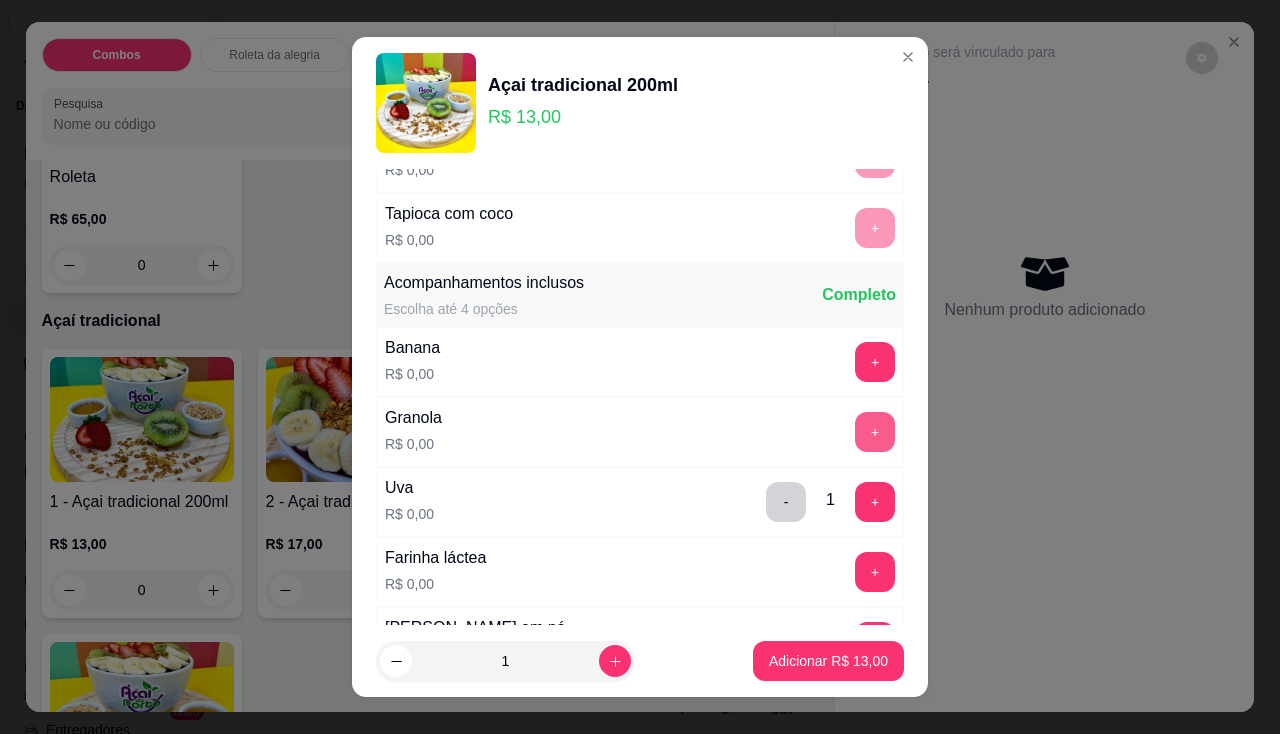 click on "+" at bounding box center [875, 432] 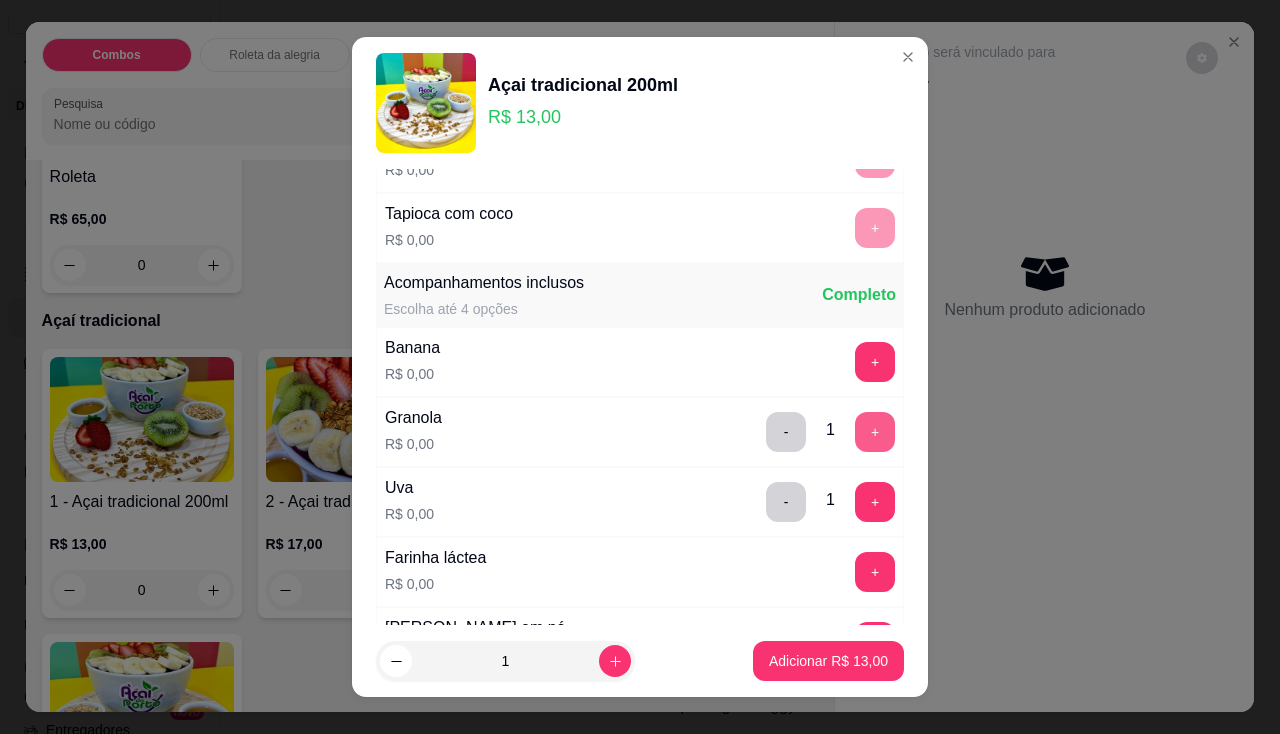 scroll, scrollTop: 600, scrollLeft: 0, axis: vertical 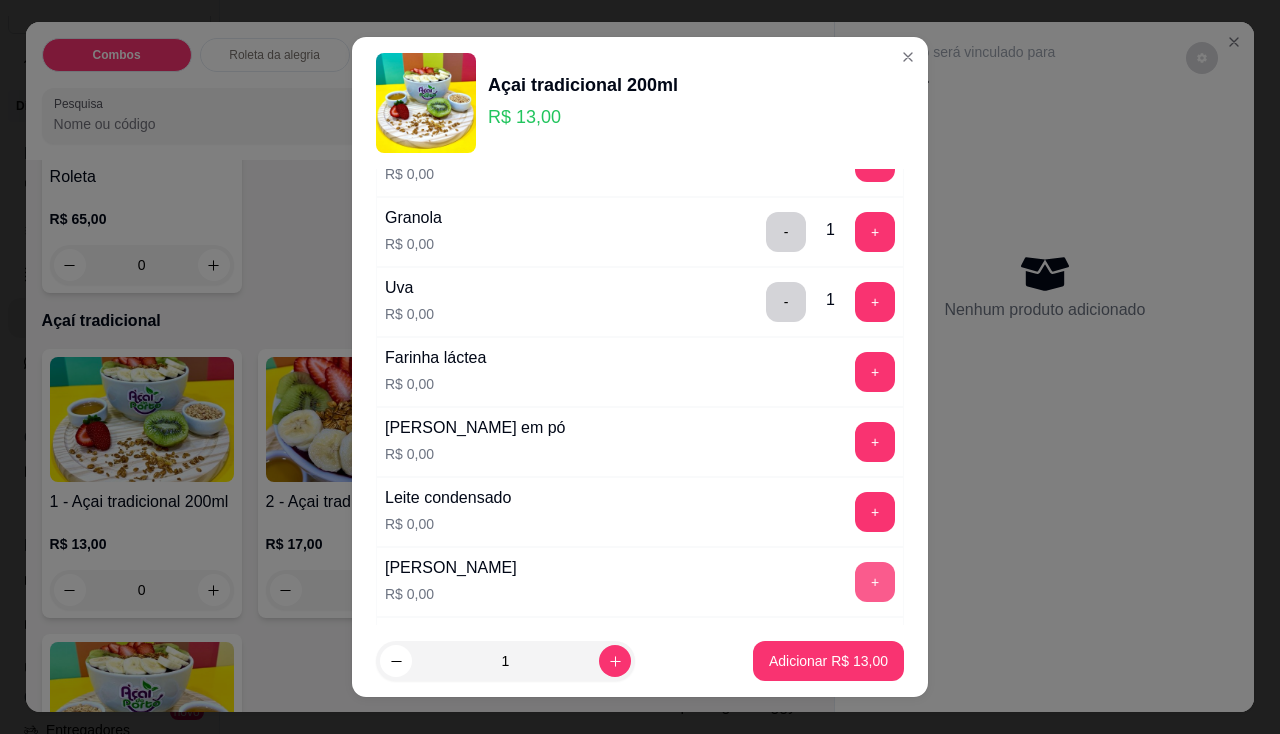 click on "+" at bounding box center (875, 582) 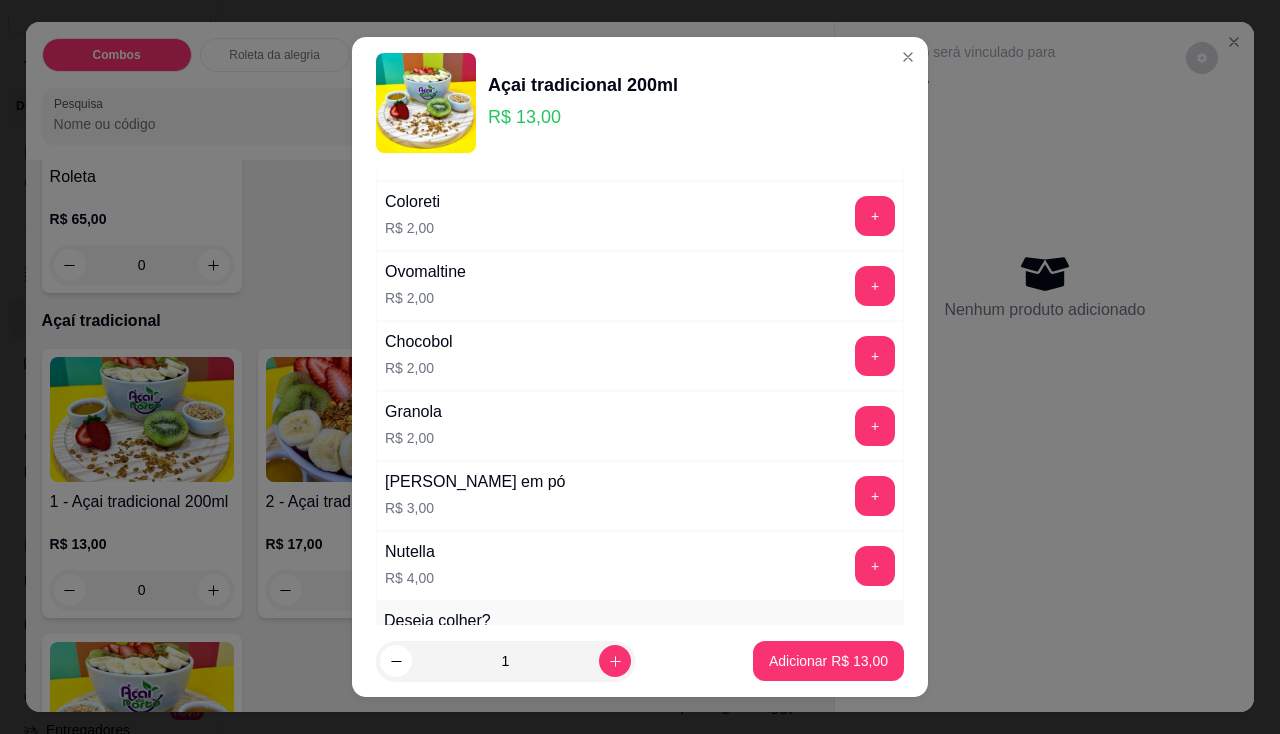 scroll, scrollTop: 2000, scrollLeft: 0, axis: vertical 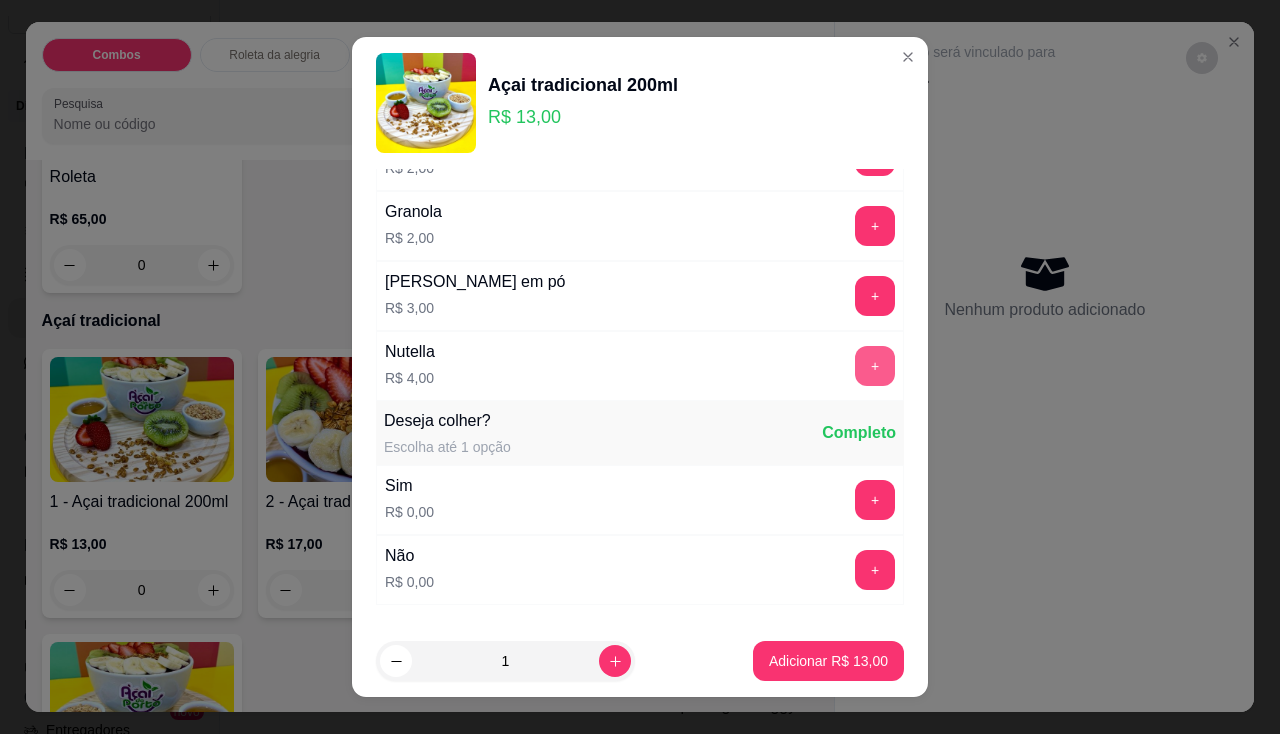 click on "+" at bounding box center (875, 366) 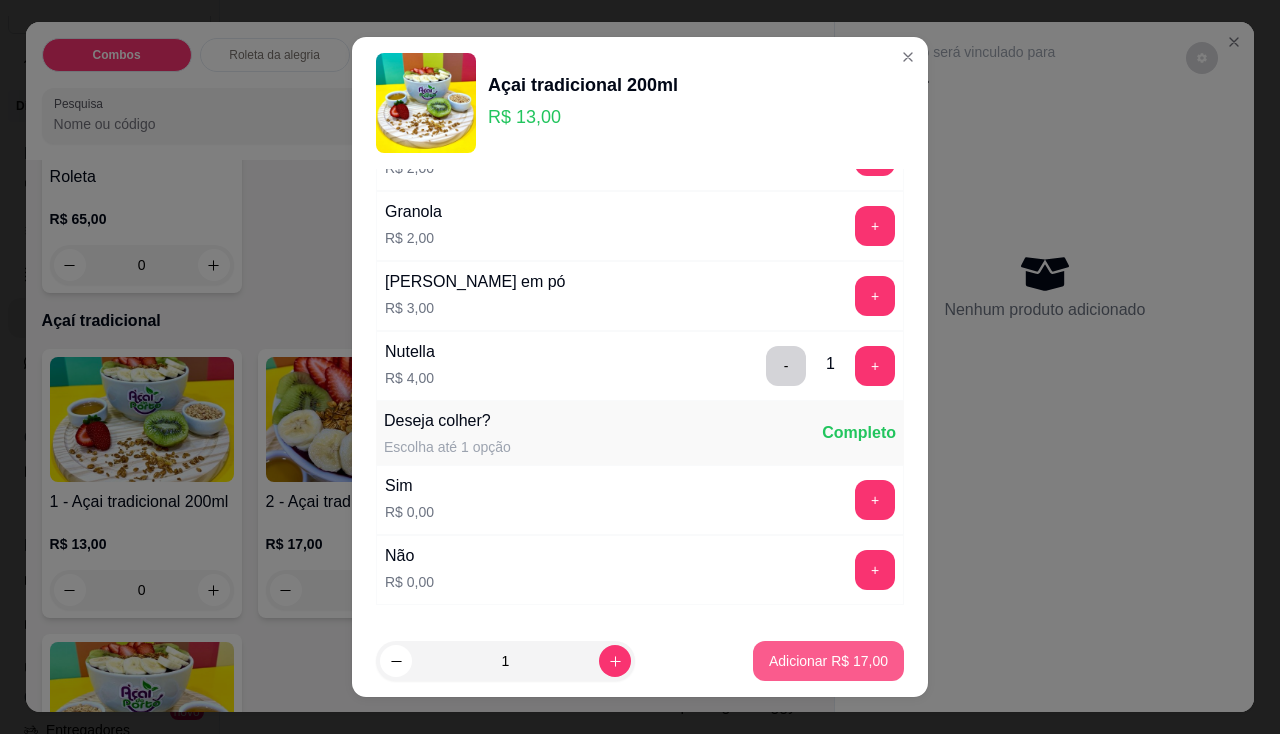 click on "Adicionar   R$ 17,00" at bounding box center [828, 661] 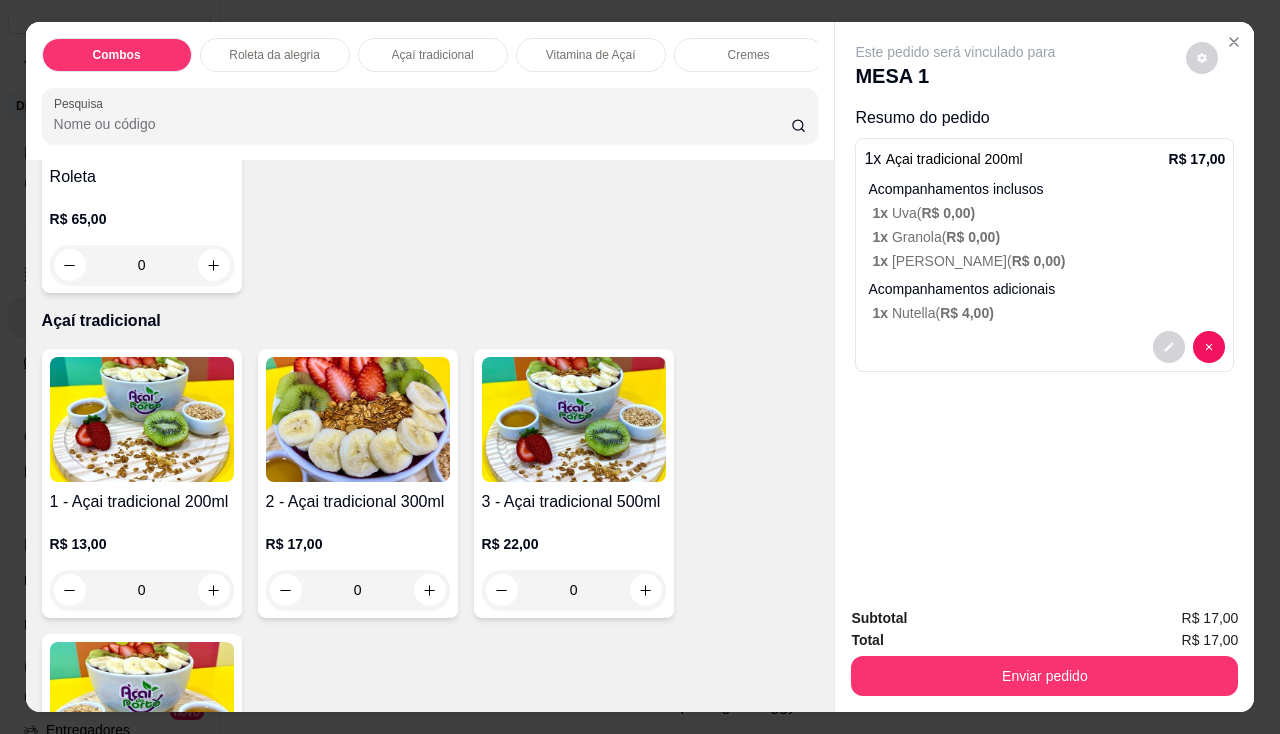 drag, startPoint x: 487, startPoint y: 531, endPoint x: 475, endPoint y: 532, distance: 12.0415945 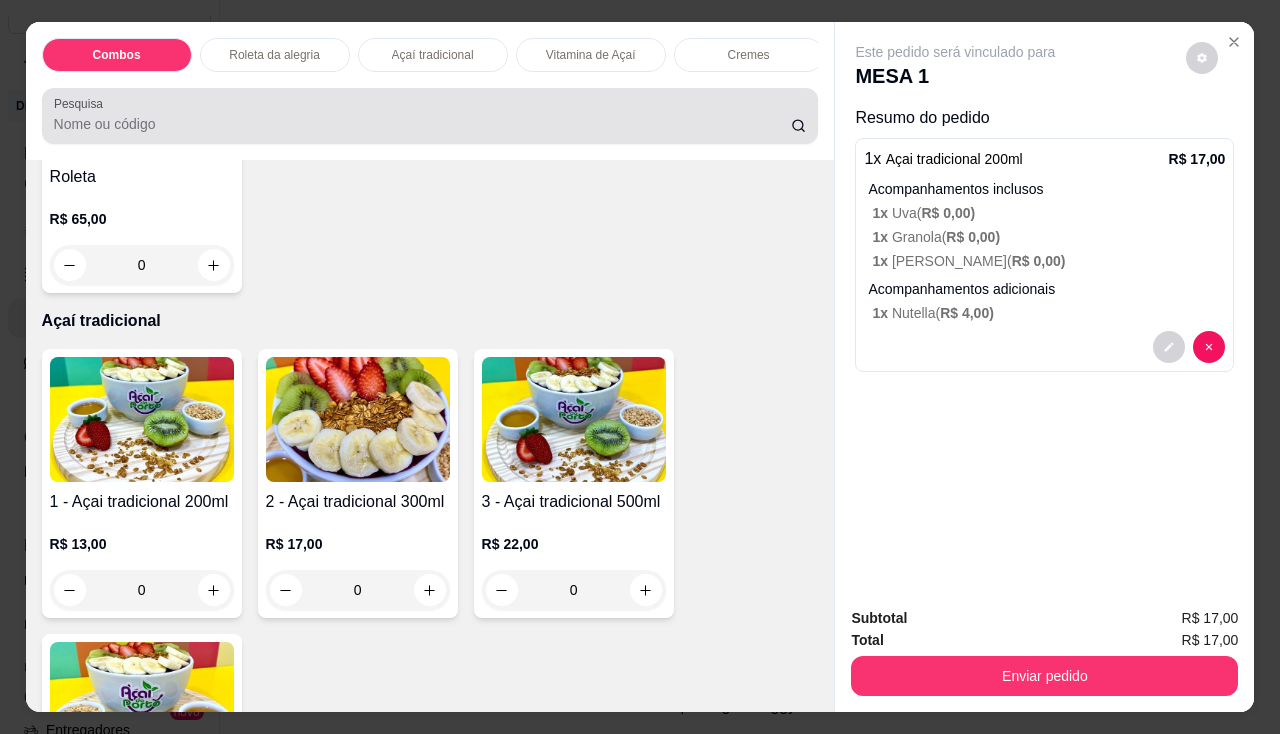 scroll, scrollTop: 49, scrollLeft: 0, axis: vertical 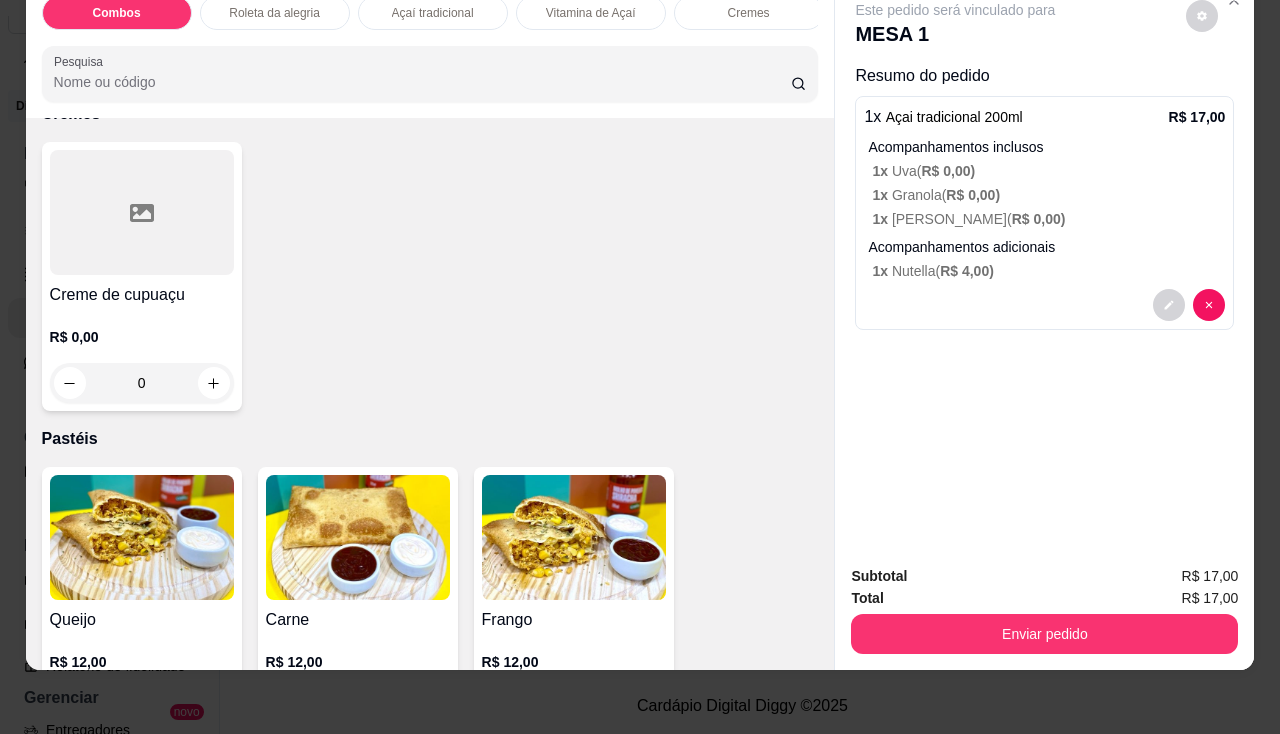 click at bounding box center [142, 212] 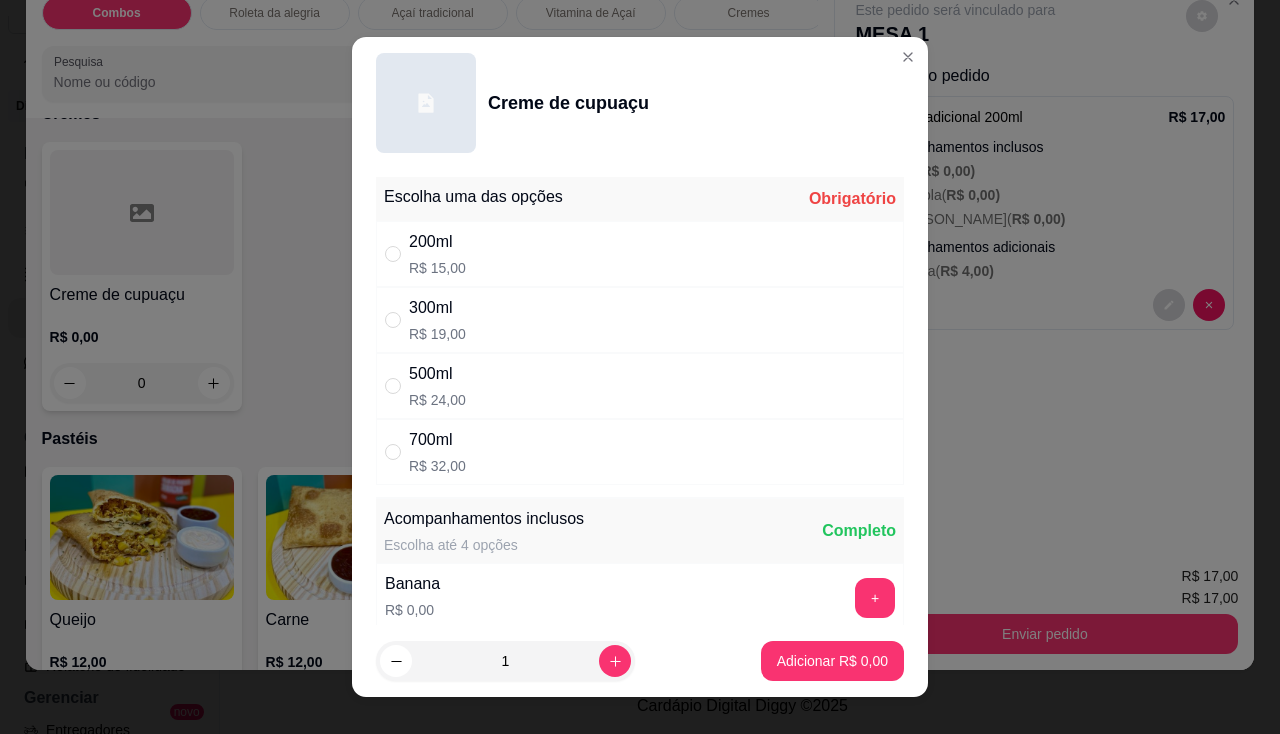 click on "Escolha uma das opções Obrigatório" at bounding box center (640, 199) 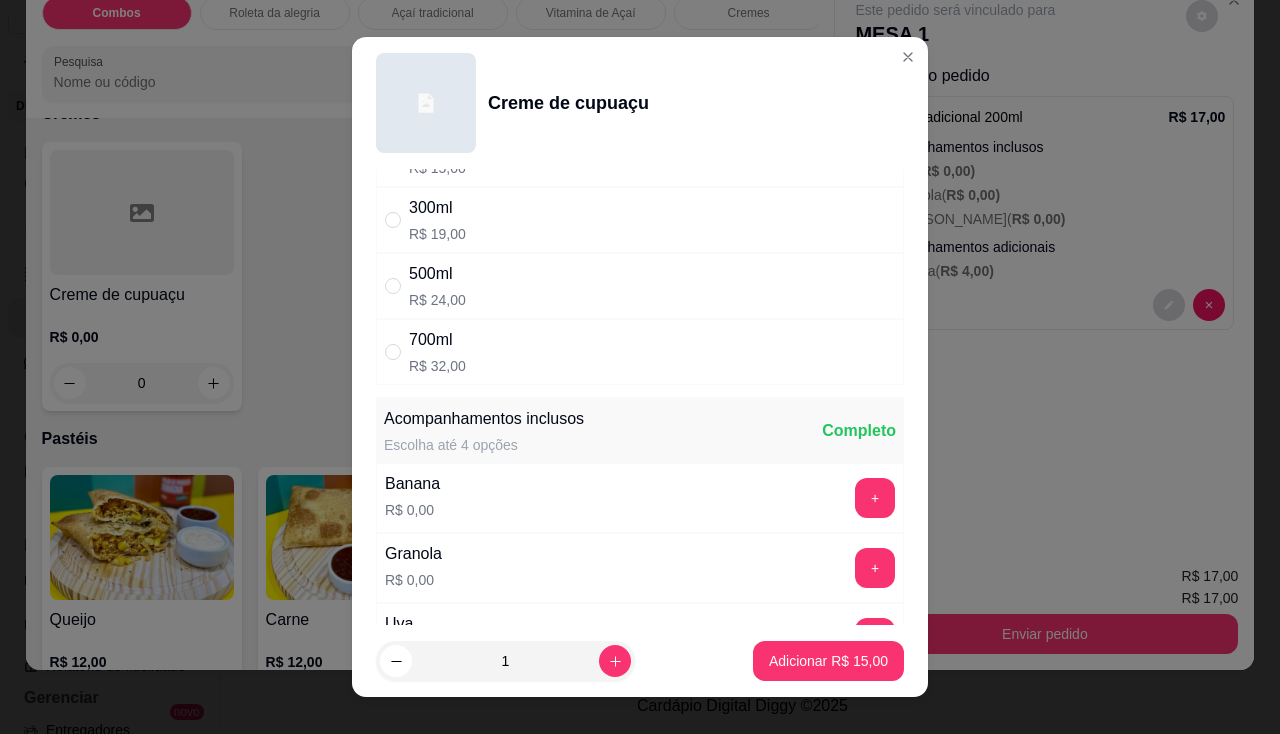 scroll, scrollTop: 200, scrollLeft: 0, axis: vertical 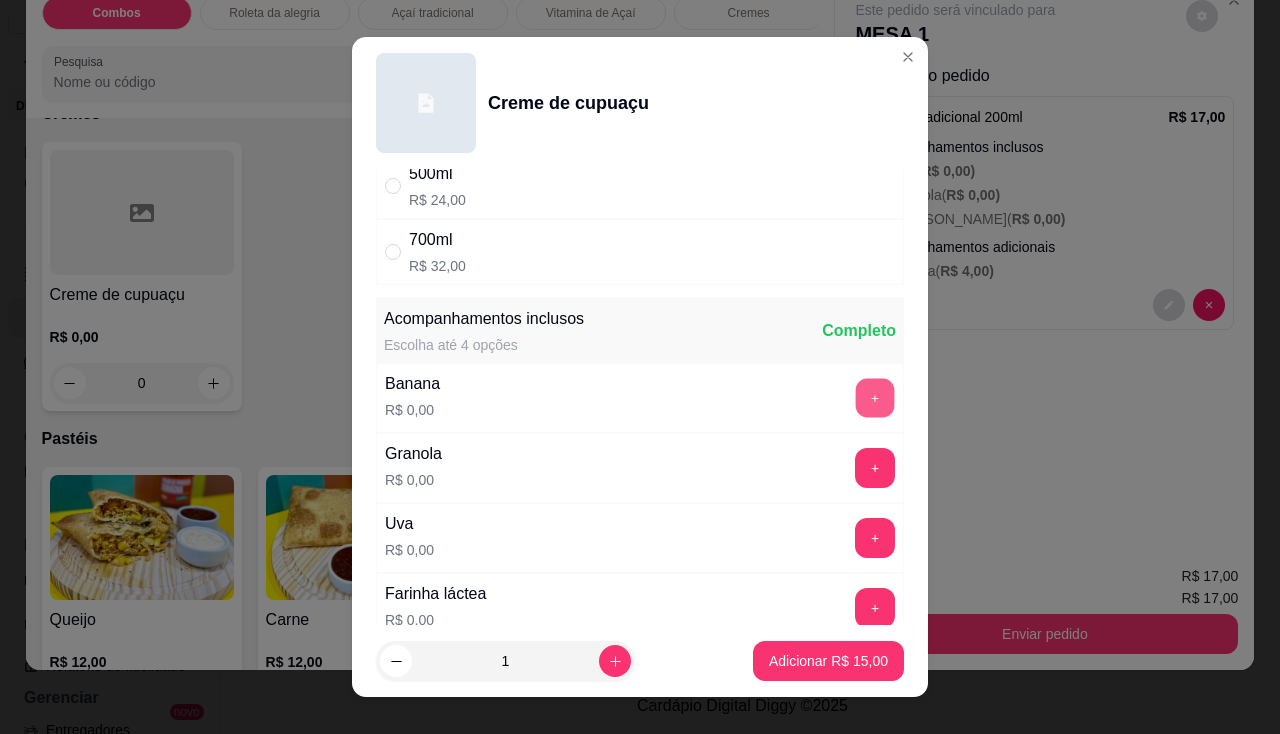 click on "+" at bounding box center (875, 397) 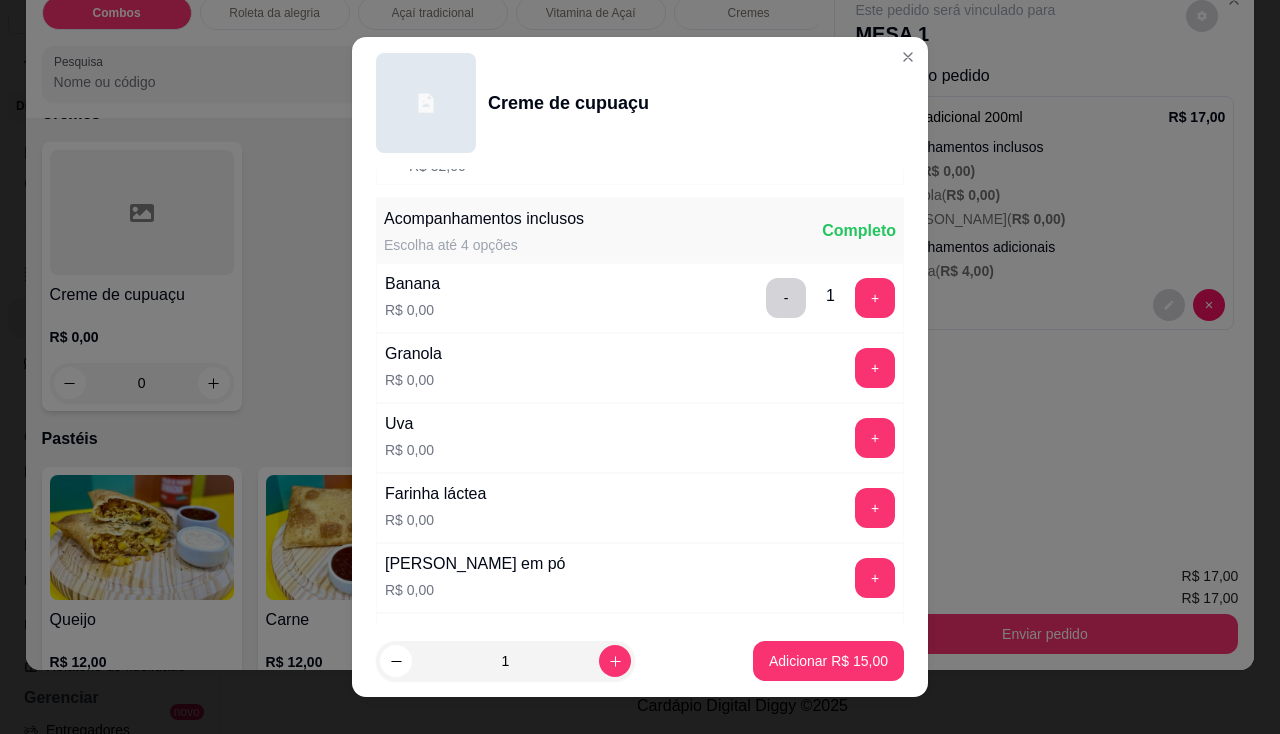 scroll, scrollTop: 400, scrollLeft: 0, axis: vertical 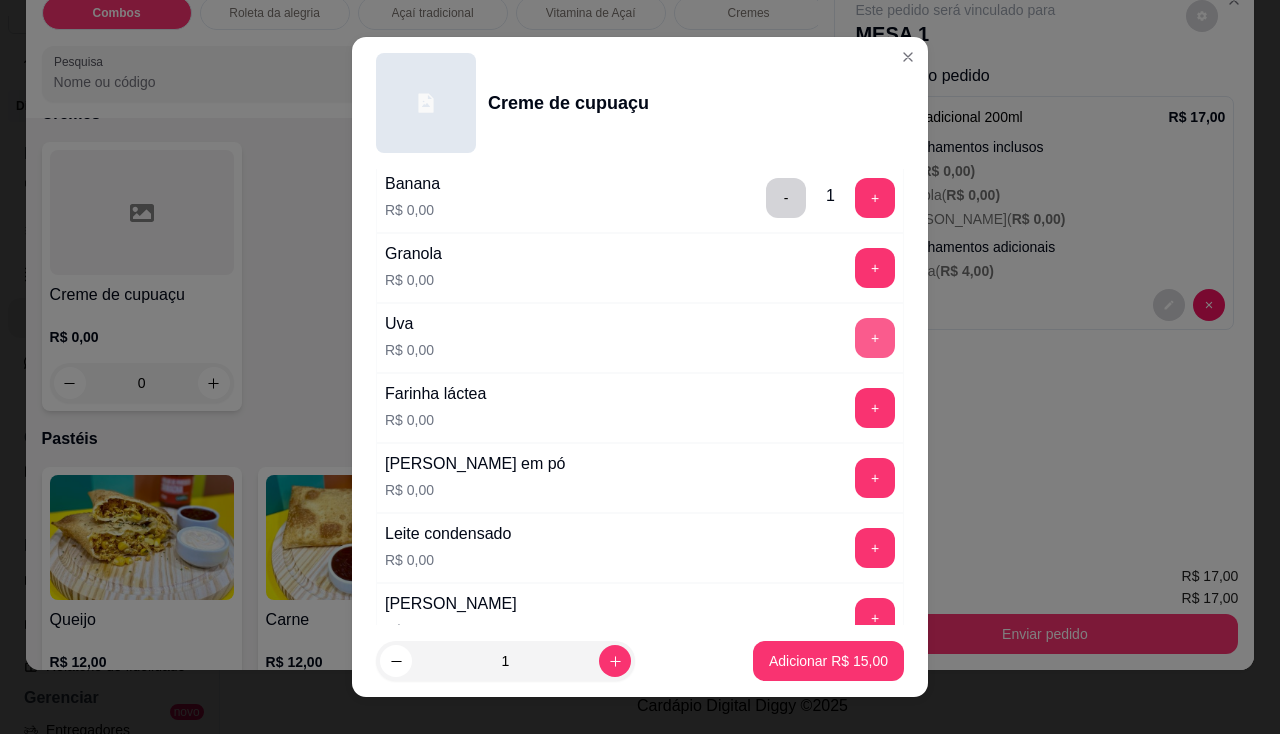 click on "+" at bounding box center (875, 338) 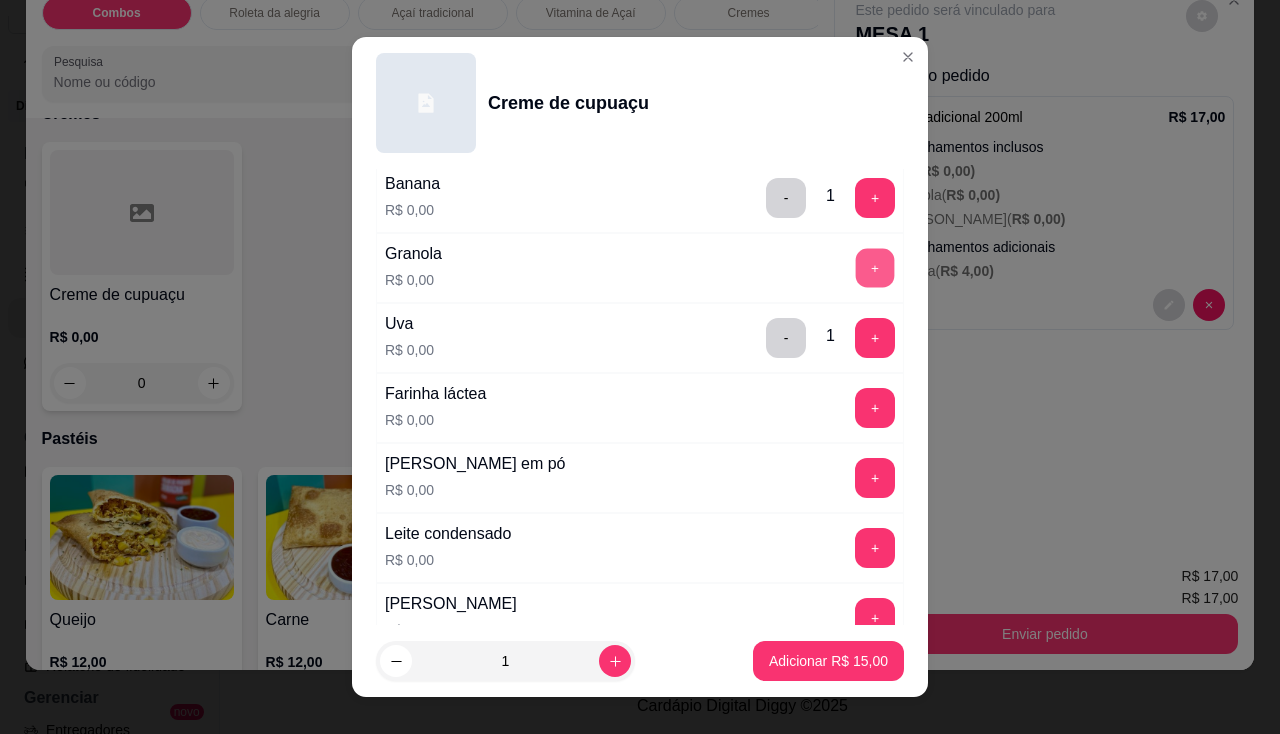click on "+" at bounding box center (875, 267) 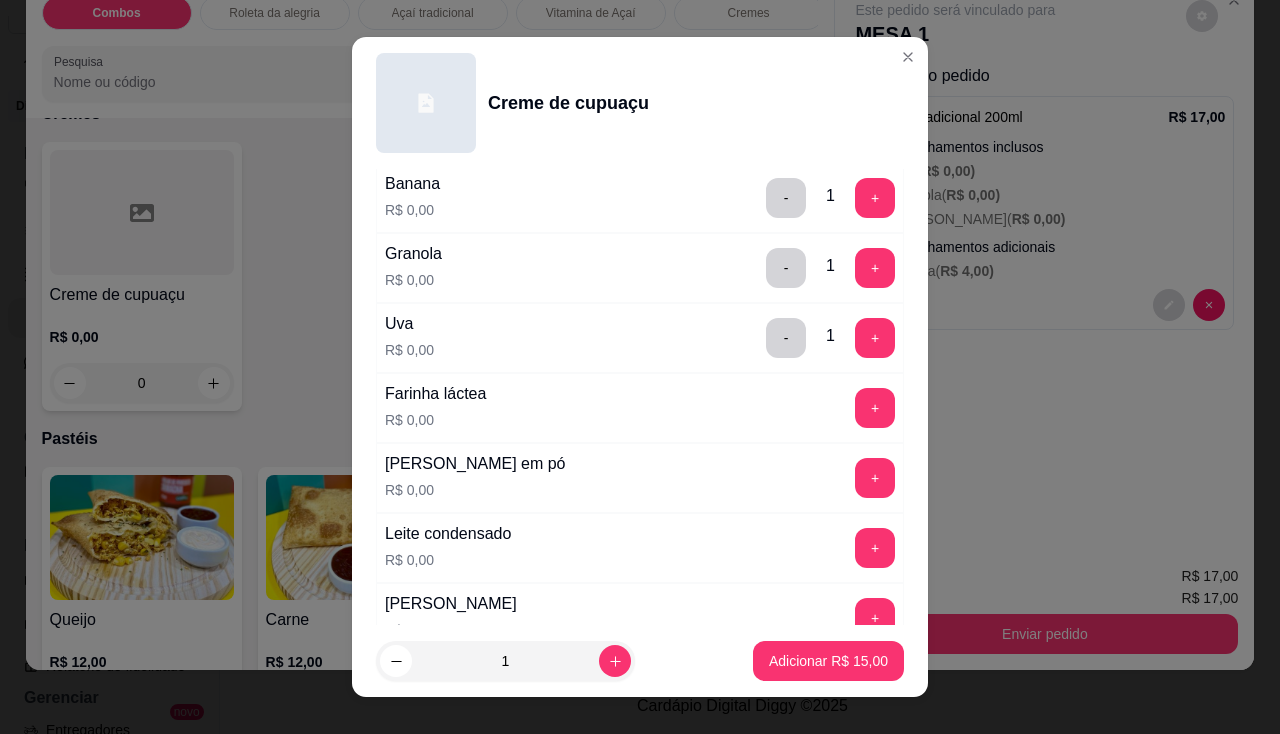 click on "1 Adicionar   R$ 15,00" at bounding box center [640, 661] 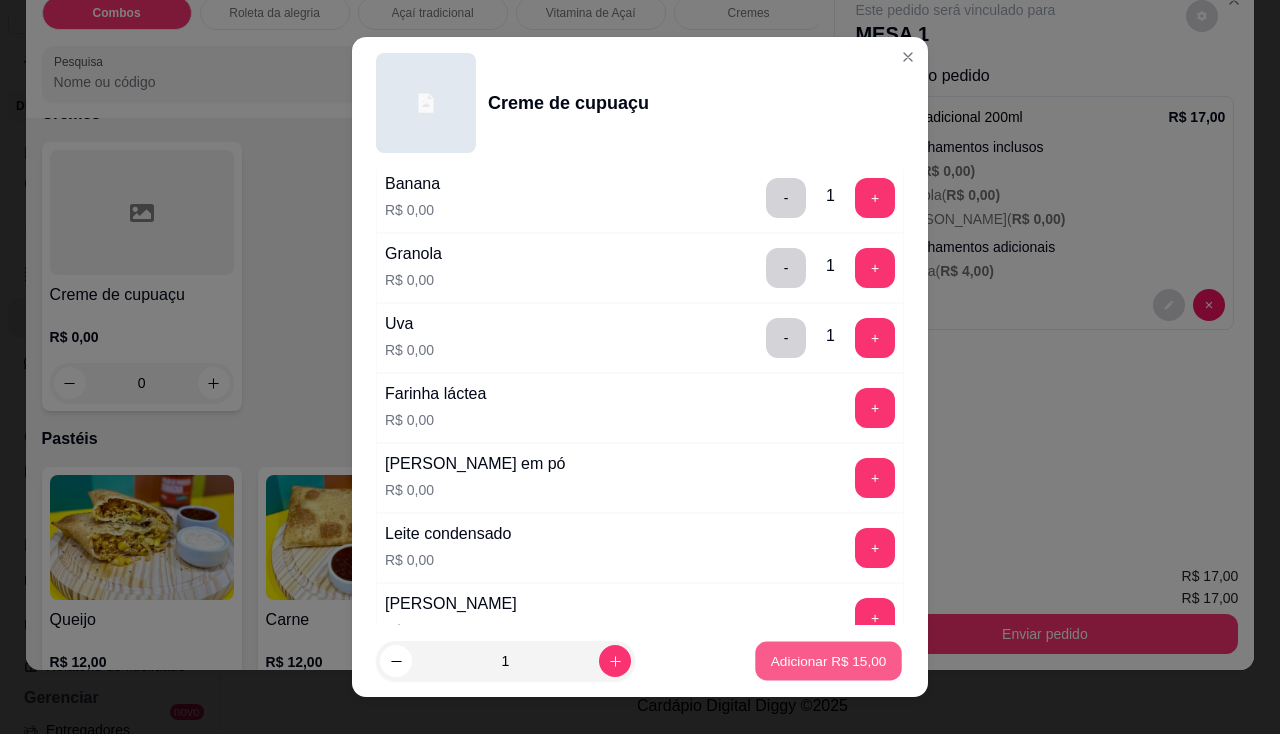 click on "Adicionar   R$ 15,00" at bounding box center (829, 661) 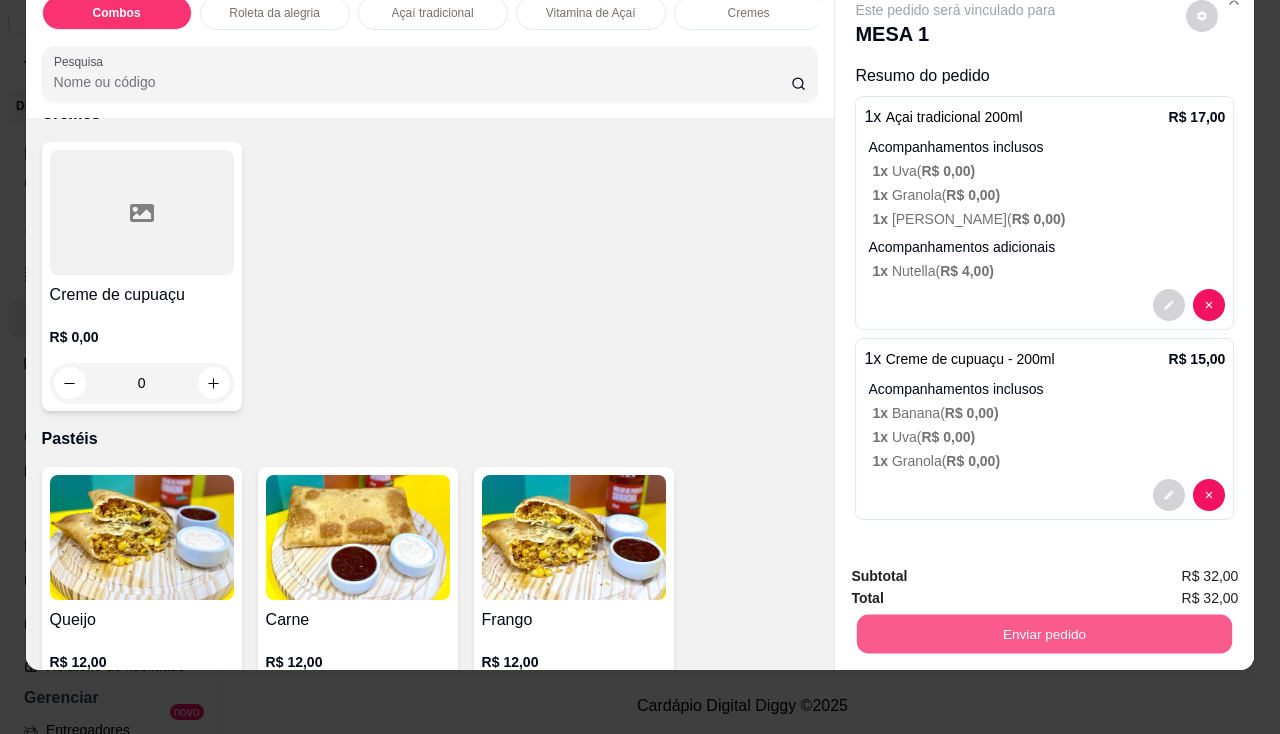 click on "Enviar pedido" at bounding box center (1044, 634) 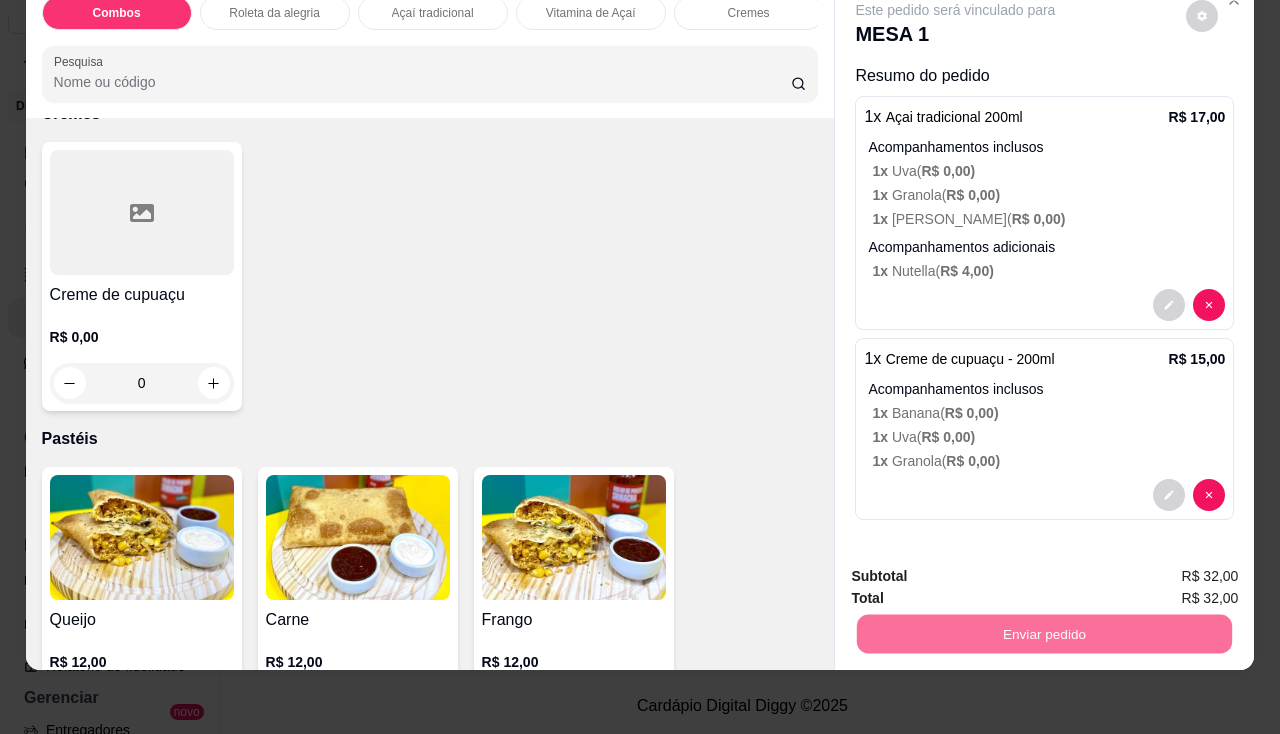 click on "Não registrar e enviar pedido" at bounding box center (979, 570) 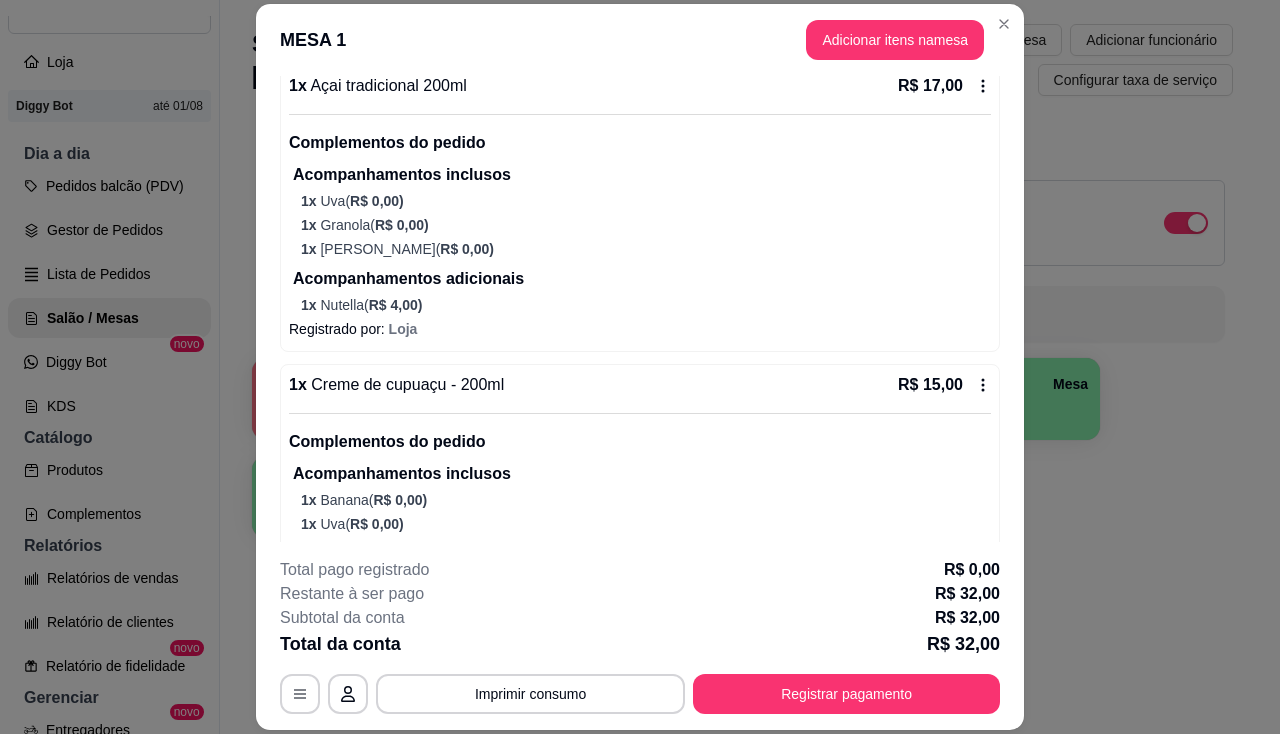 scroll, scrollTop: 100, scrollLeft: 0, axis: vertical 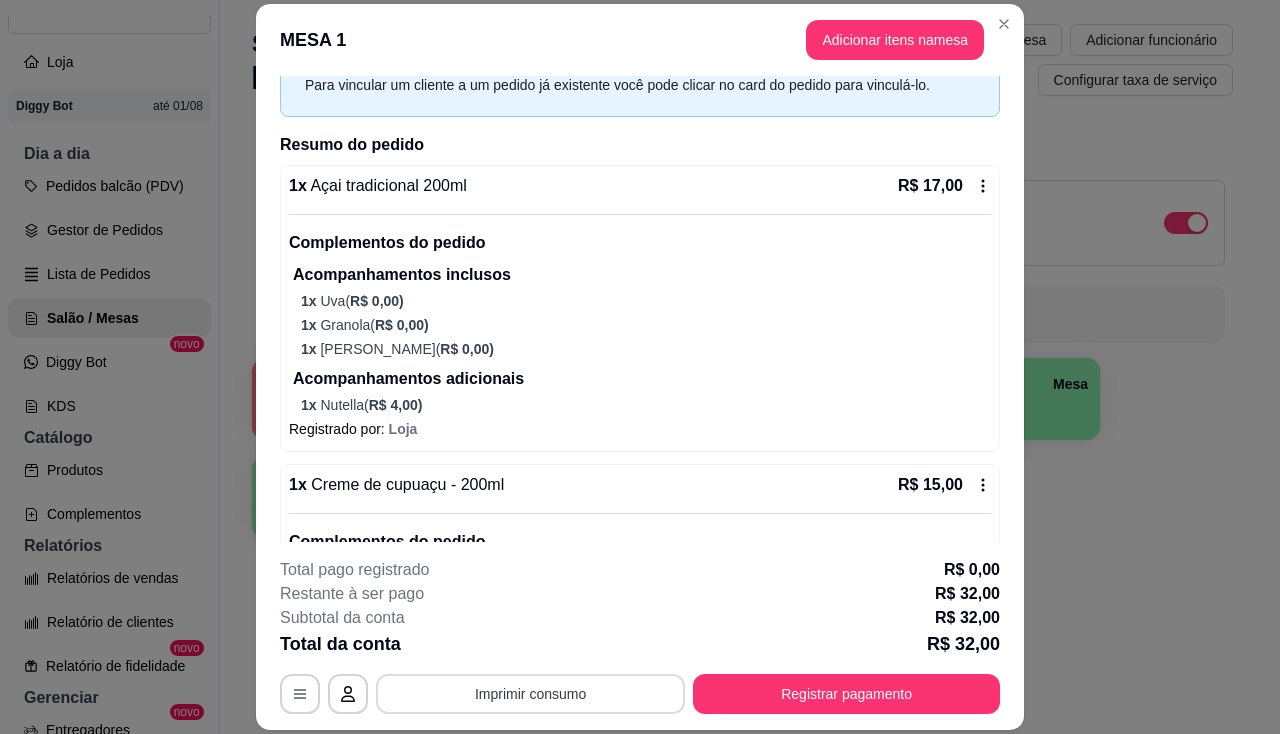 click on "Imprimir consumo" at bounding box center [530, 694] 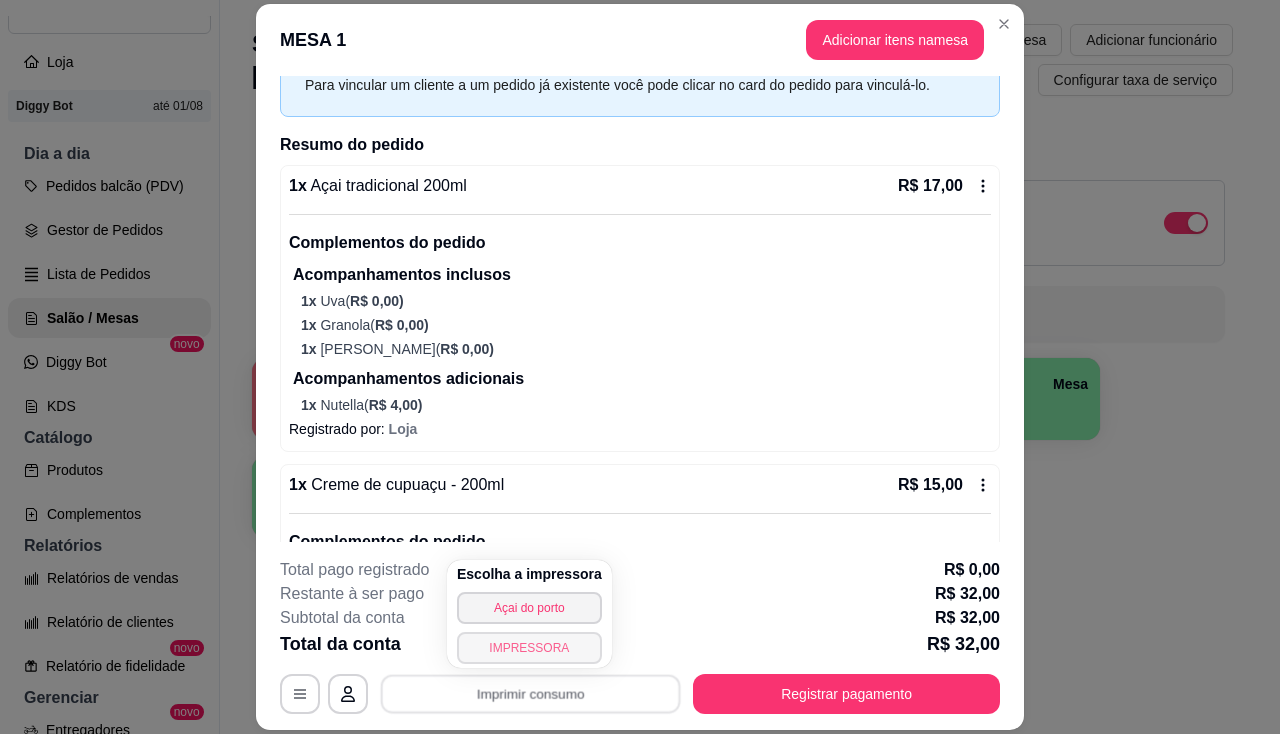 click on "IMPRESSORA" at bounding box center [529, 648] 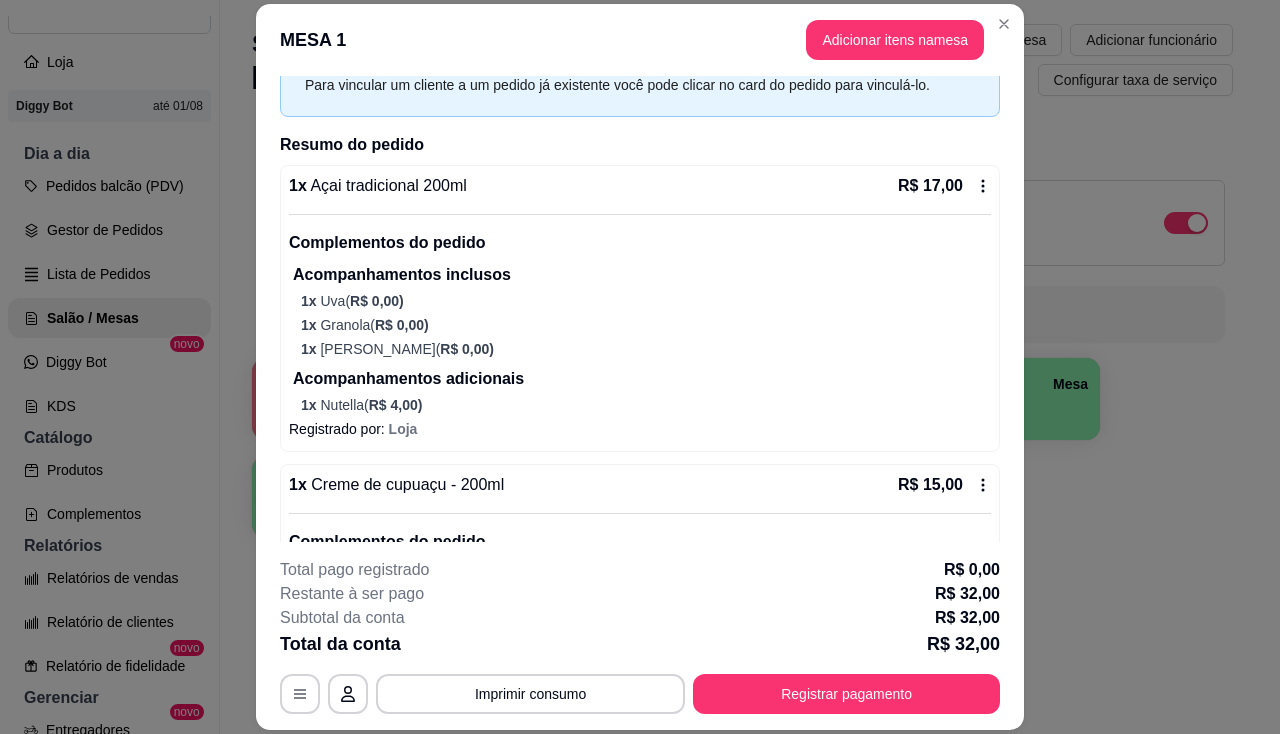 click on "1 x   Açai tradicional 200ml R$ 17,00 Complementos do pedido Acompanhamentos inclusos 1 x   Uva   ( R$ 0,00 ) 1 x   Granola  ( R$ 0,00 ) 1 x   Mel  ( R$ 0,00 ) Acompanhamentos adicionais 1 x   Nutella  ( R$ 4,00 ) Registrado por:   Loja" at bounding box center [640, 308] 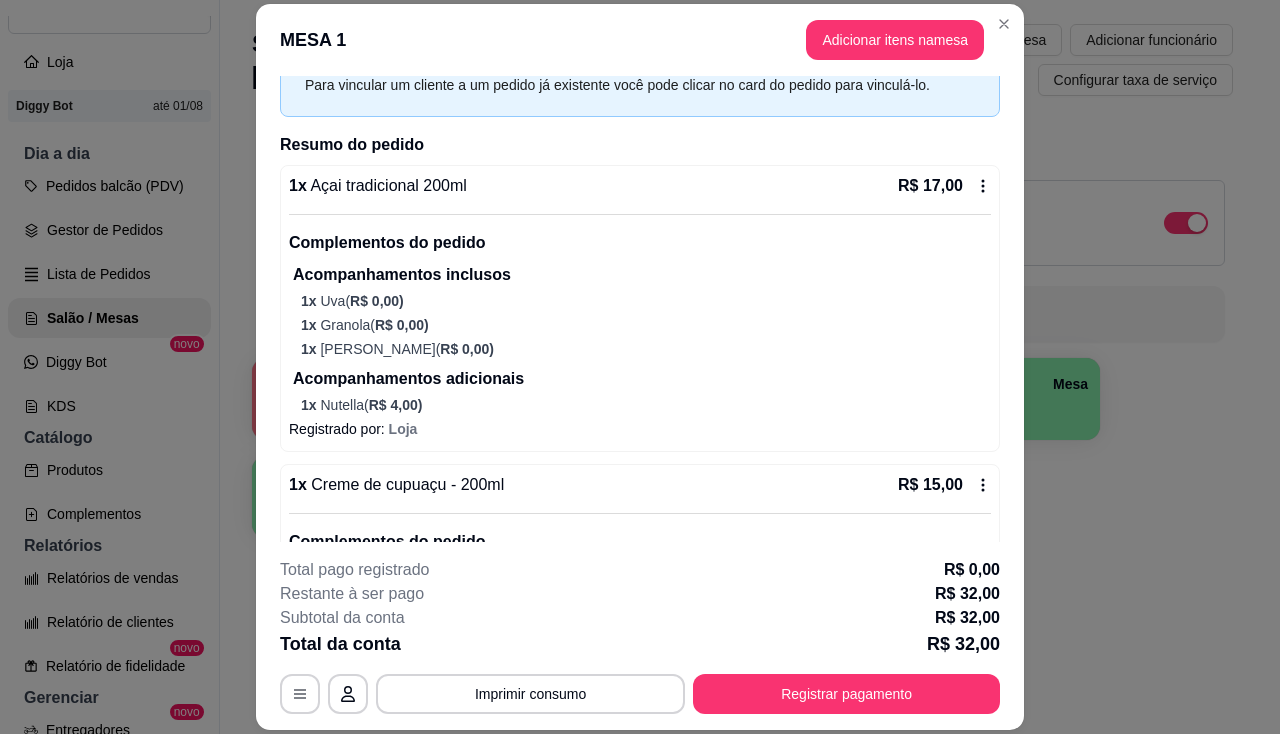 click 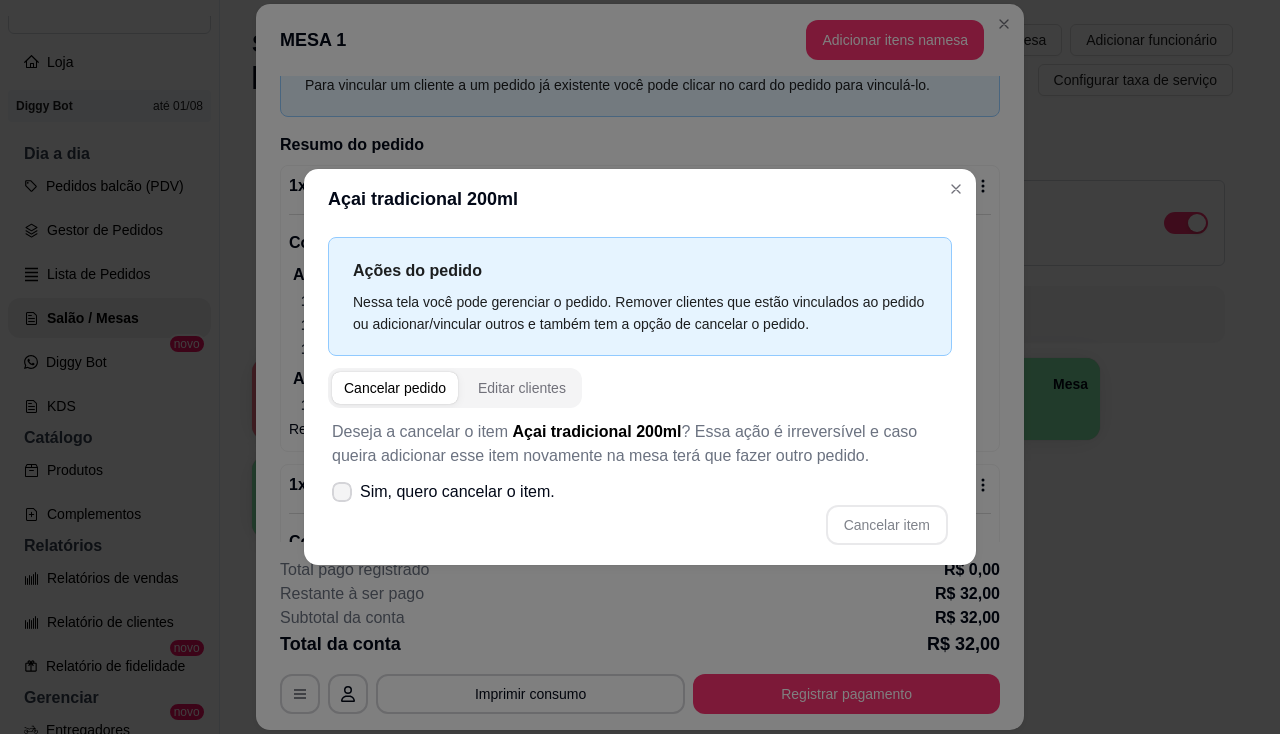 click on "Sim, quero cancelar o item." at bounding box center [457, 492] 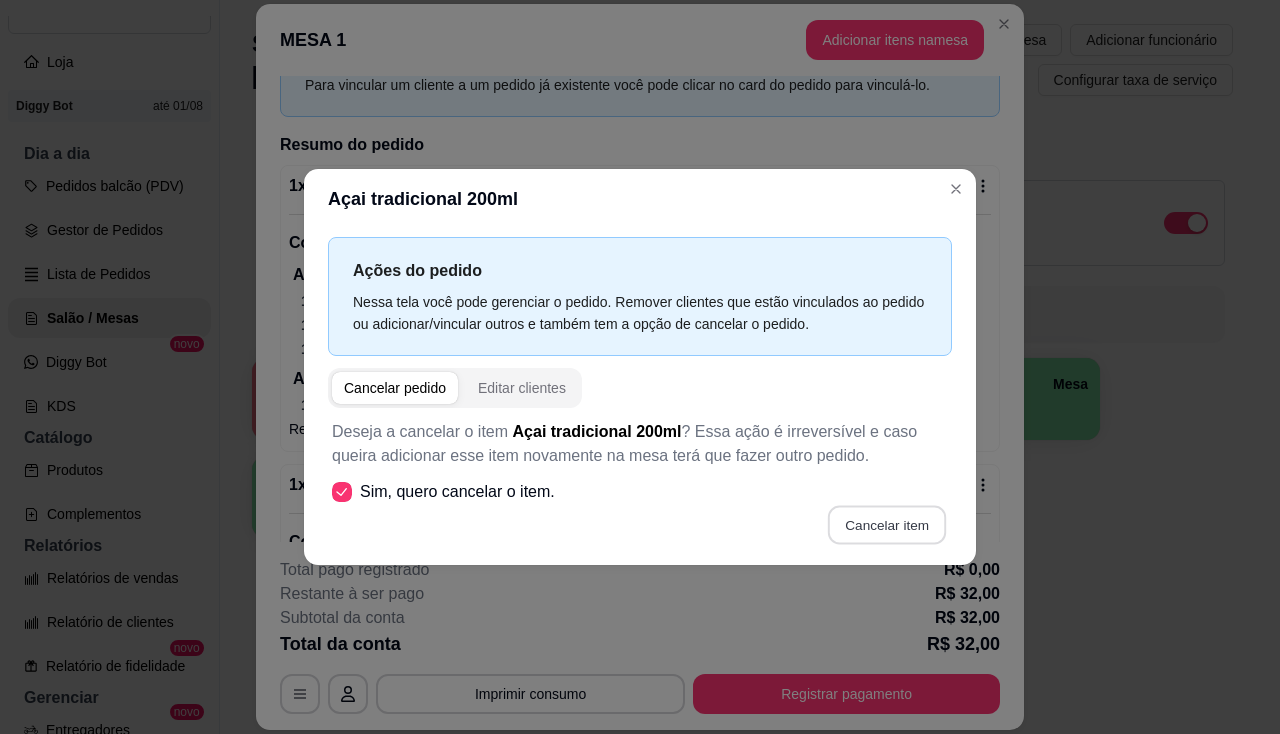 click on "Cancelar item" at bounding box center [886, 525] 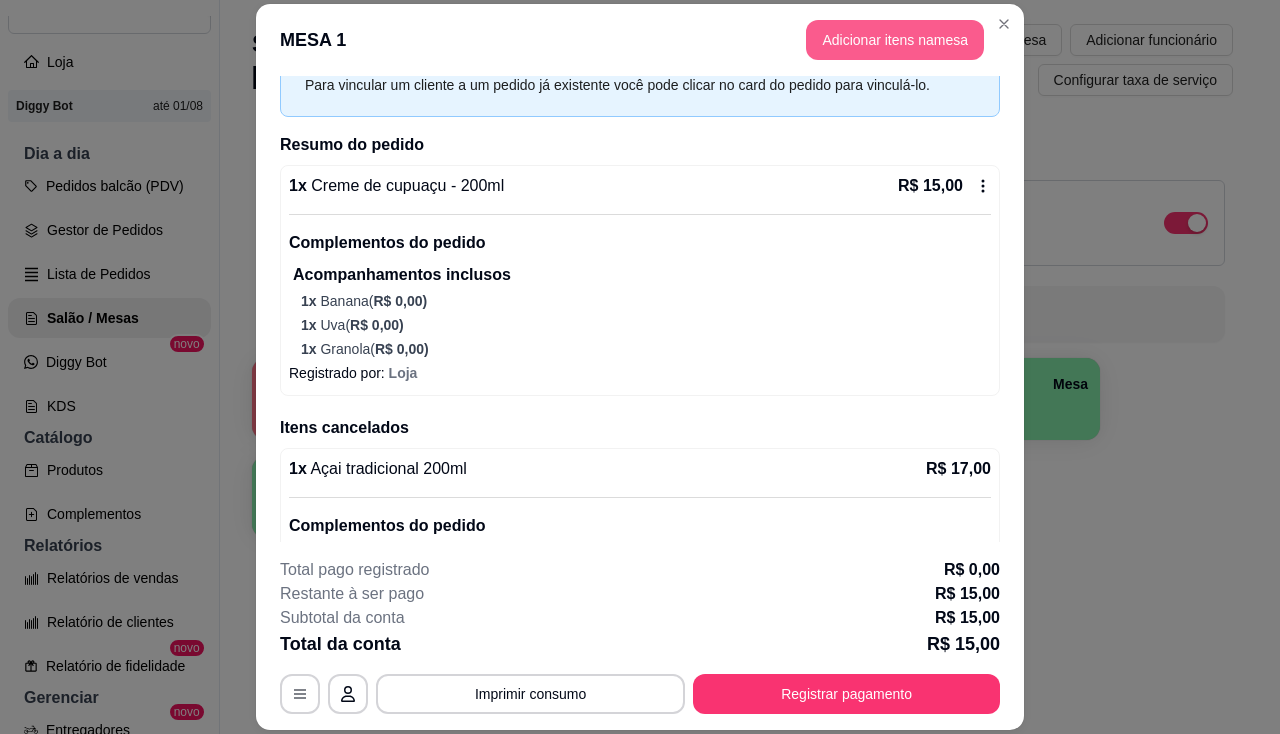 click on "Adicionar itens na  mesa" at bounding box center [895, 40] 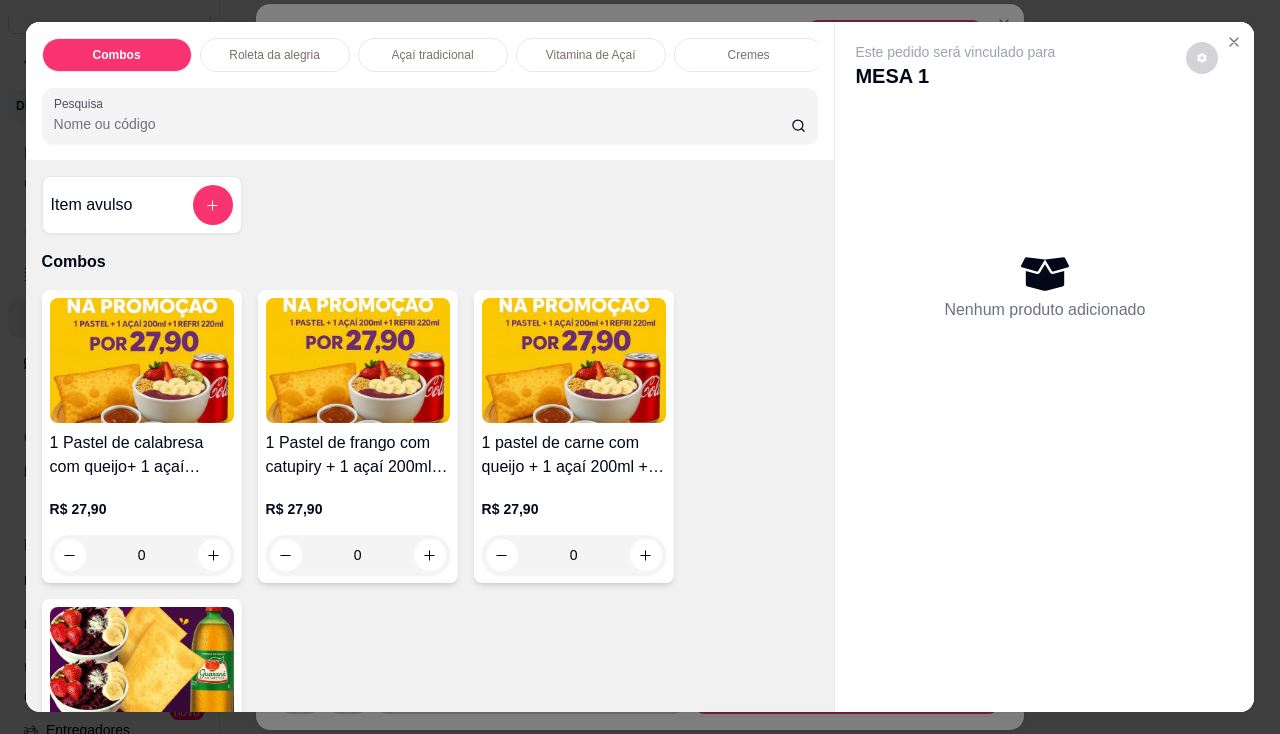 scroll, scrollTop: 49, scrollLeft: 0, axis: vertical 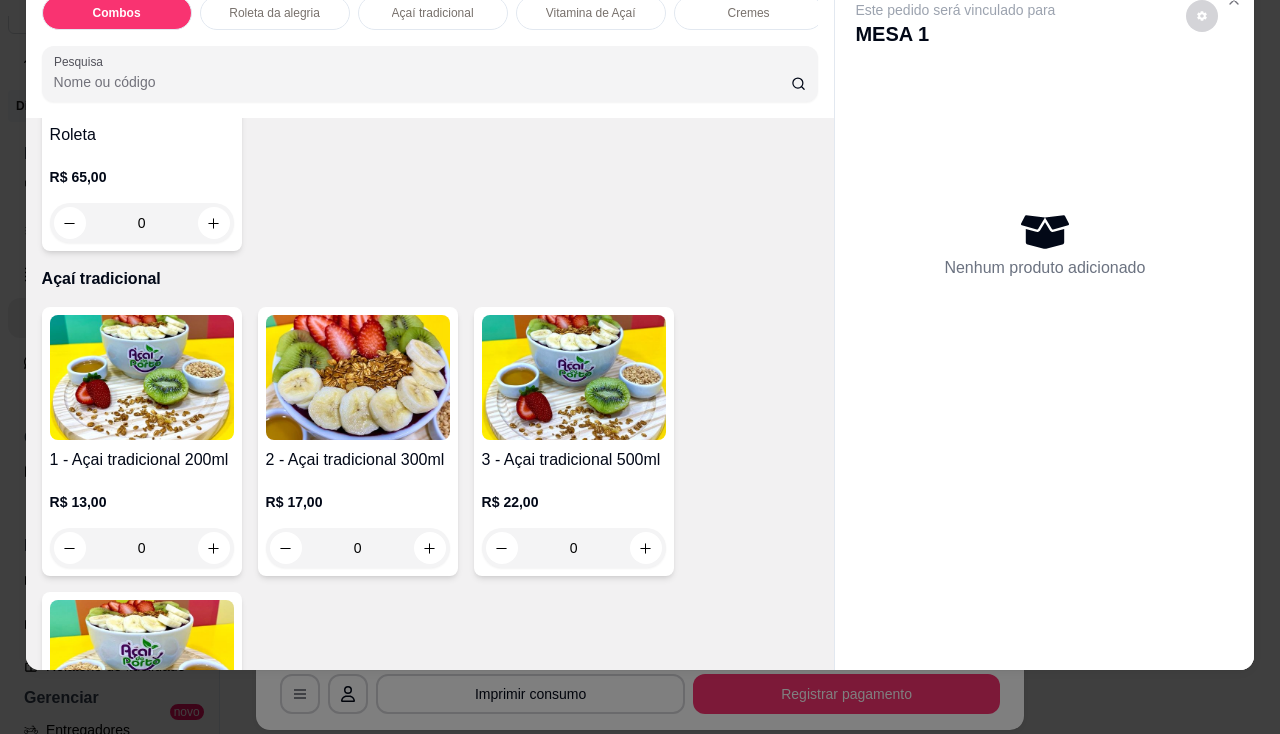 click on "2 - Açai tradicional 300ml" at bounding box center (358, 460) 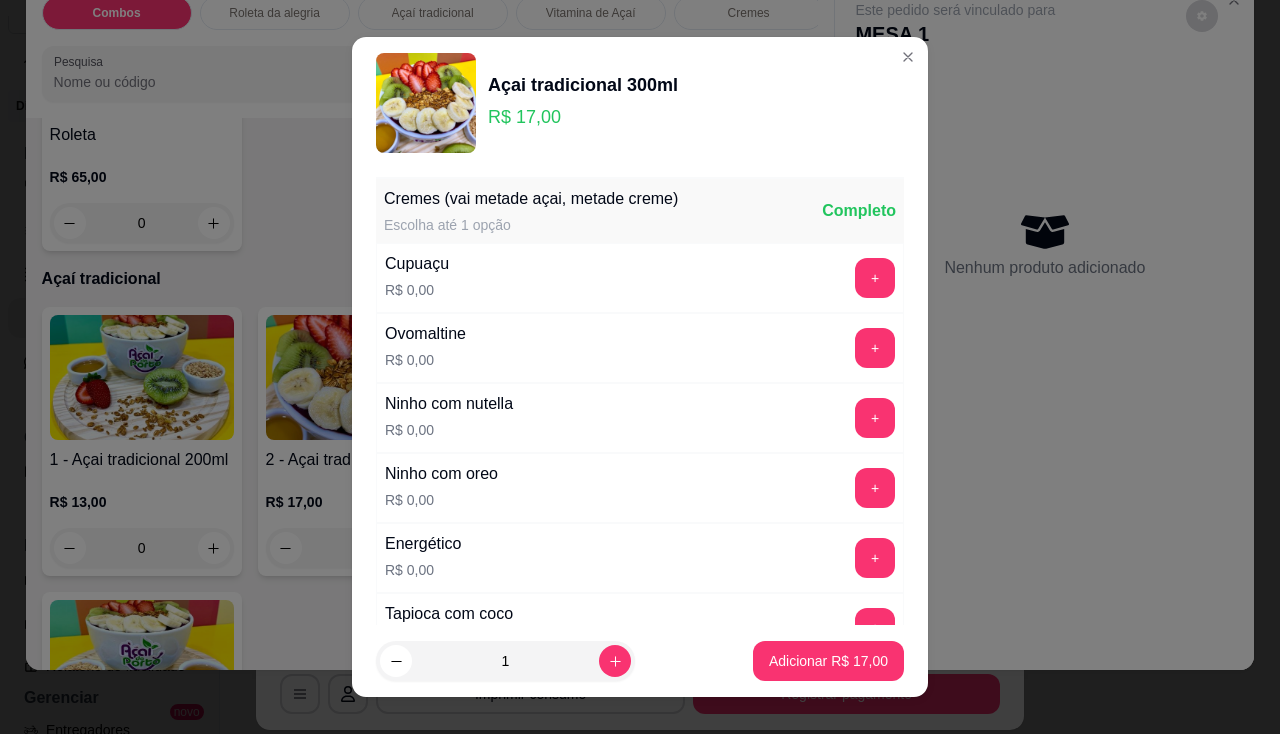 click on "+" at bounding box center (875, 278) 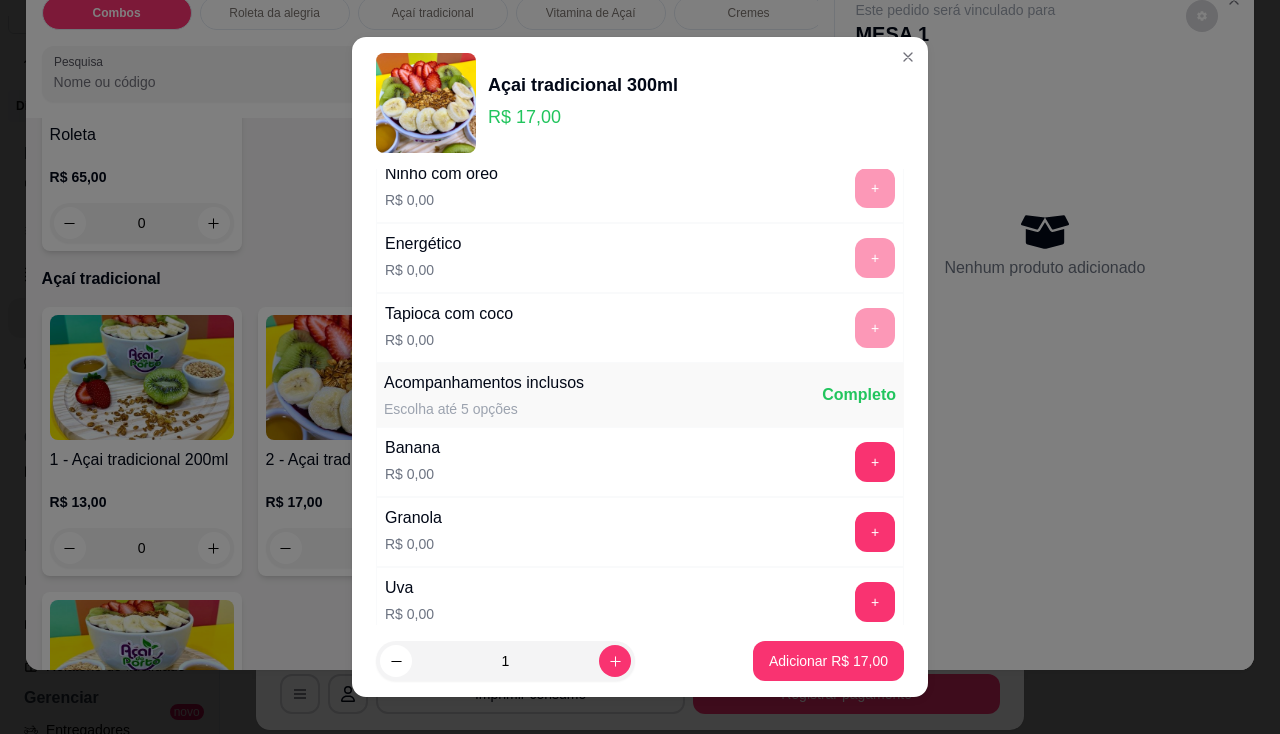 scroll, scrollTop: 400, scrollLeft: 0, axis: vertical 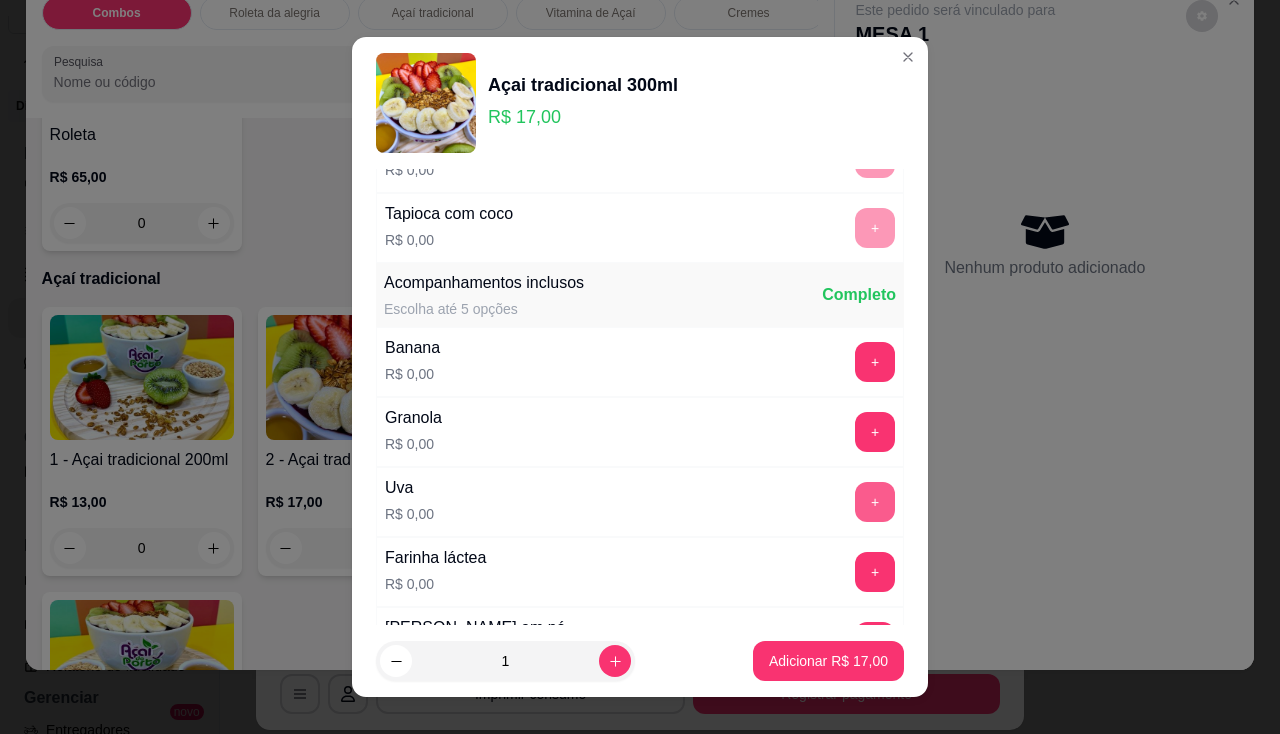 click on "+" at bounding box center (875, 502) 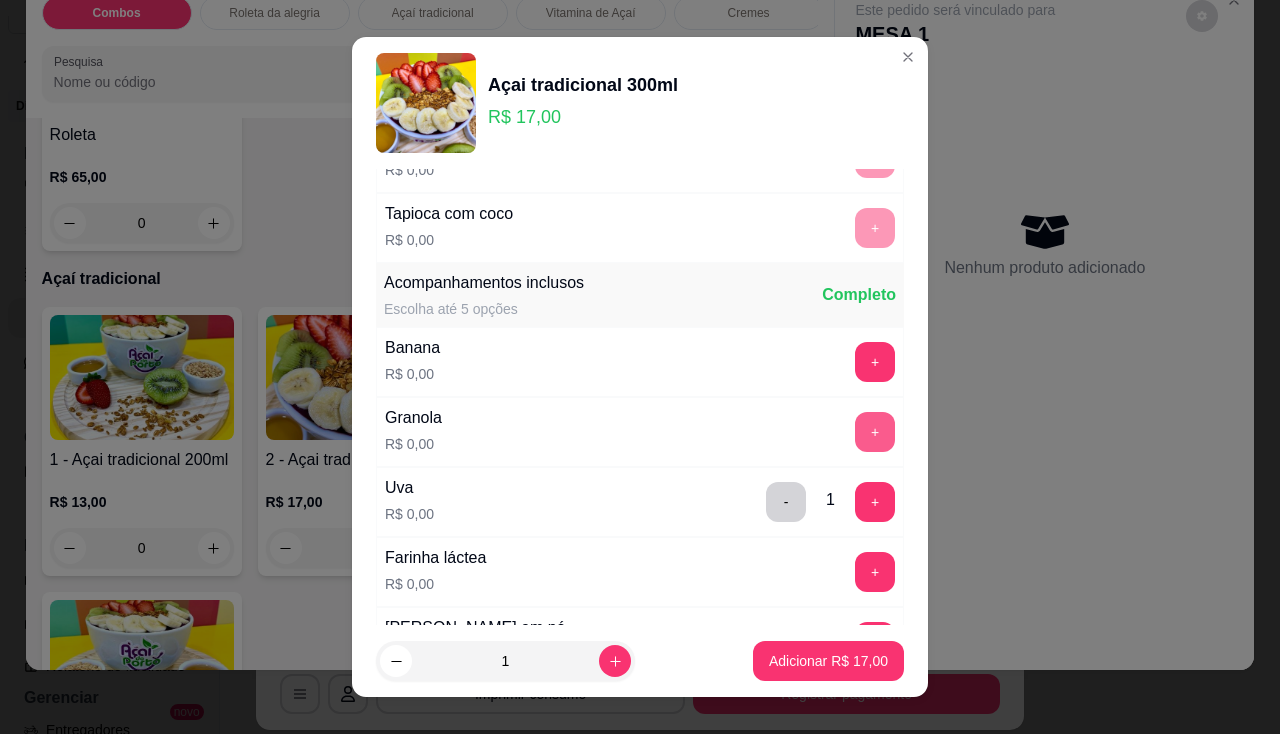 click on "+" at bounding box center (875, 432) 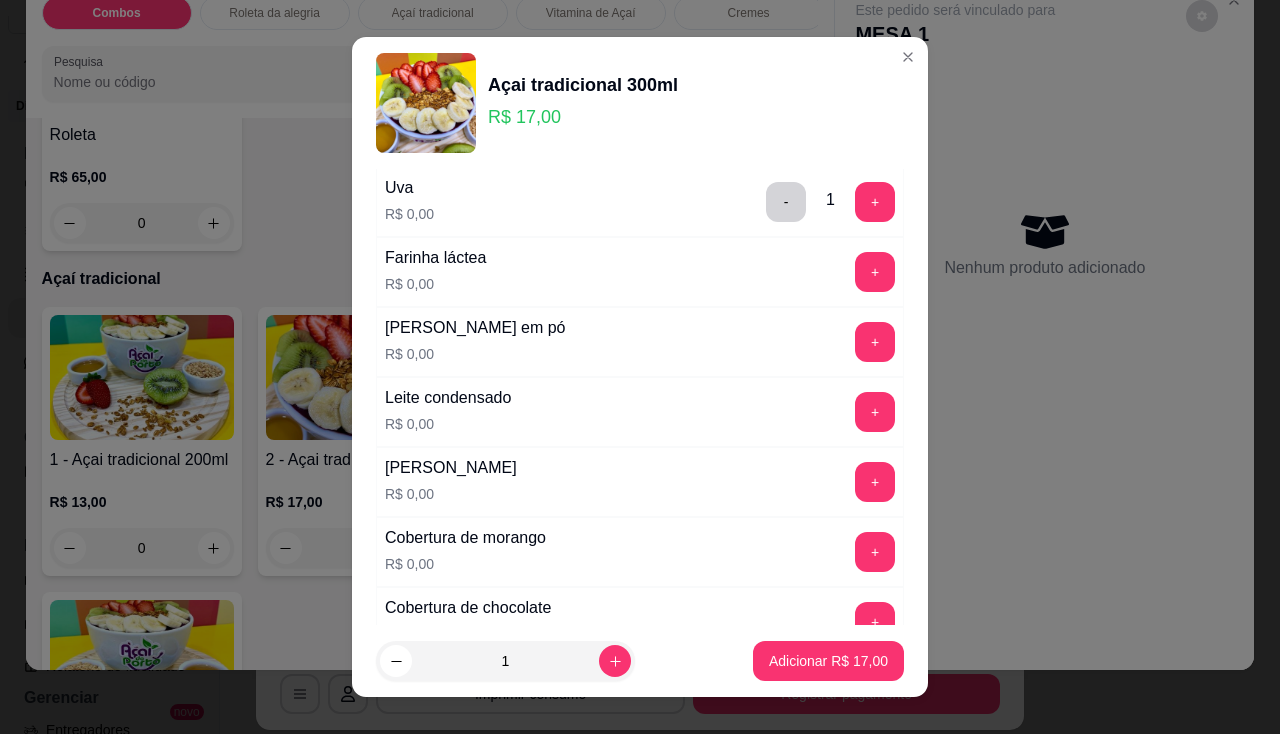 scroll, scrollTop: 600, scrollLeft: 0, axis: vertical 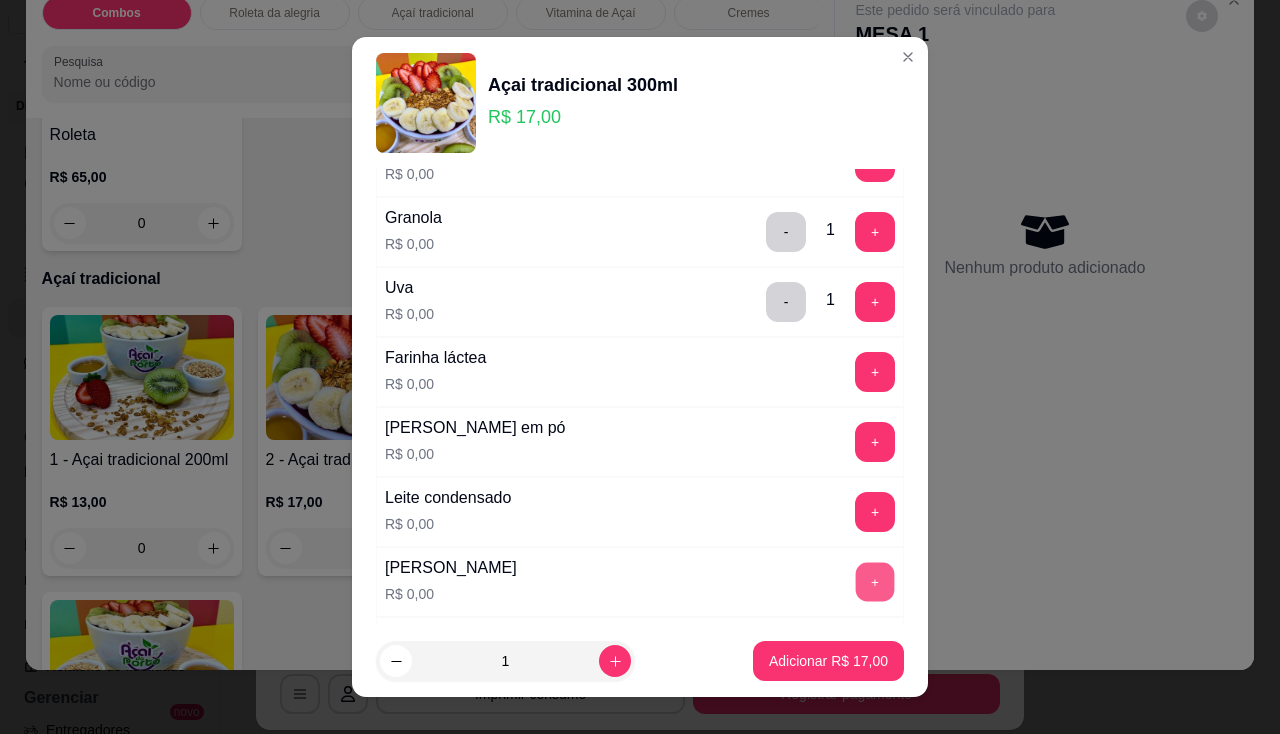 click on "+" at bounding box center (875, 581) 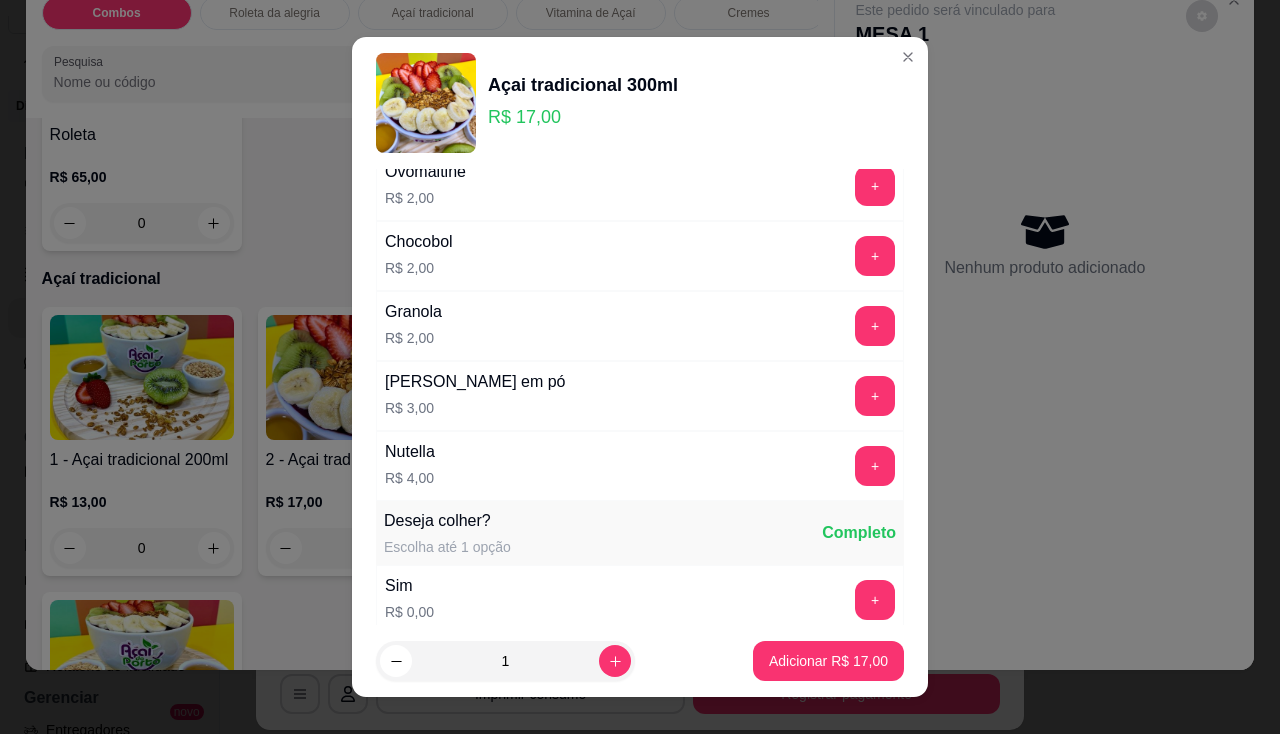 scroll, scrollTop: 2000, scrollLeft: 0, axis: vertical 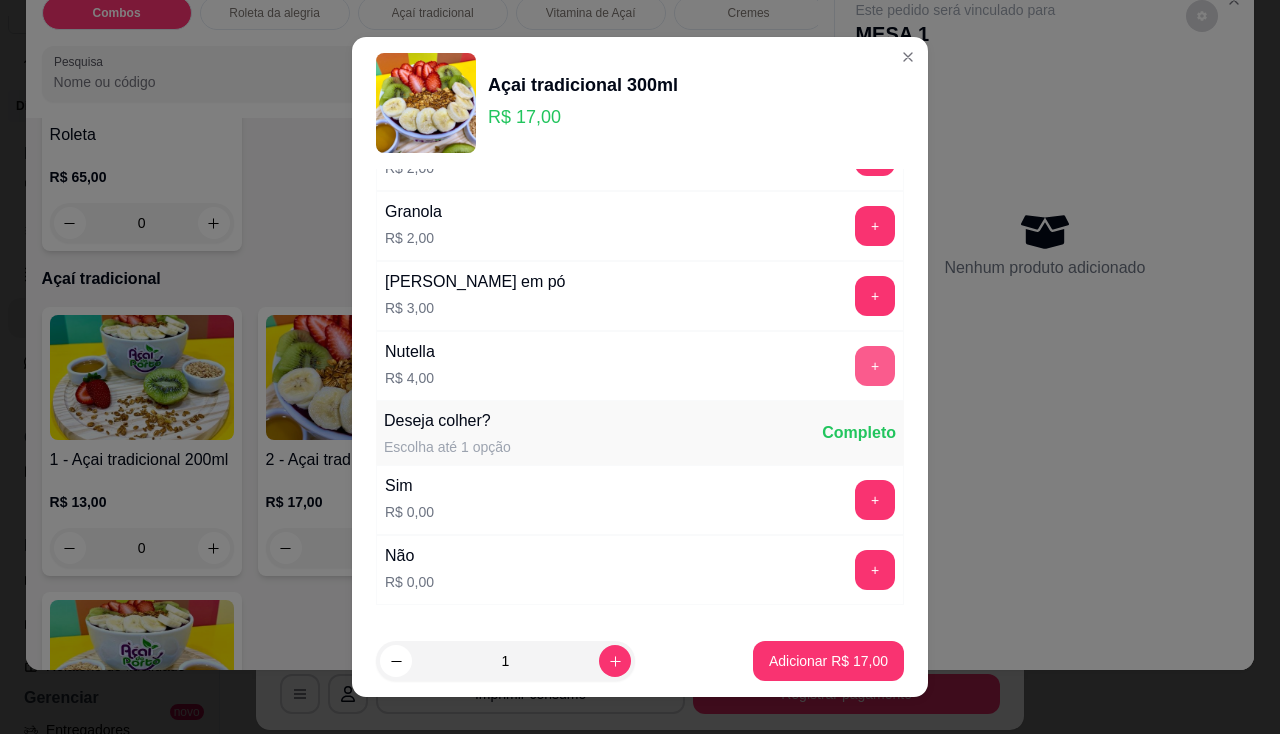 click on "+" at bounding box center (875, 366) 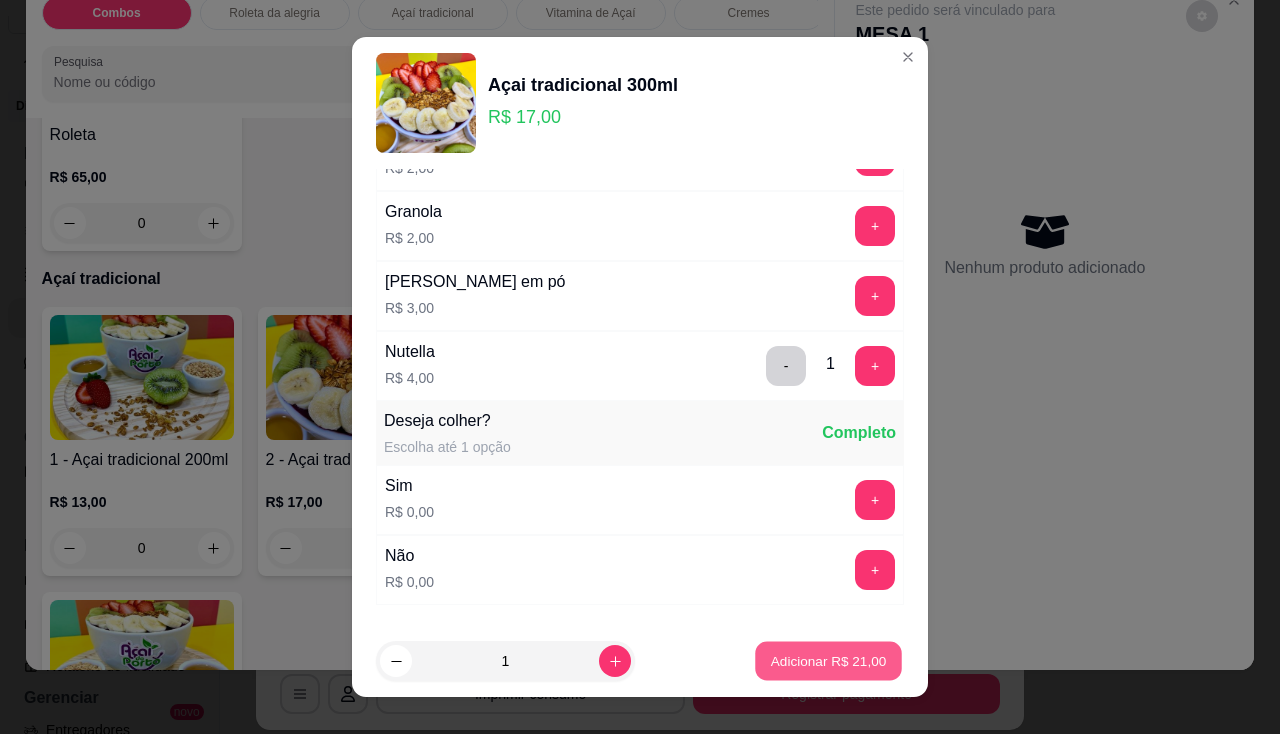 click on "Adicionar   R$ 21,00" at bounding box center (829, 661) 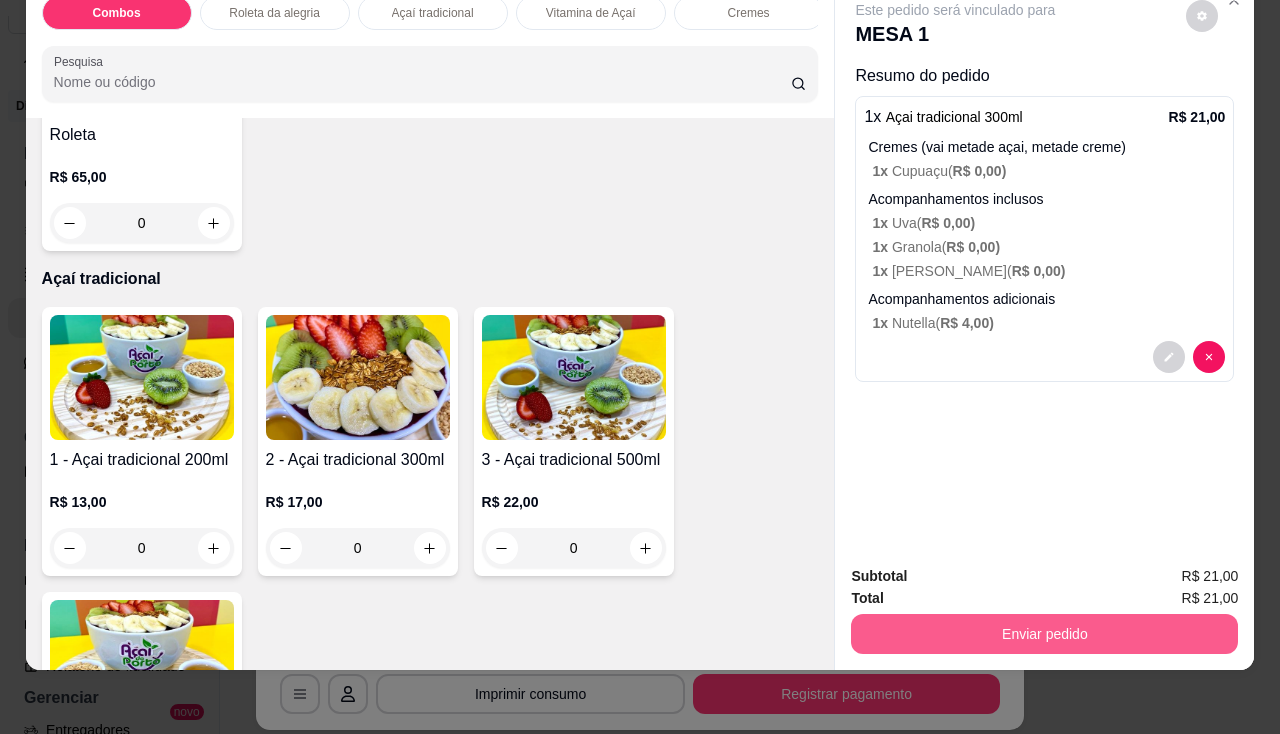 click on "Enviar pedido" at bounding box center [1044, 634] 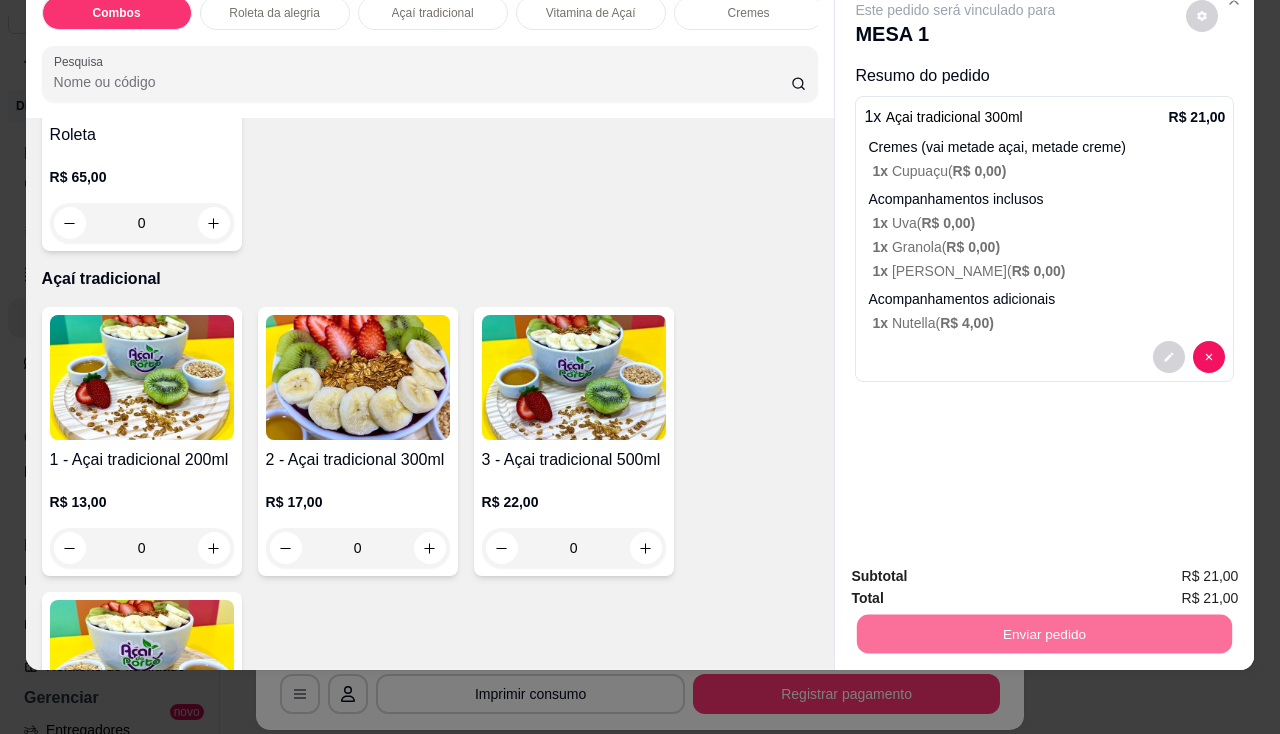 click on "Não registrar e enviar pedido" at bounding box center (979, 571) 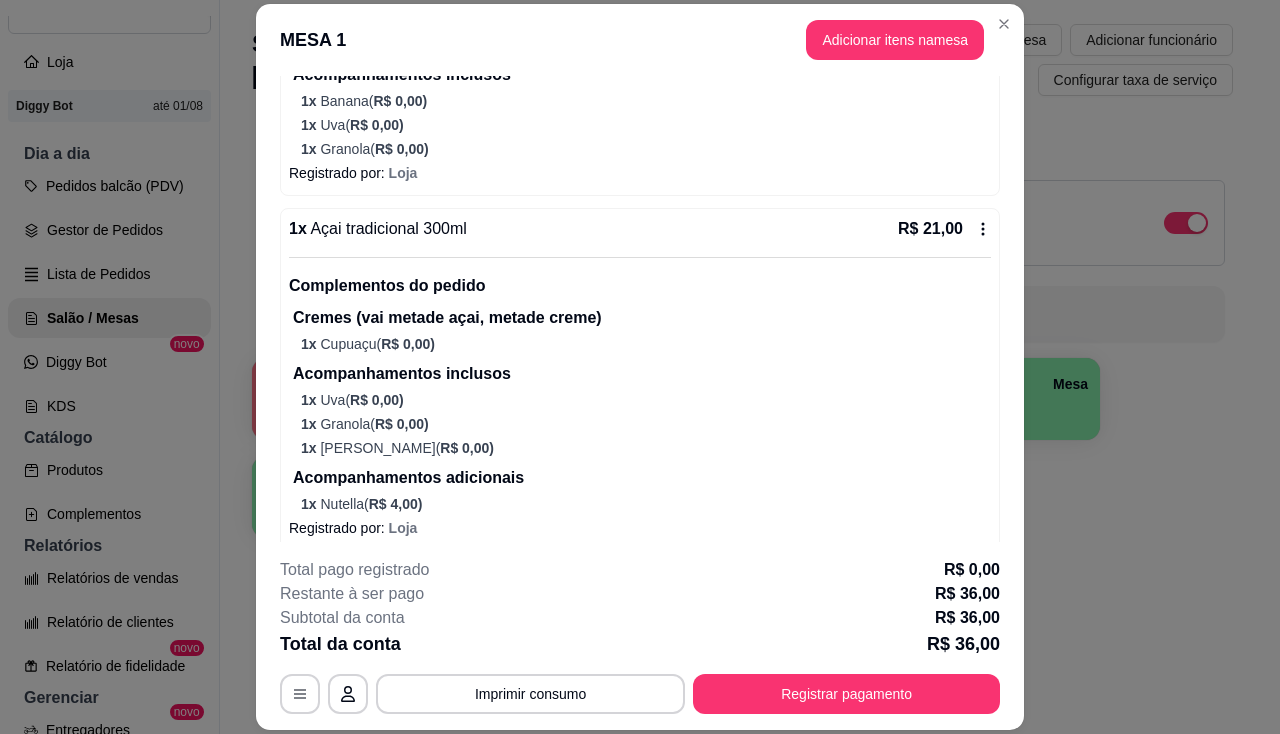 scroll, scrollTop: 647, scrollLeft: 0, axis: vertical 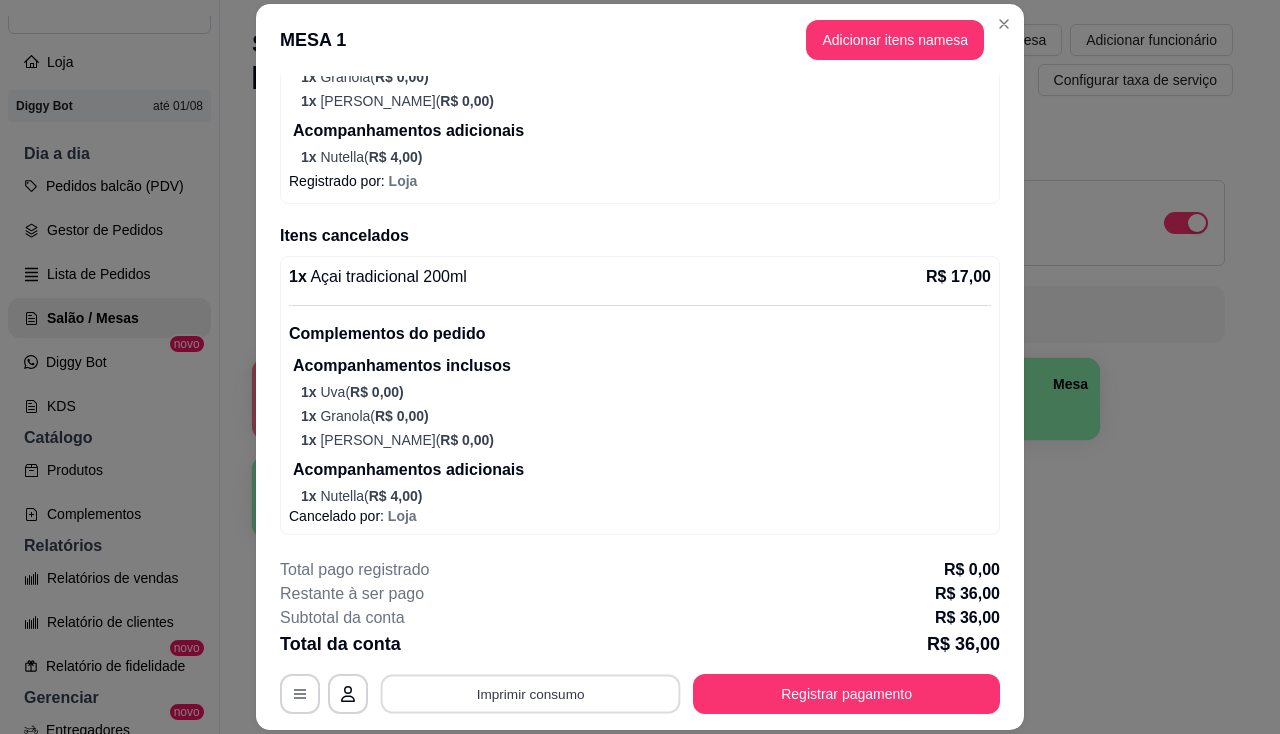 click on "Imprimir consumo" at bounding box center [531, 694] 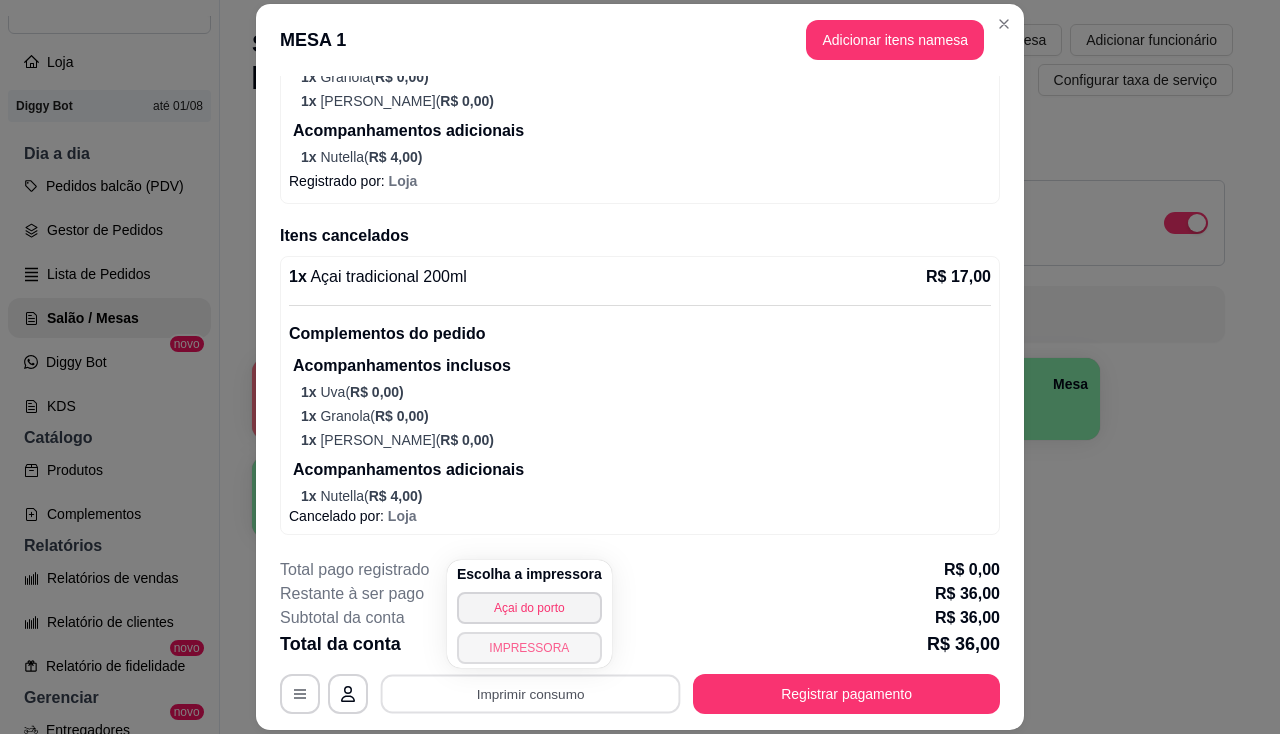 click on "IMPRESSORA" at bounding box center [529, 648] 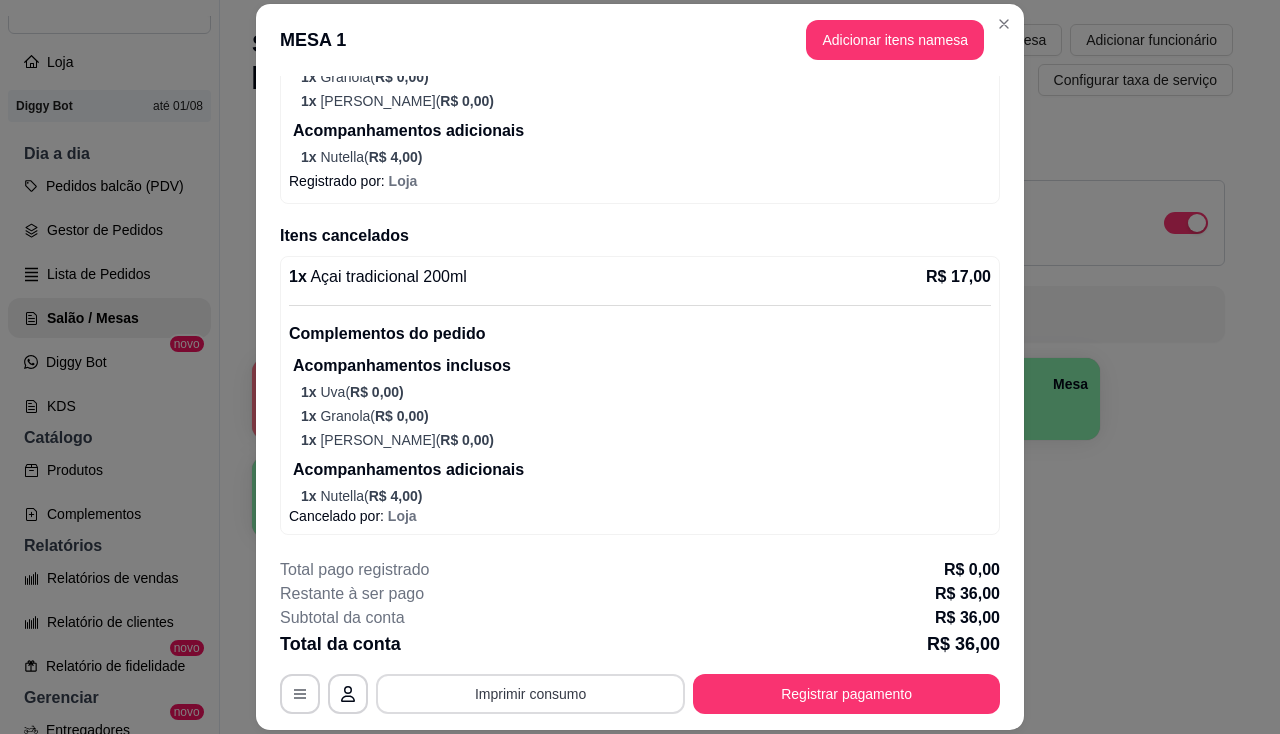 click on "Imprimir consumo" at bounding box center [530, 694] 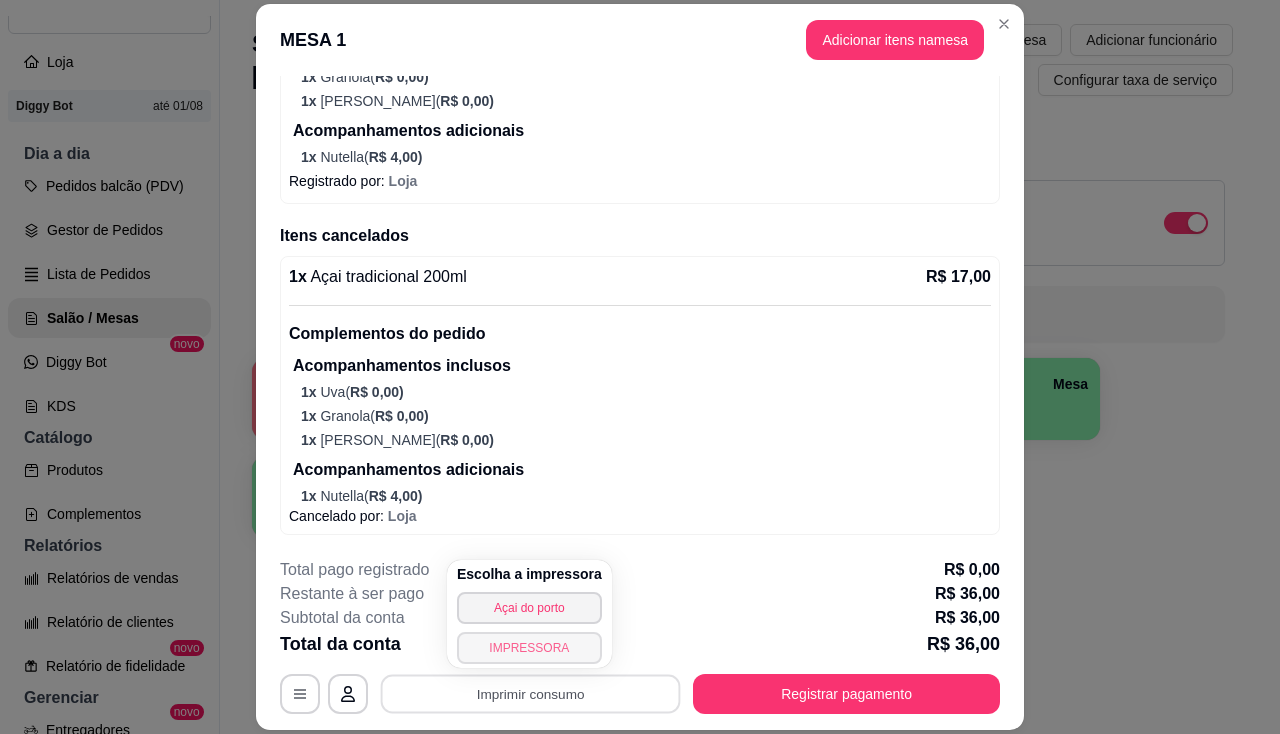 click on "IMPRESSORA" at bounding box center (529, 648) 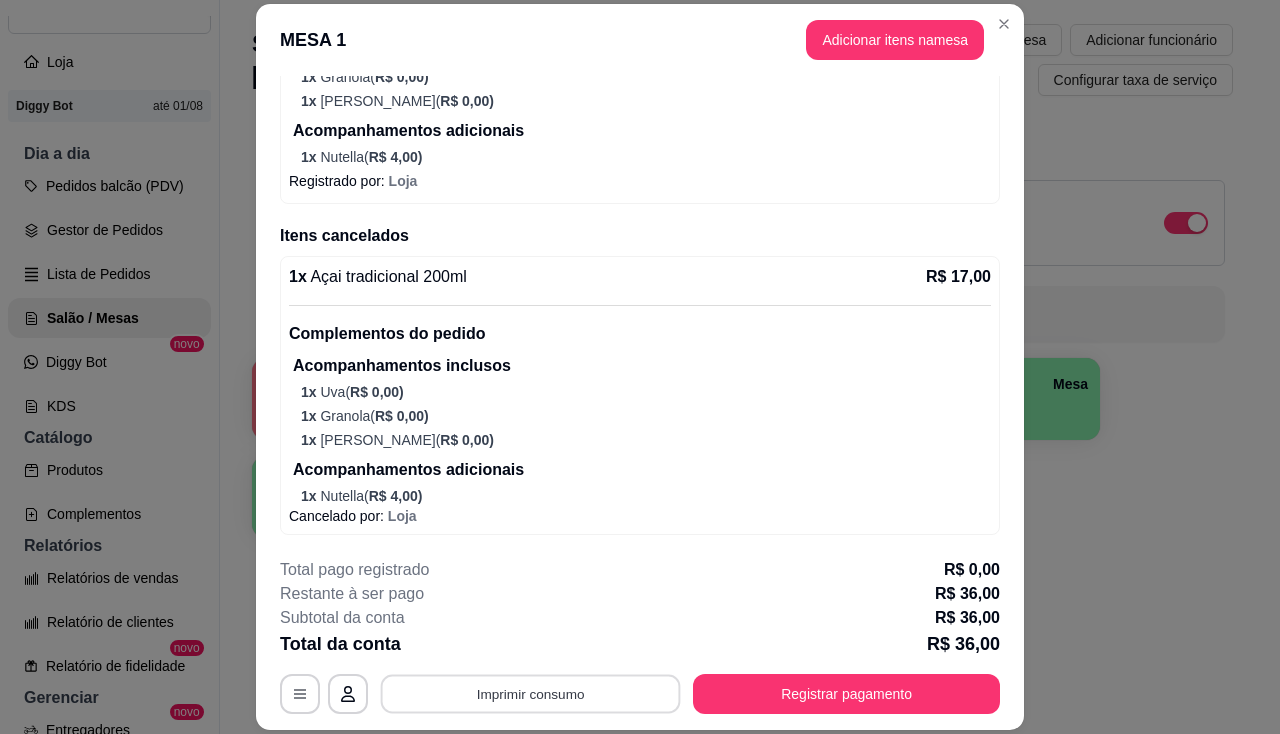 click on "Imprimir consumo" at bounding box center [531, 694] 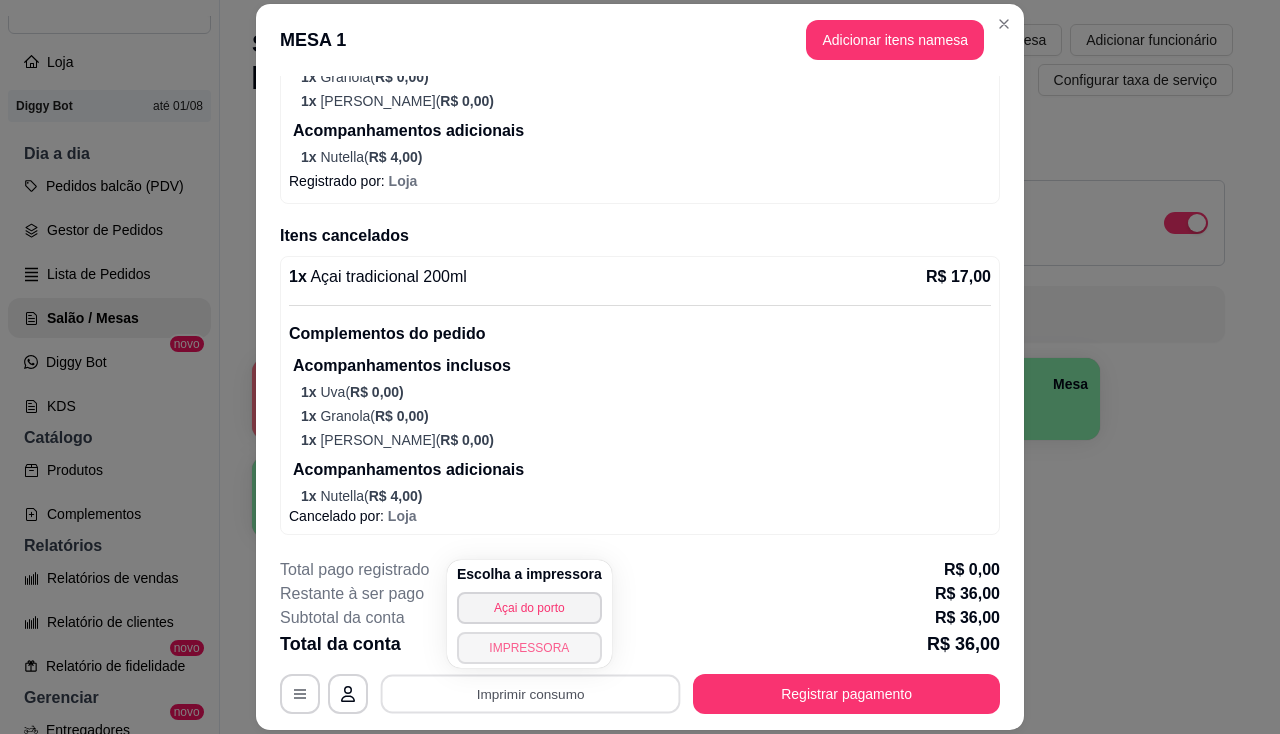 click on "IMPRESSORA" at bounding box center [529, 648] 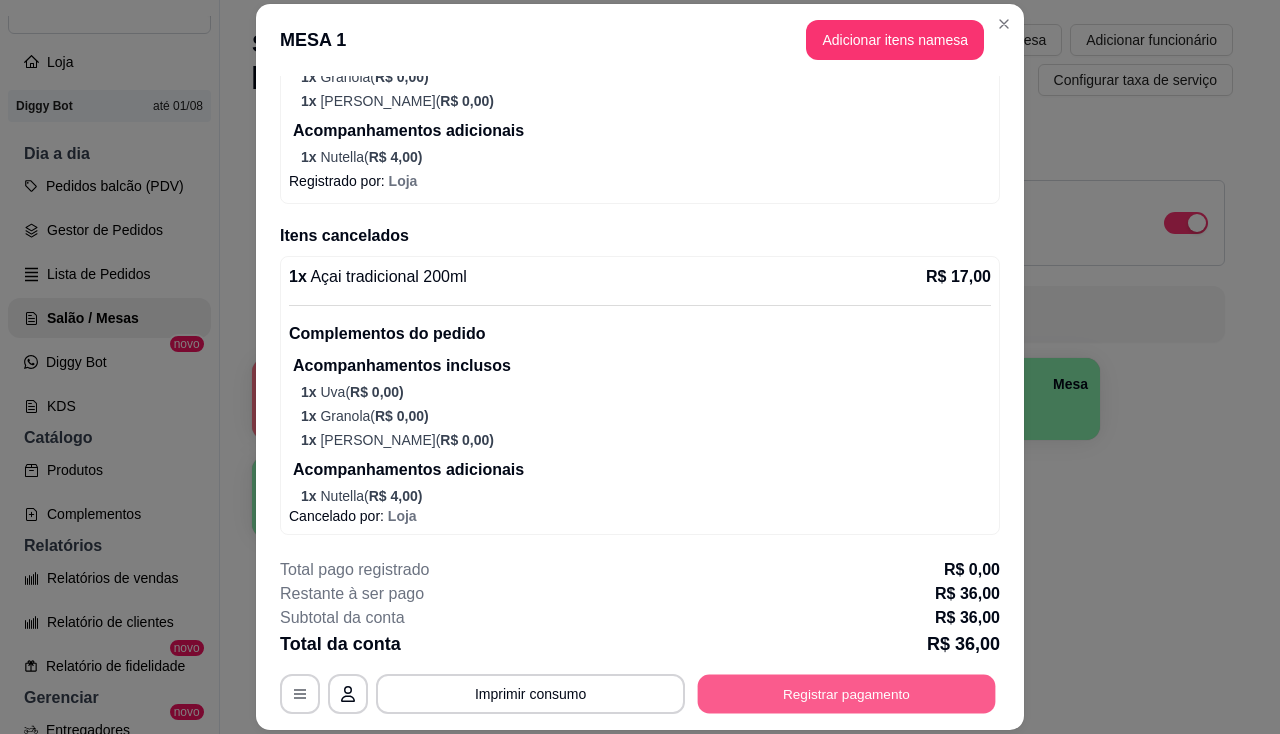 click on "Registrar pagamento" at bounding box center (847, 694) 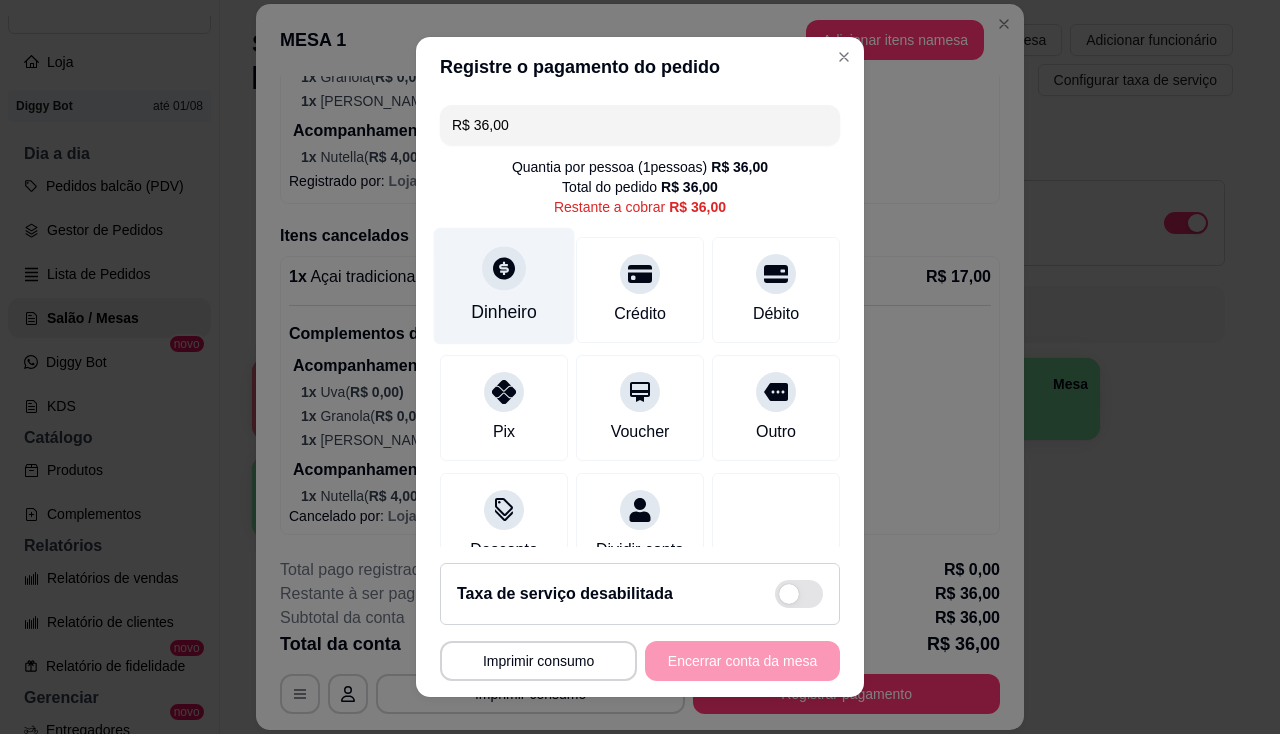 click at bounding box center (504, 268) 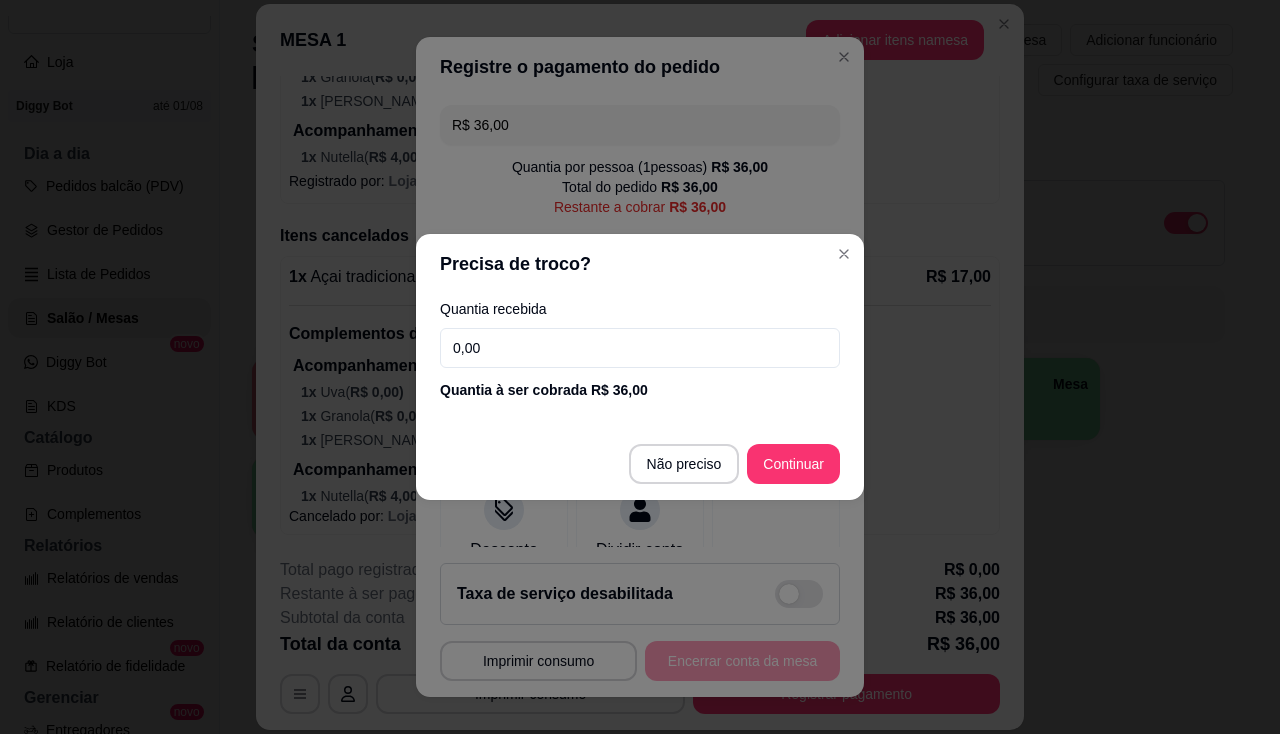 click on "0,00" at bounding box center (640, 348) 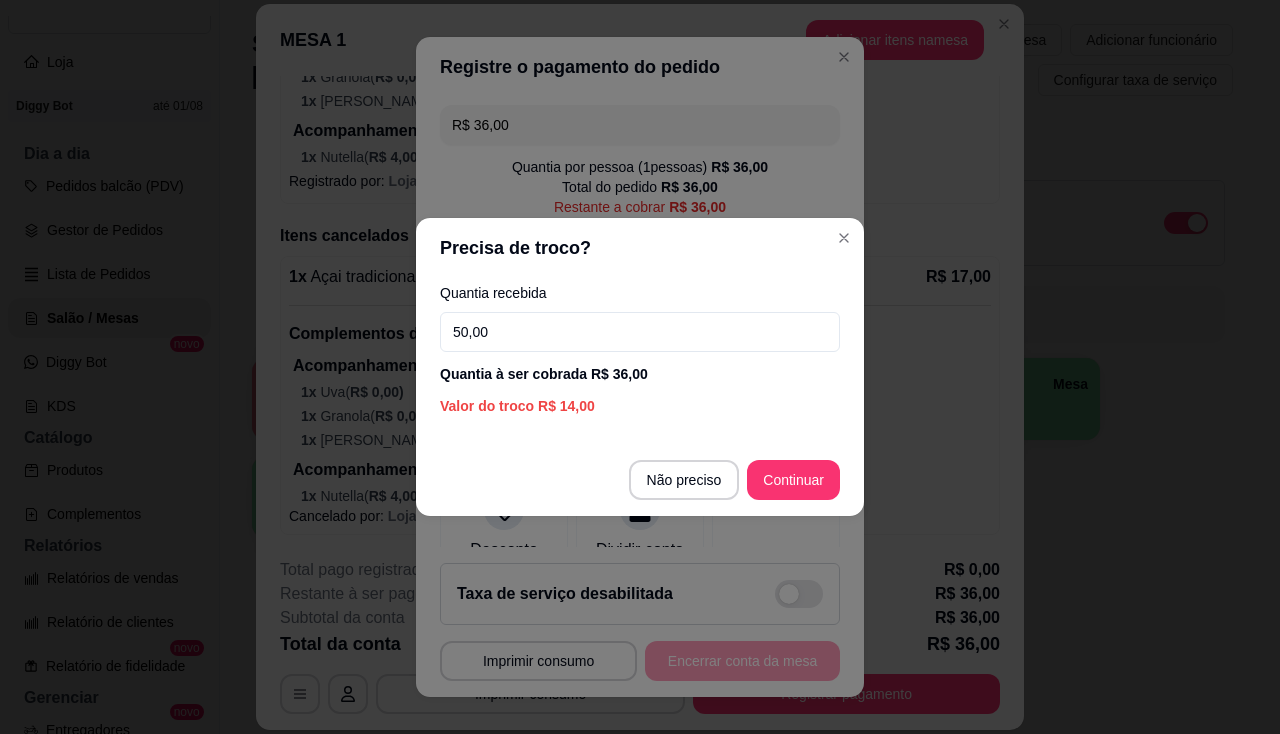 type on "50,00" 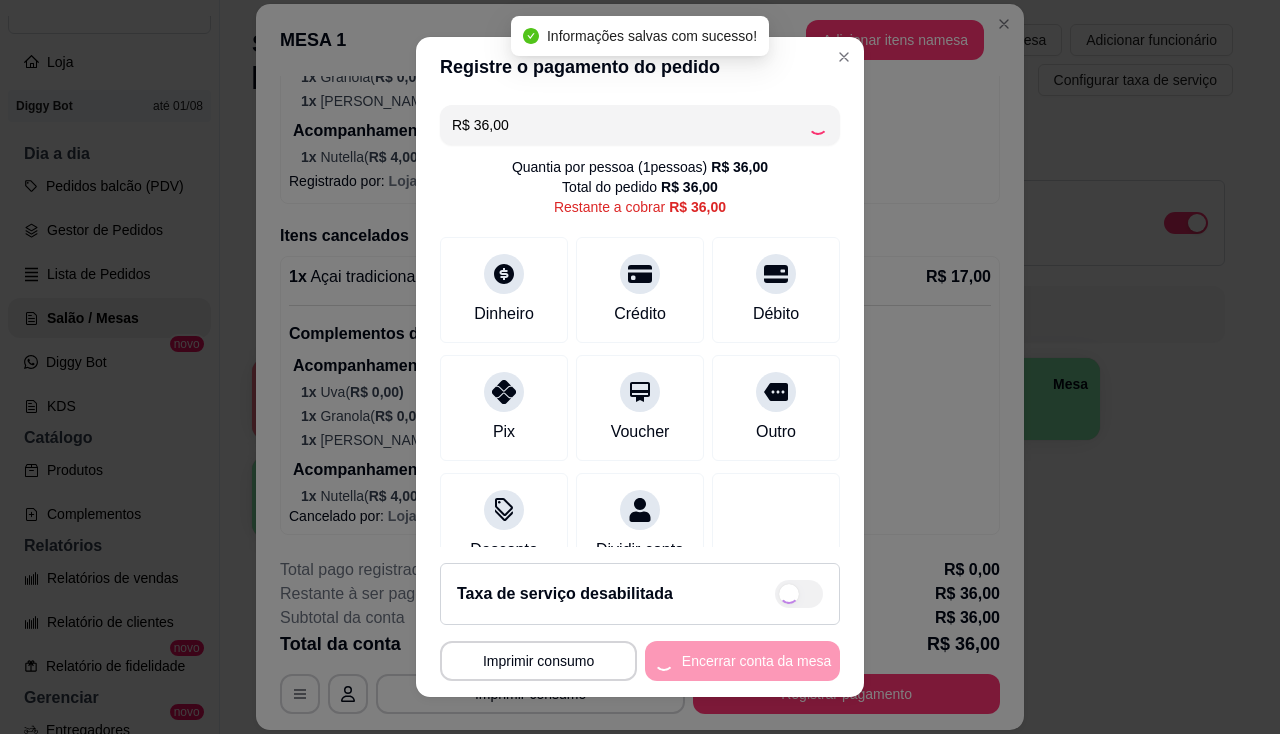 type on "R$ 0,00" 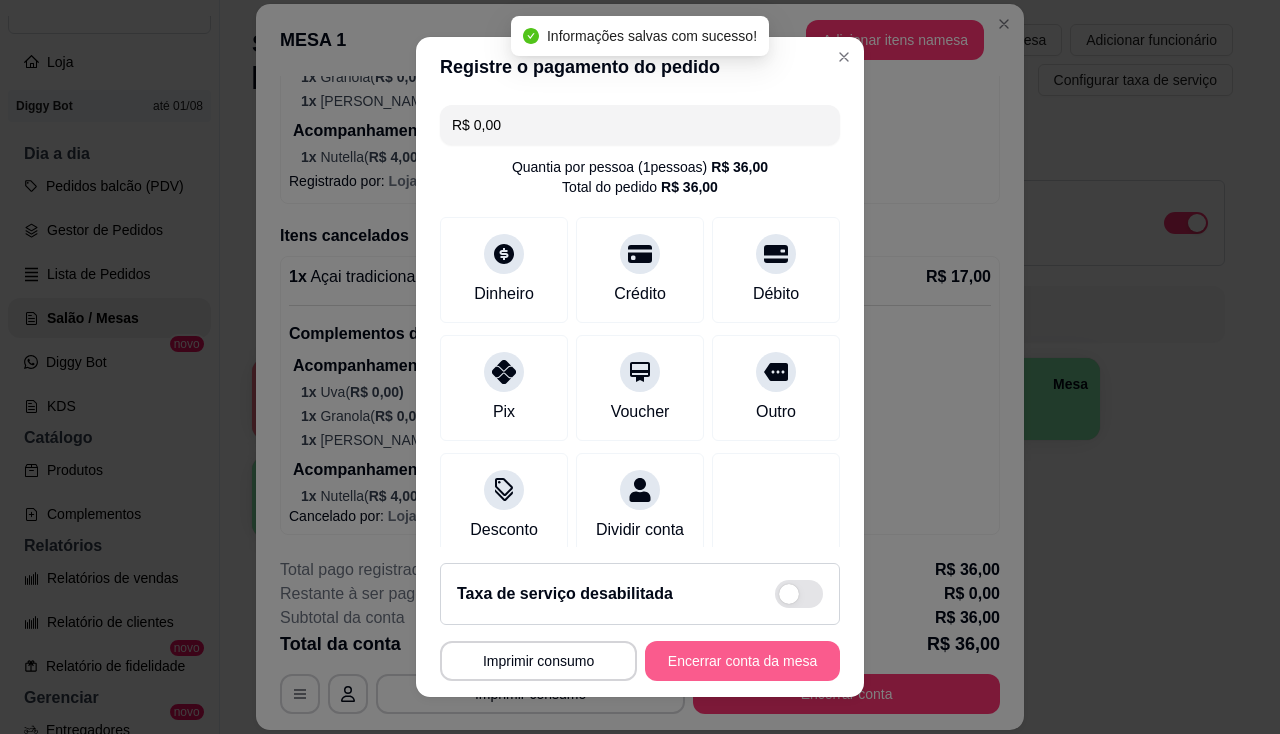 click on "Encerrar conta da mesa" at bounding box center (742, 661) 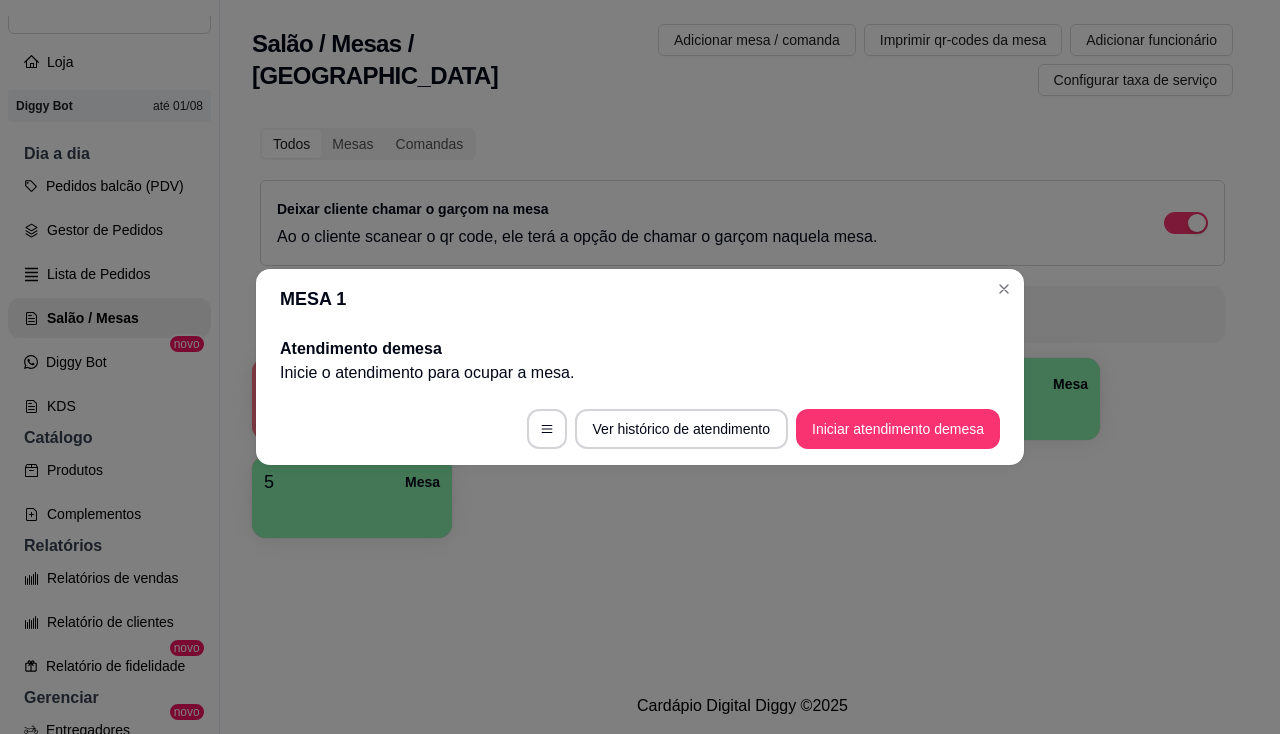 scroll, scrollTop: 0, scrollLeft: 0, axis: both 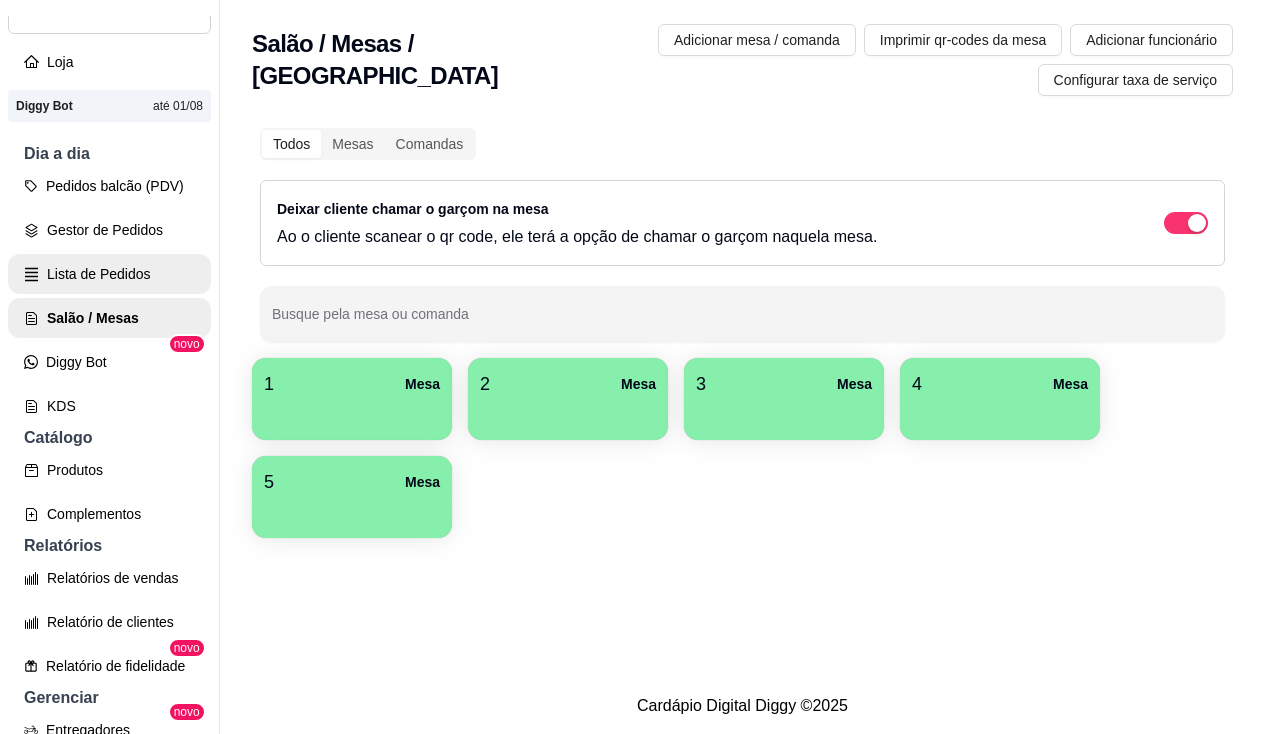 click on "Lista de Pedidos" at bounding box center (109, 274) 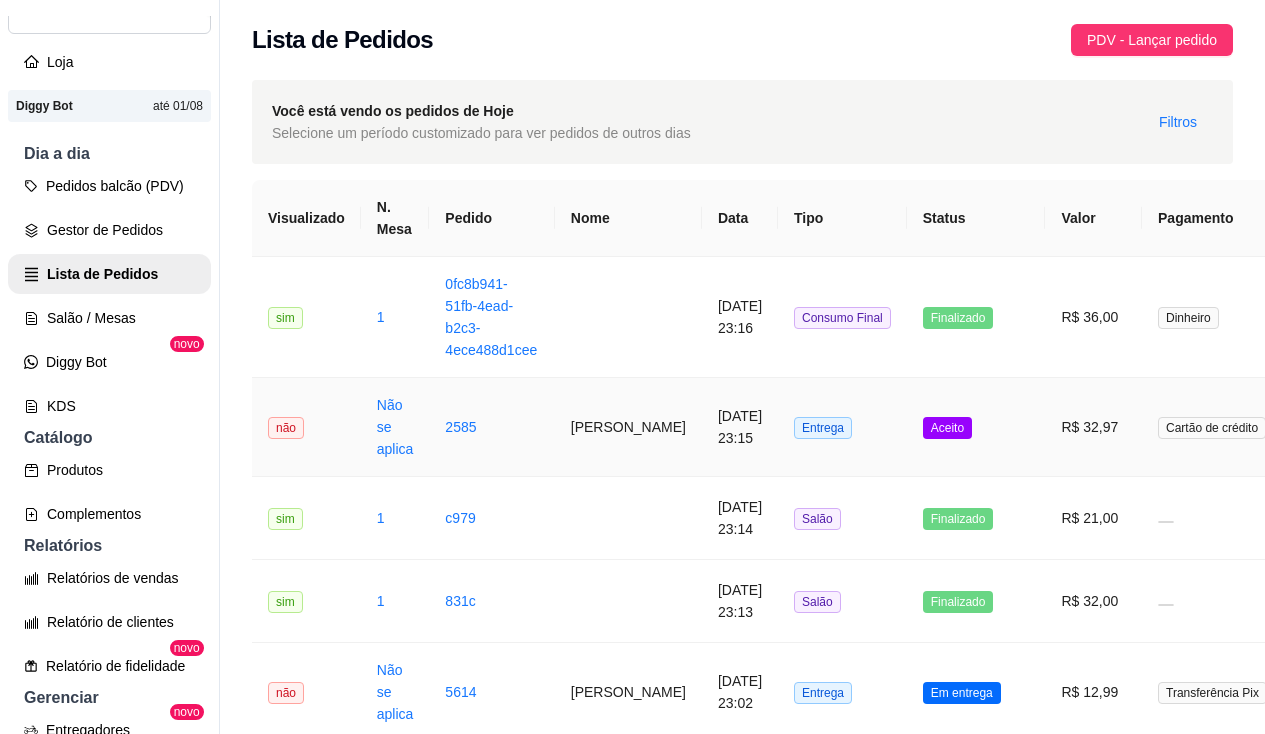 click on "2585" at bounding box center [491, 427] 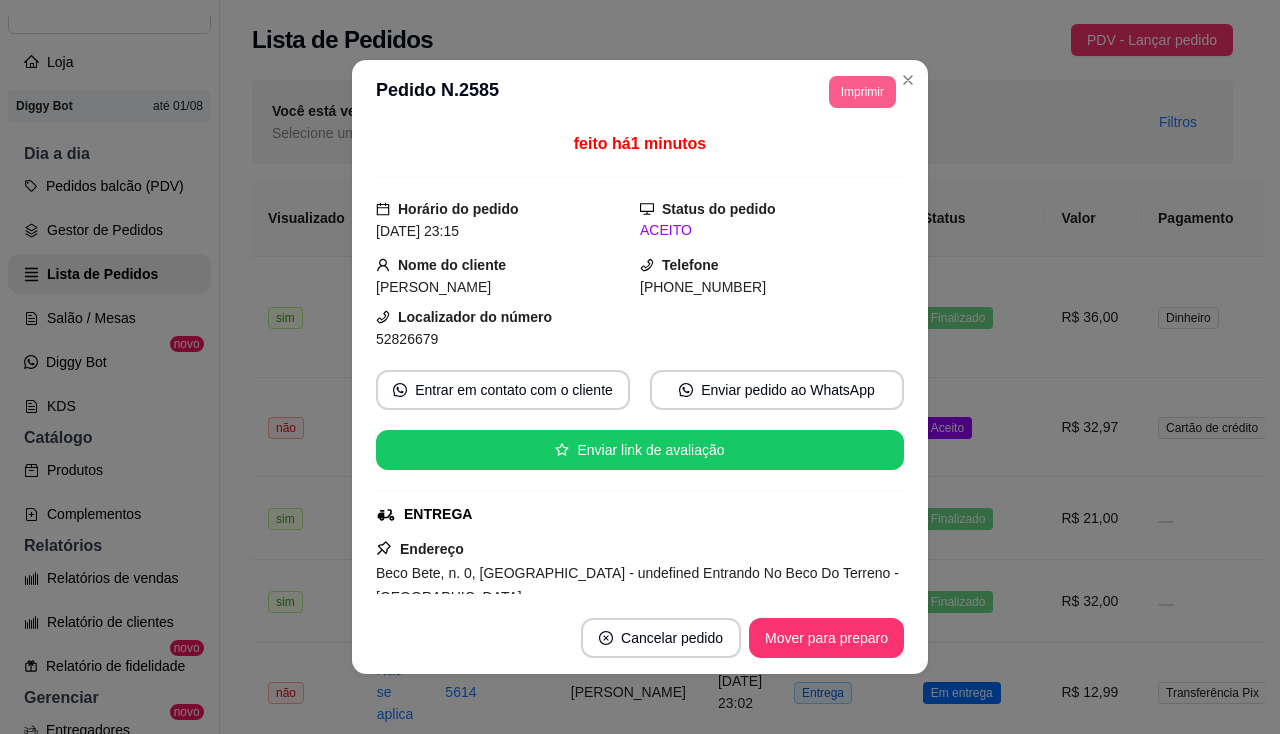 click on "Imprimir" at bounding box center (862, 92) 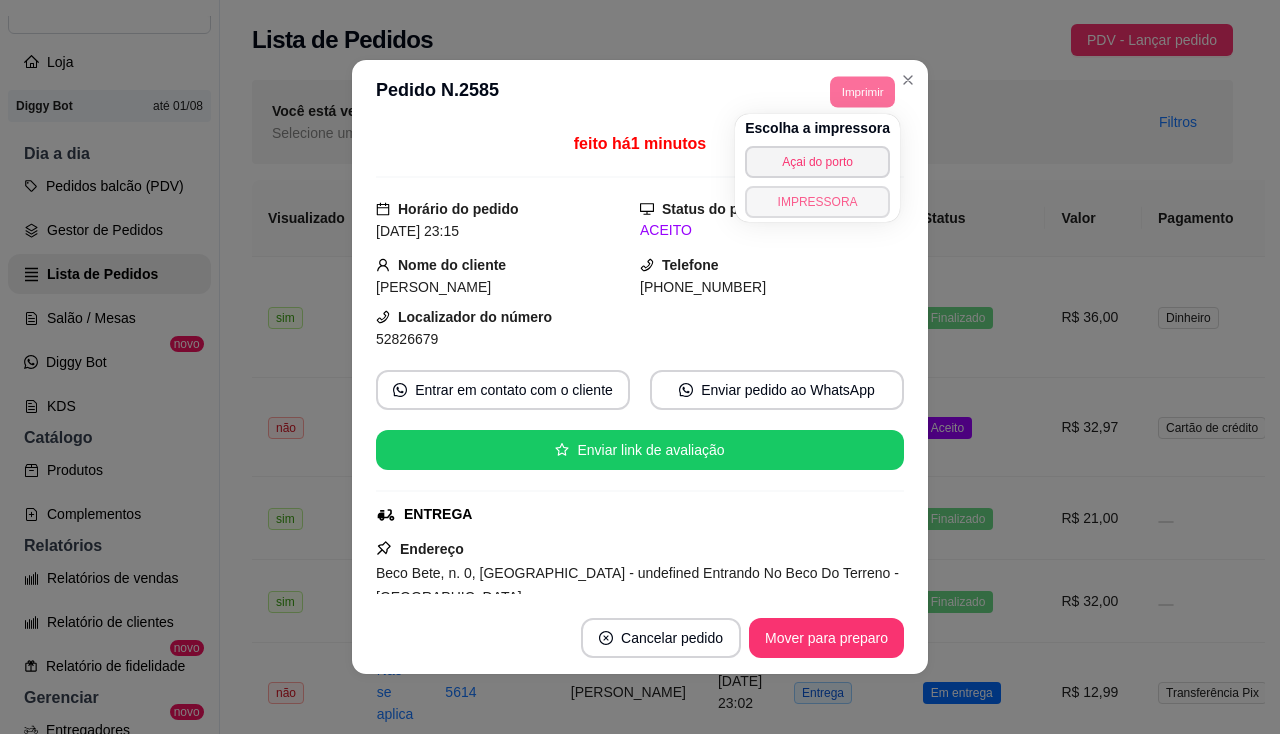 click on "IMPRESSORA" at bounding box center (817, 202) 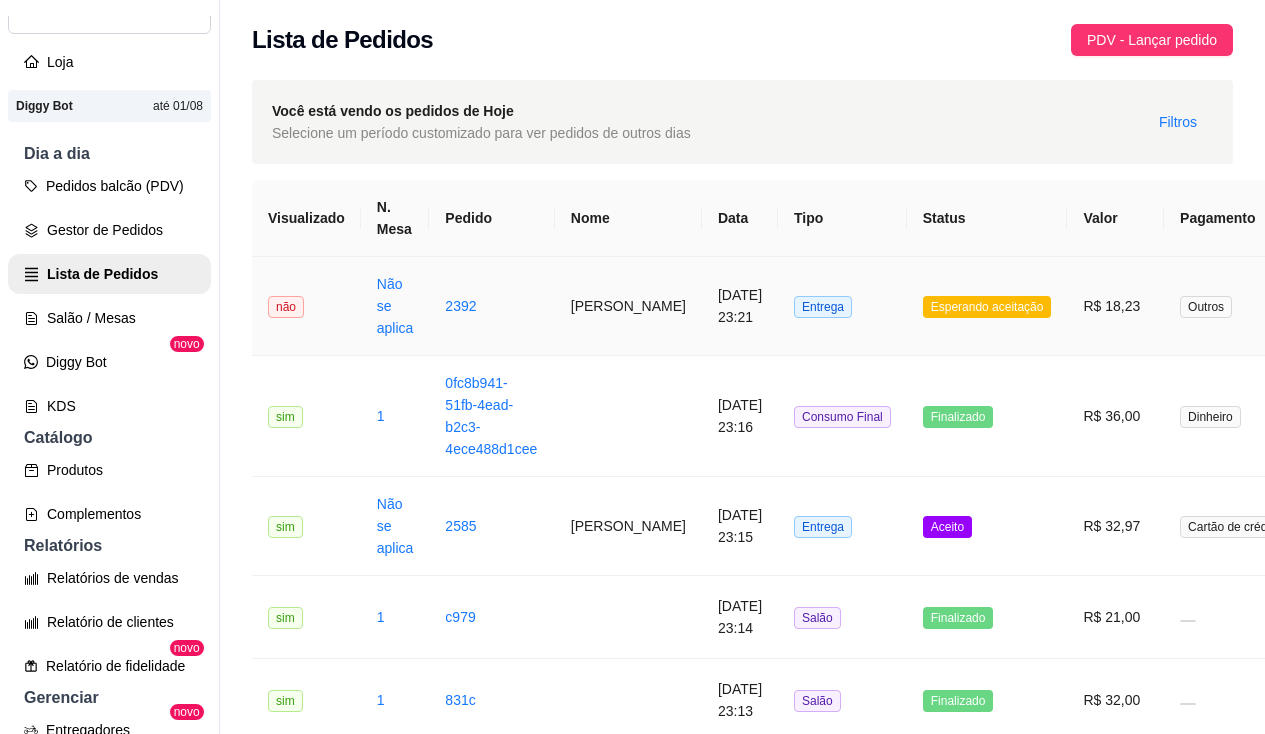 click on "Entrega" at bounding box center [842, 306] 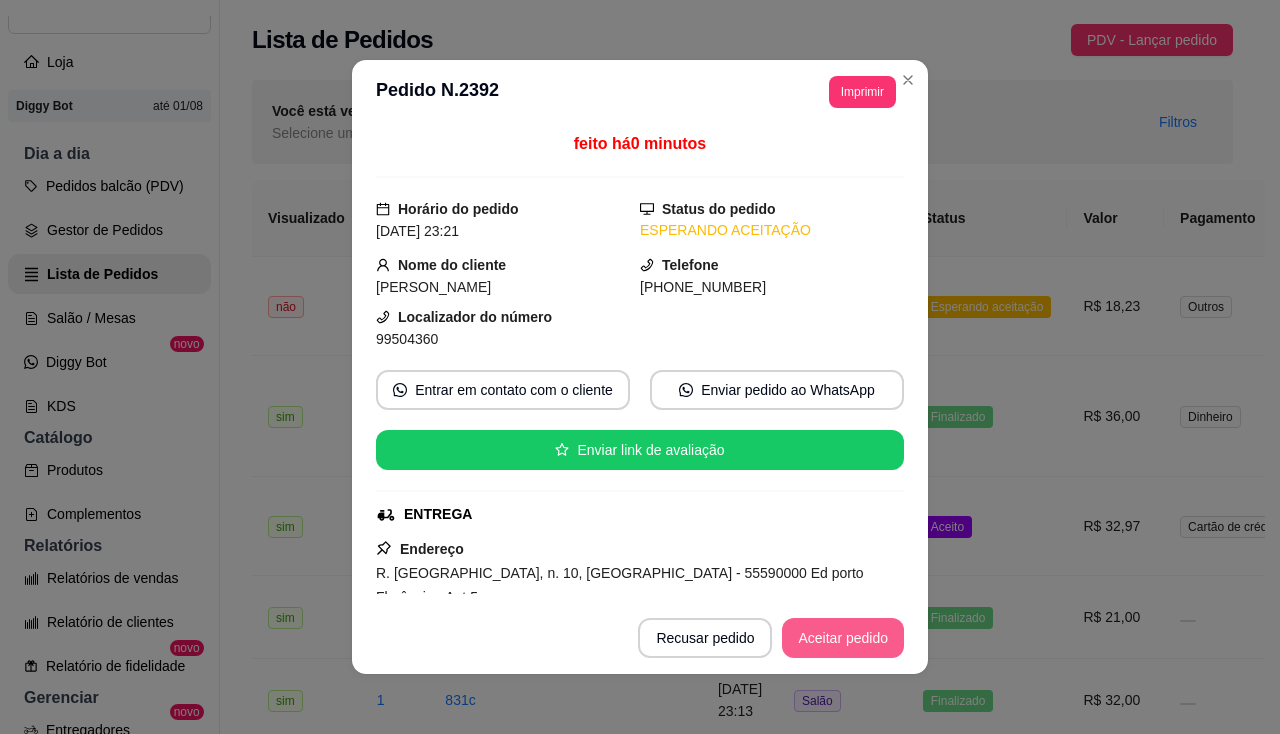 click on "Aceitar pedido" at bounding box center [843, 638] 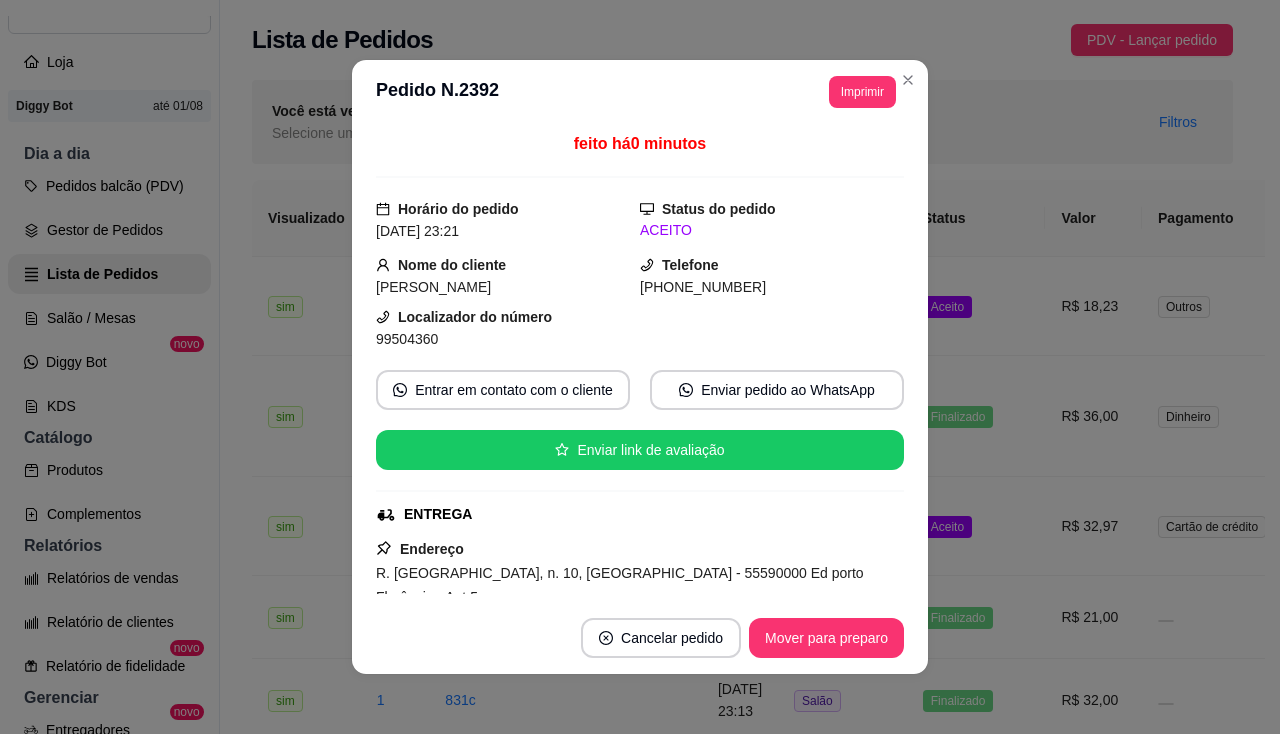 click on "**********" at bounding box center (640, 92) 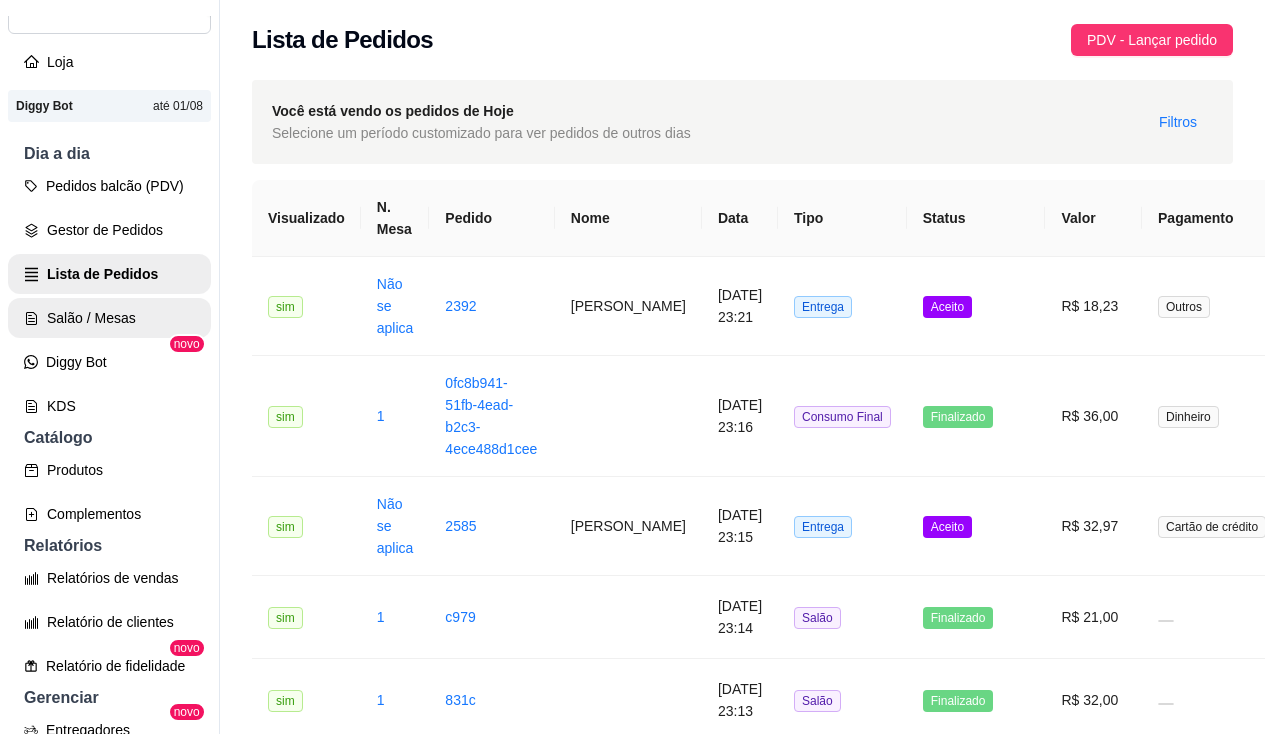 click on "Salão / Mesas" at bounding box center (109, 318) 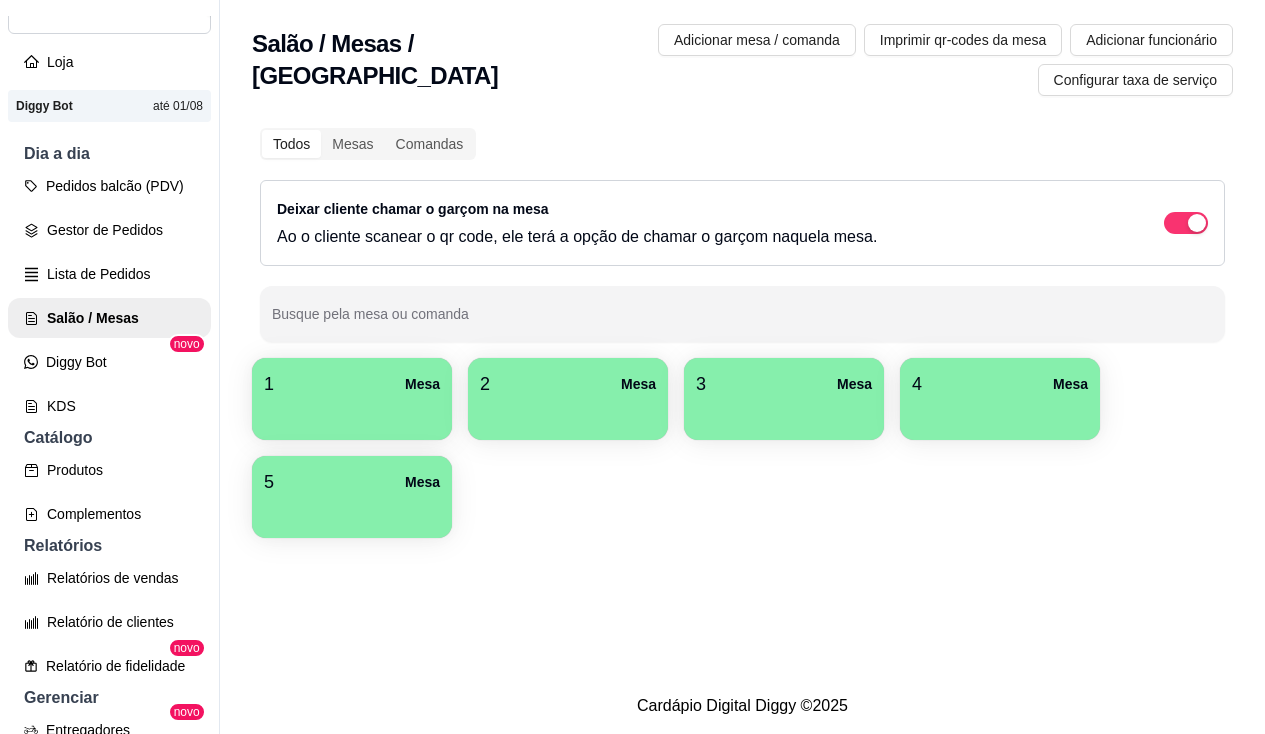 click on "1 Mesa" at bounding box center (352, 384) 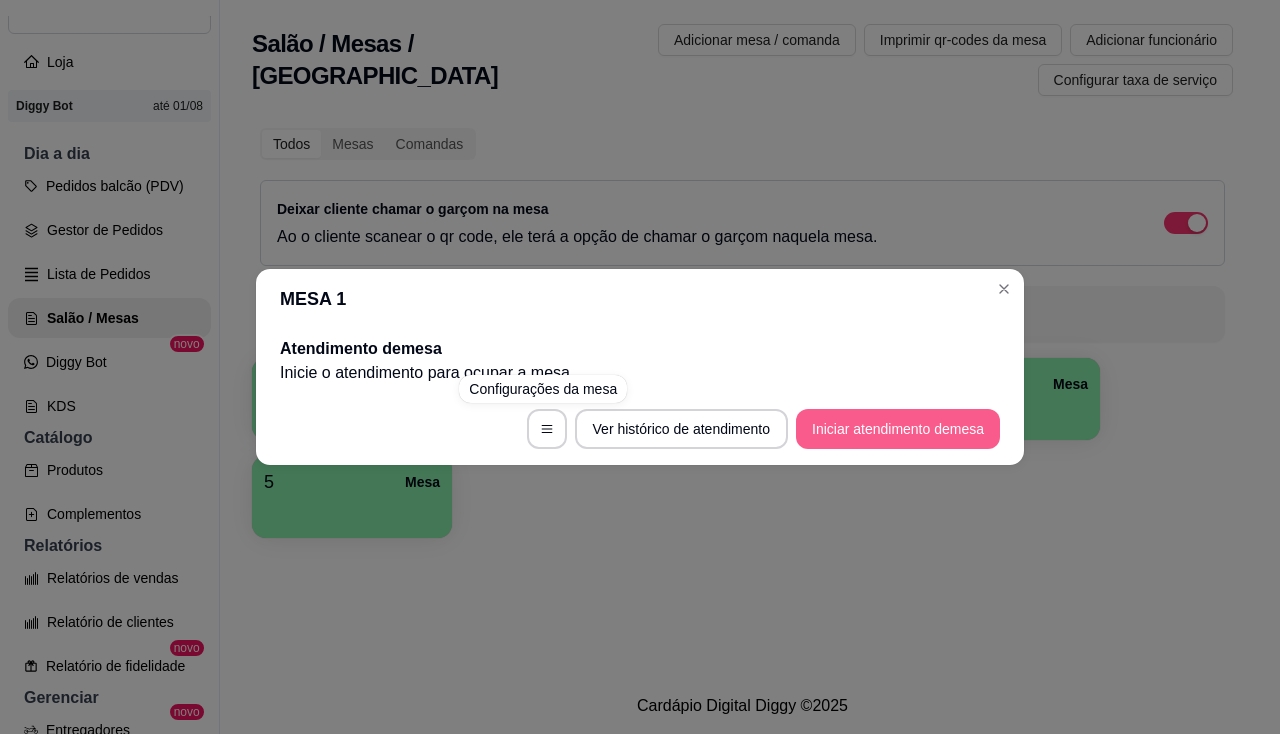click on "Iniciar atendimento de  mesa" at bounding box center (898, 429) 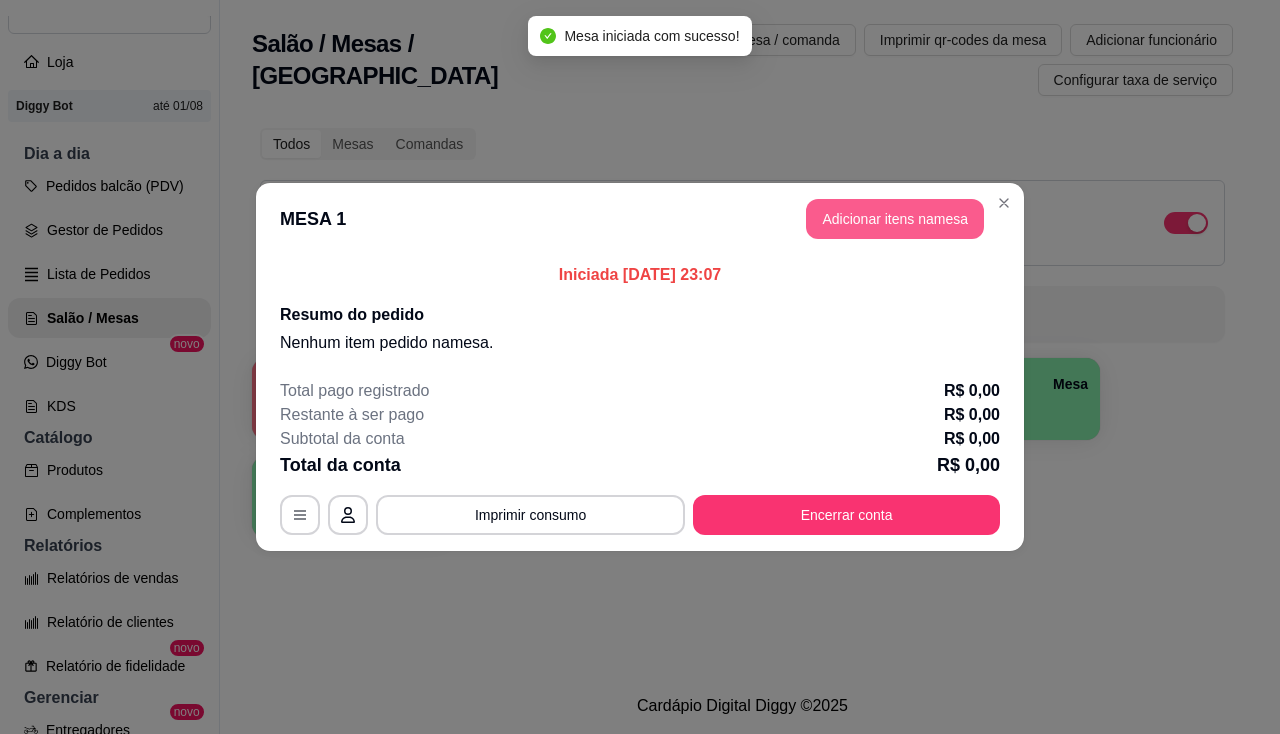 click on "Adicionar itens na  mesa" at bounding box center [895, 219] 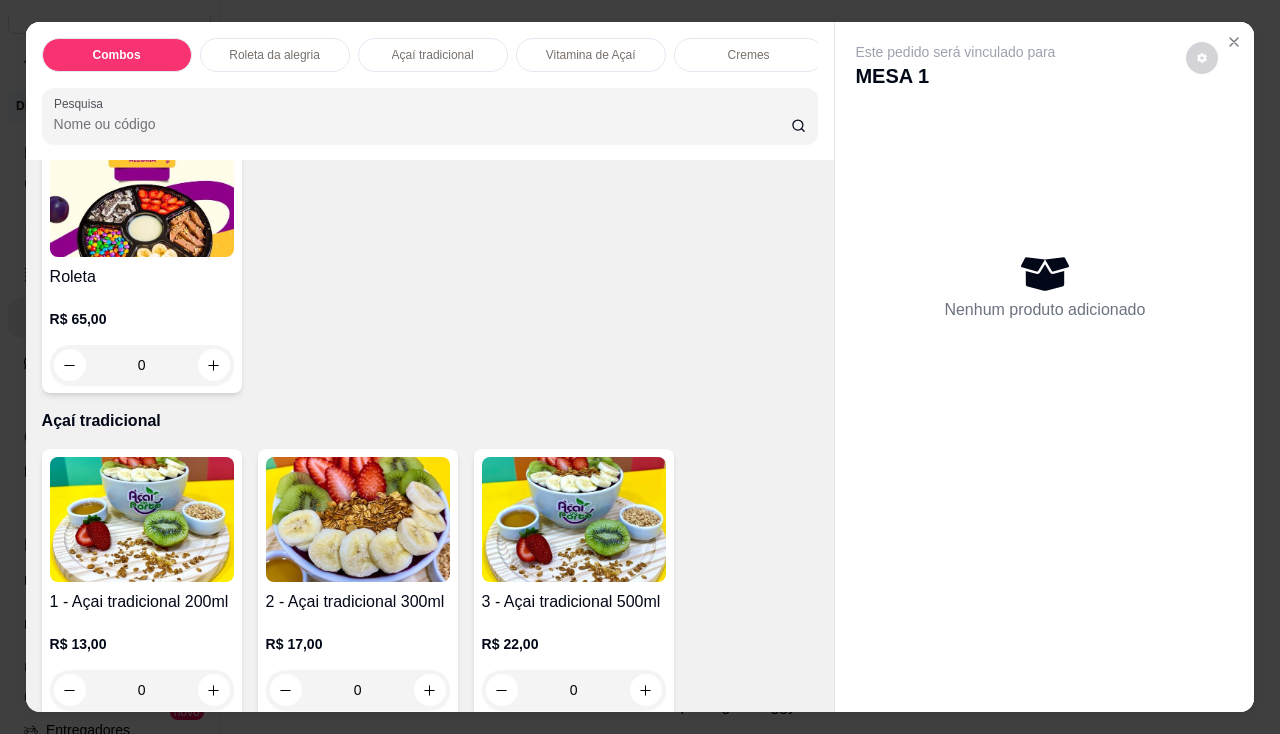 scroll, scrollTop: 1000, scrollLeft: 0, axis: vertical 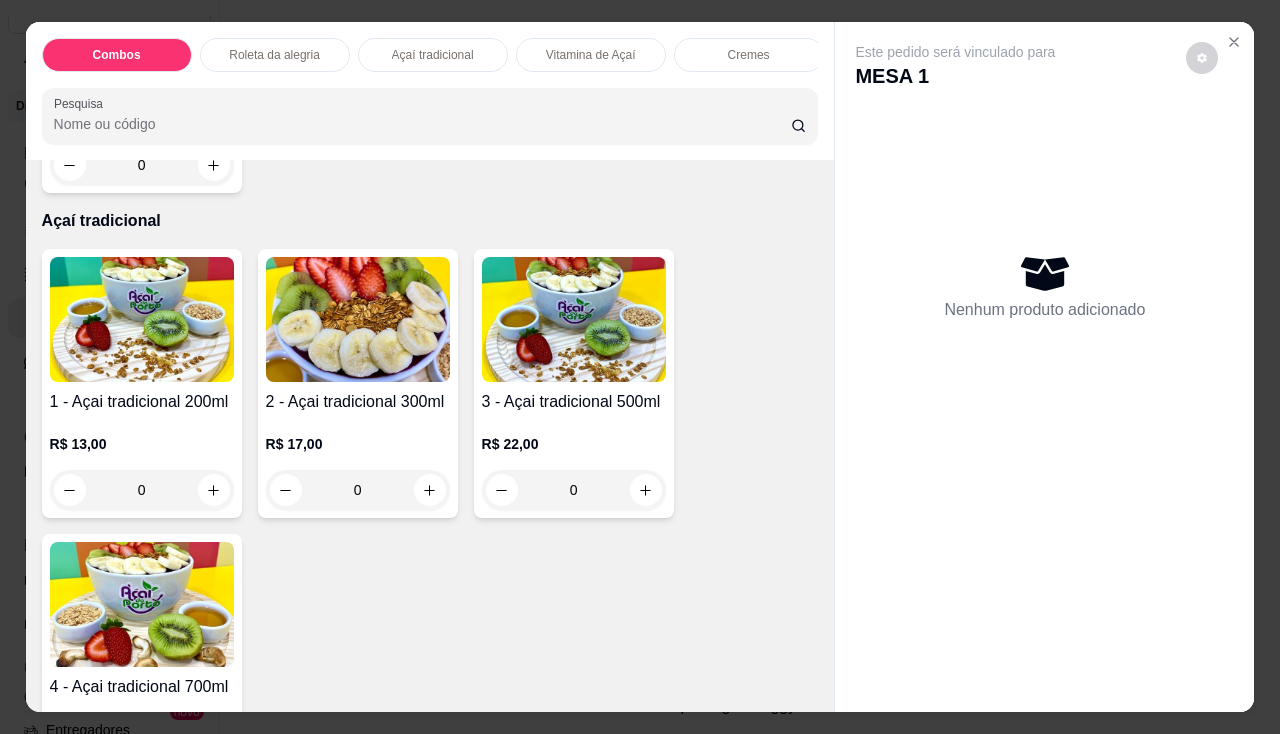 click on "0" at bounding box center (142, 490) 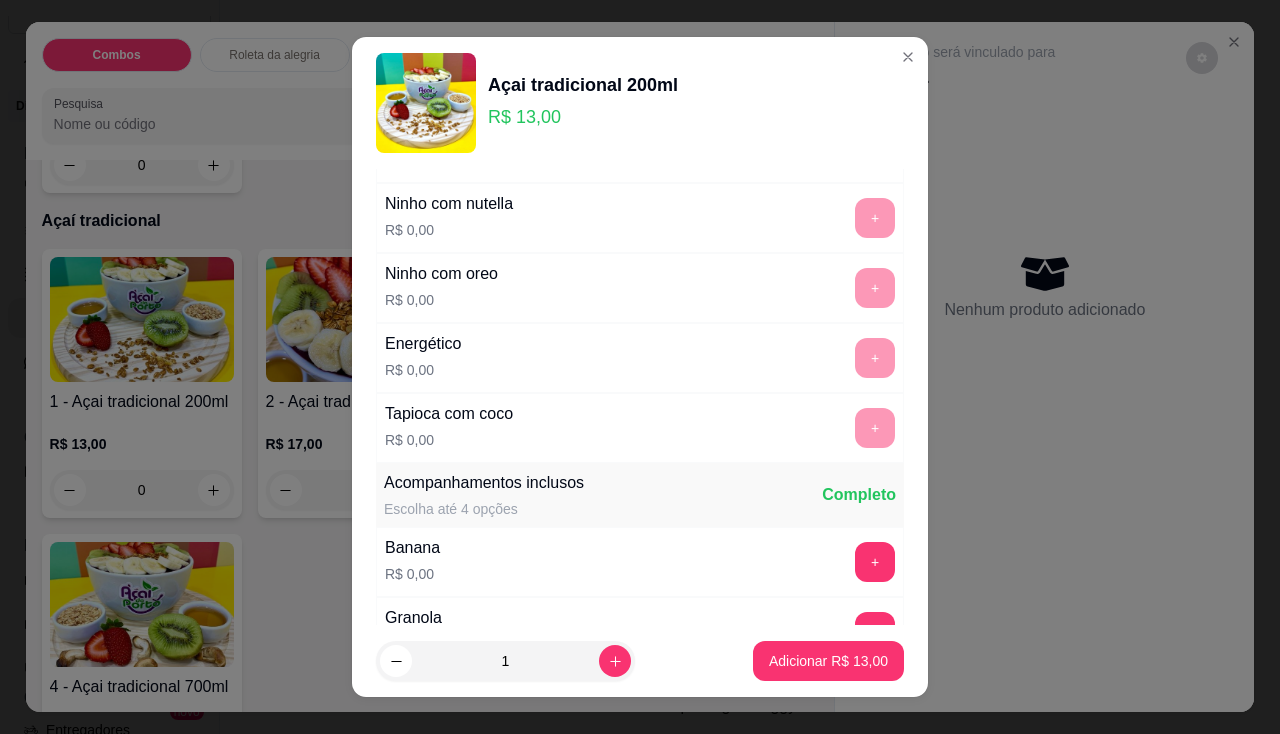 scroll, scrollTop: 300, scrollLeft: 0, axis: vertical 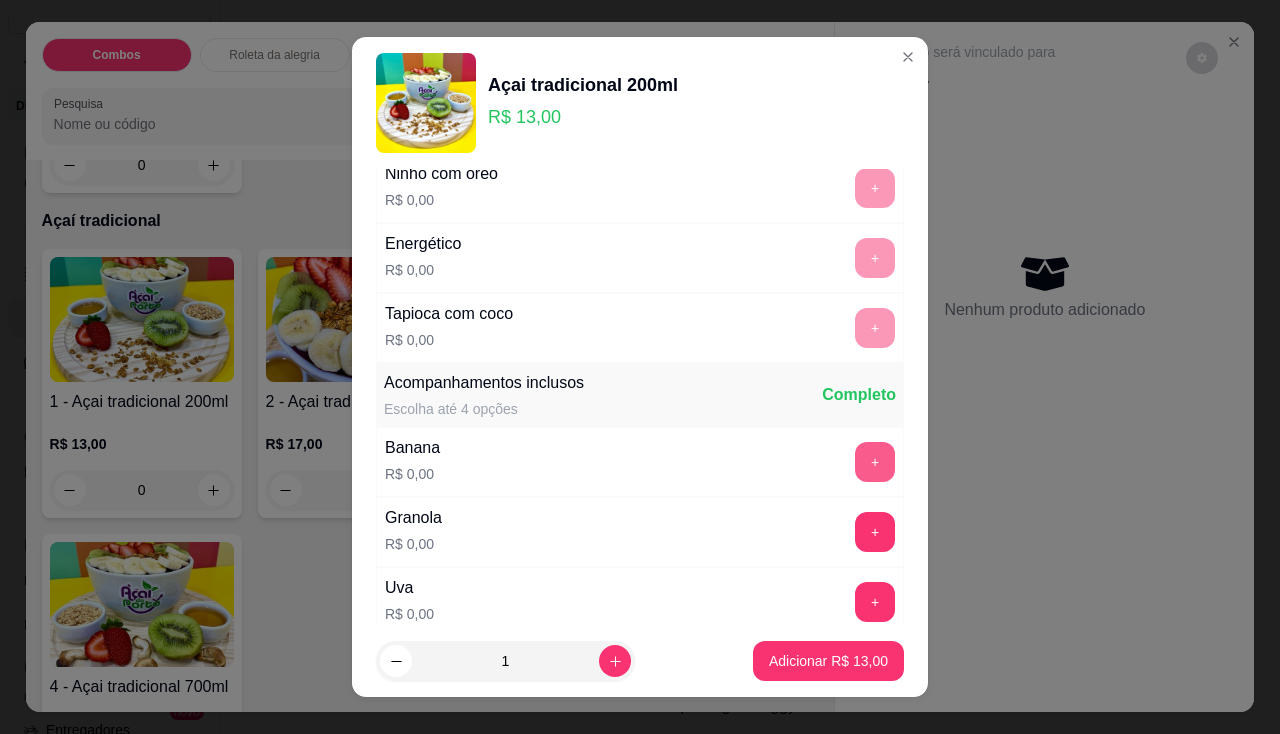 click on "+" at bounding box center (875, 462) 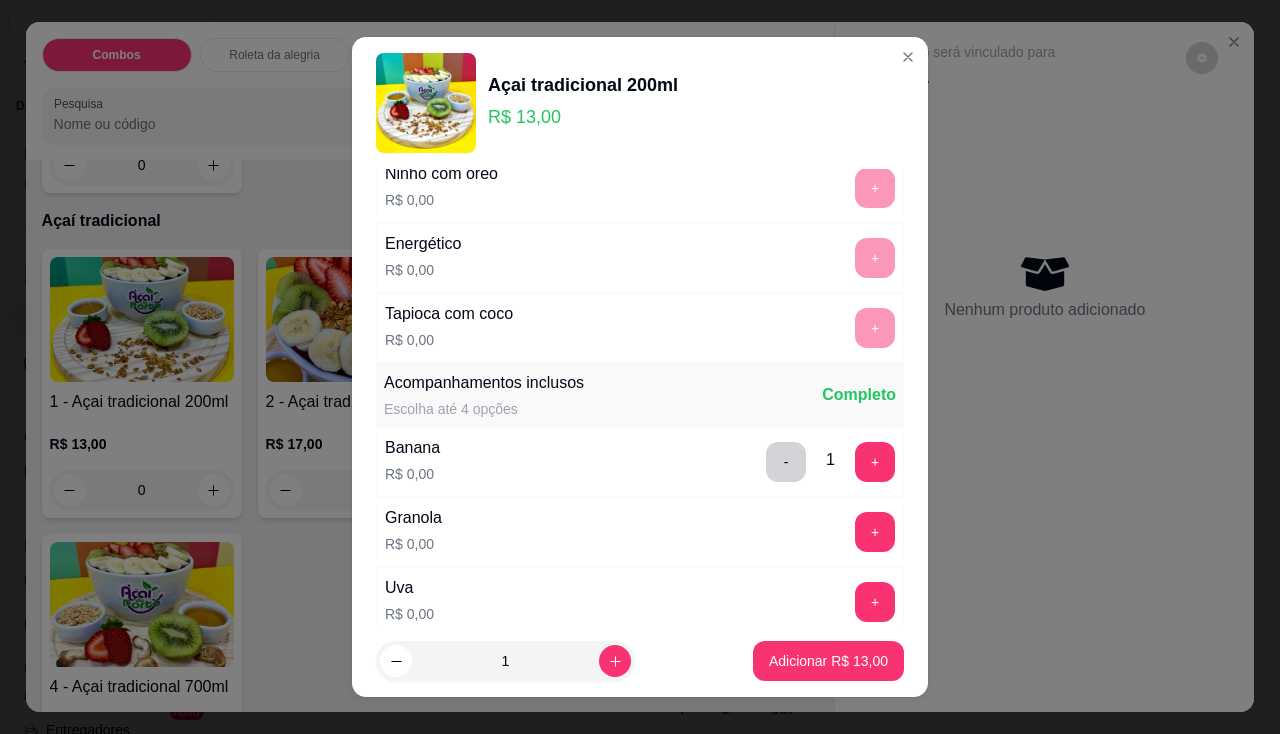 scroll, scrollTop: 500, scrollLeft: 0, axis: vertical 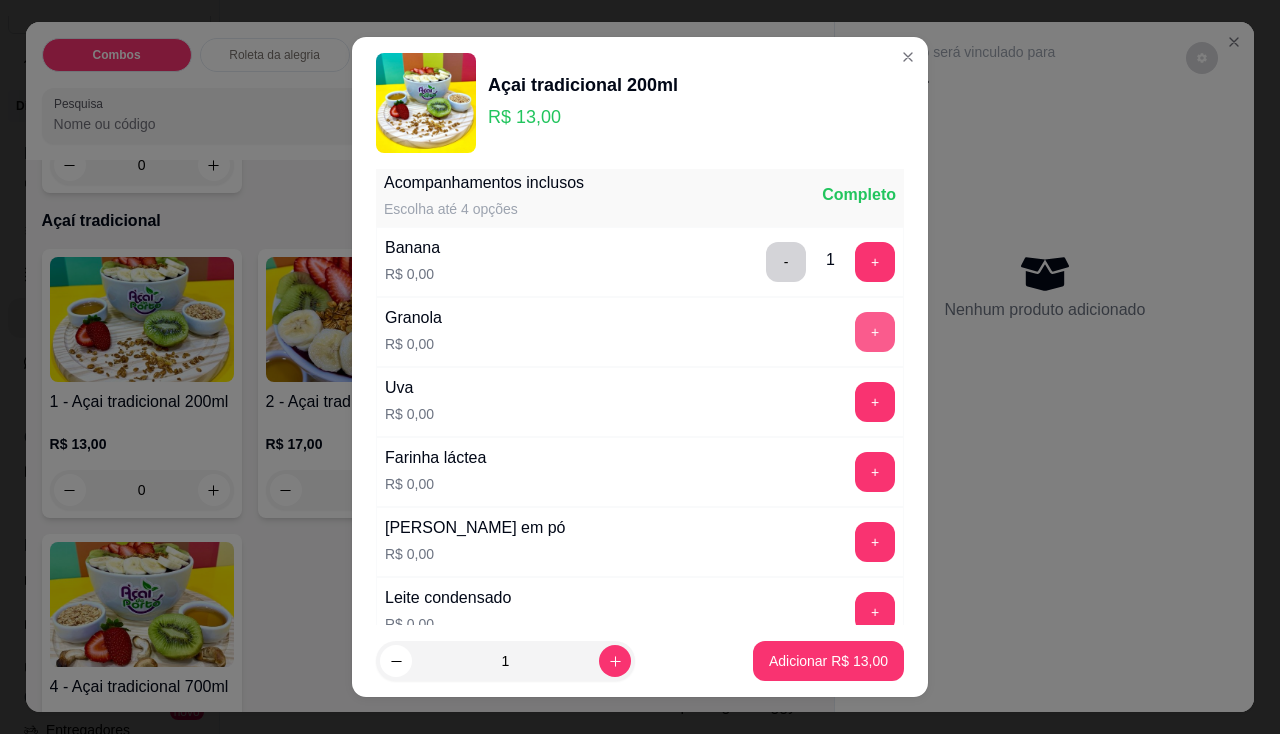 click on "+" at bounding box center (875, 332) 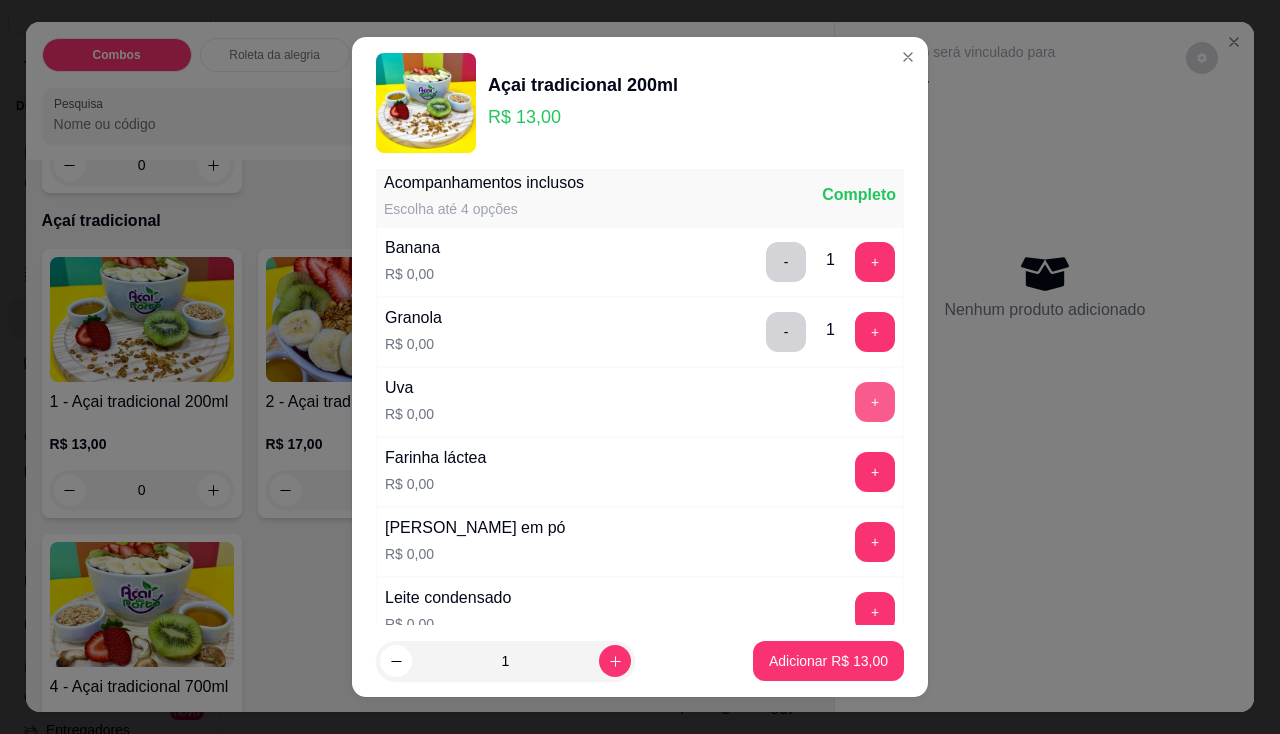click on "+" at bounding box center [875, 402] 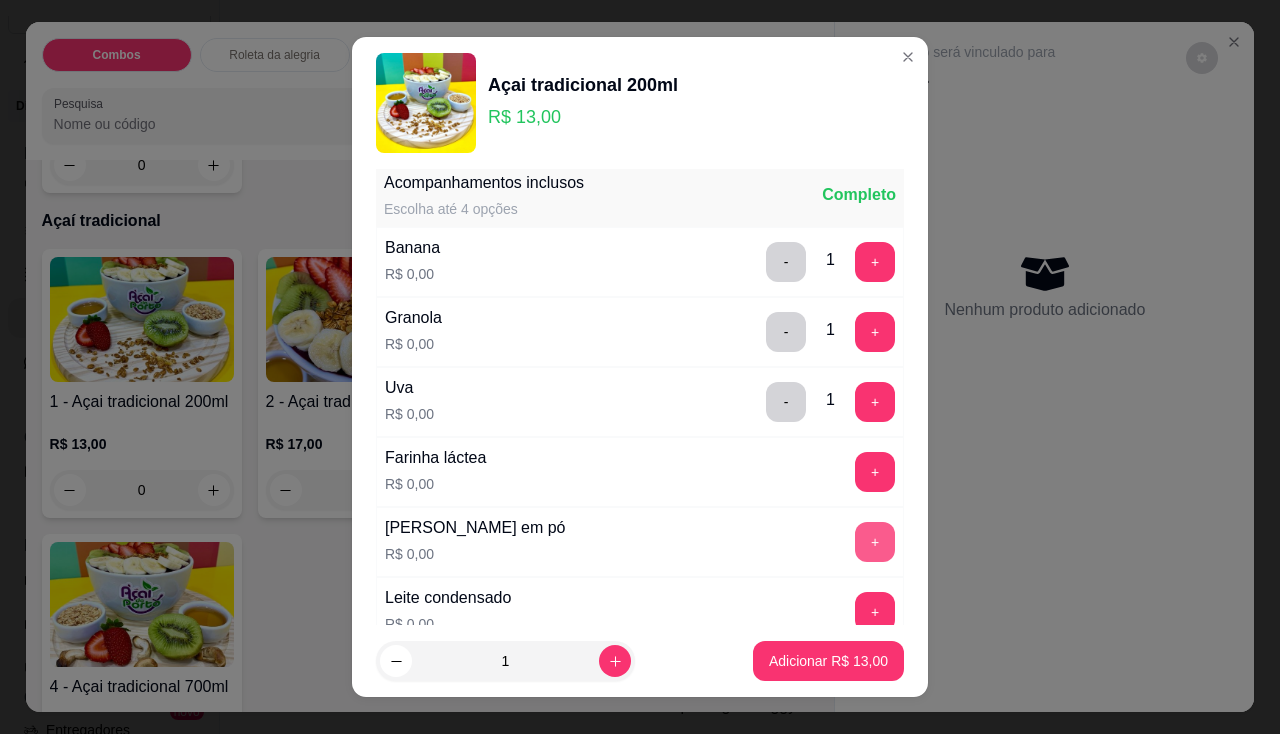 click on "+" at bounding box center [875, 542] 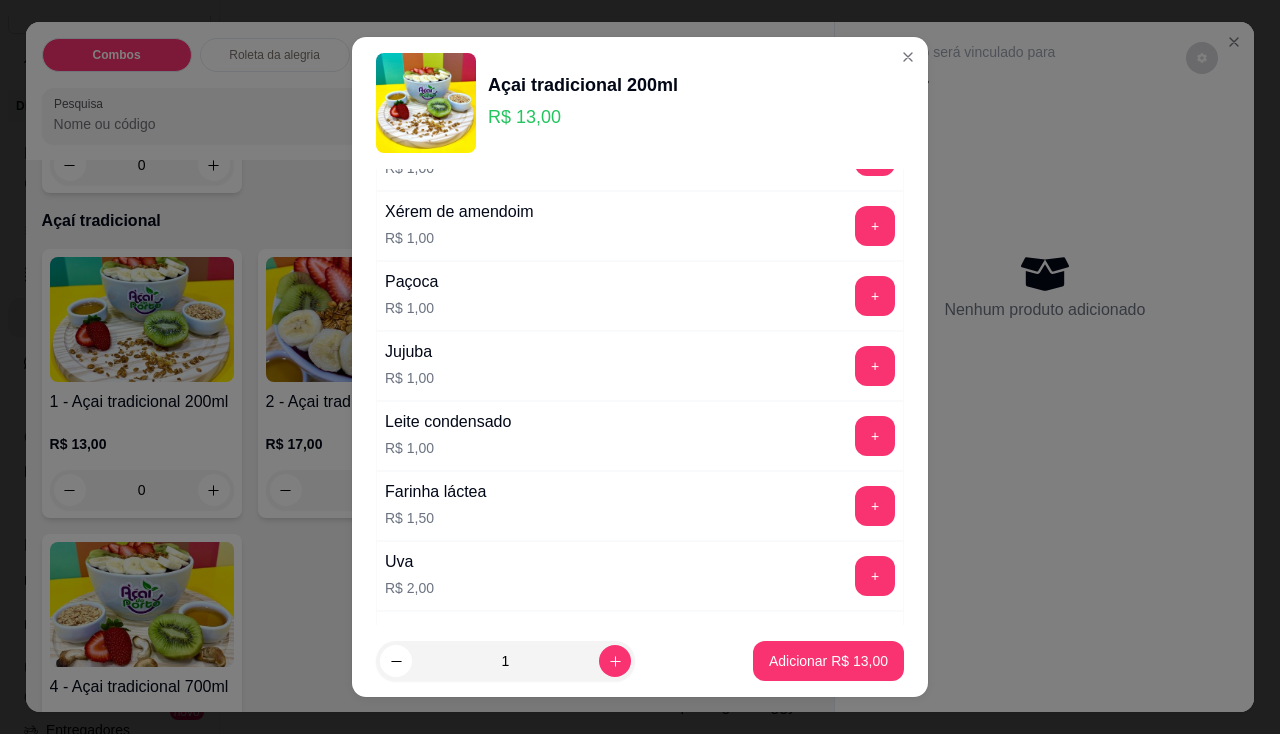 scroll, scrollTop: 1400, scrollLeft: 0, axis: vertical 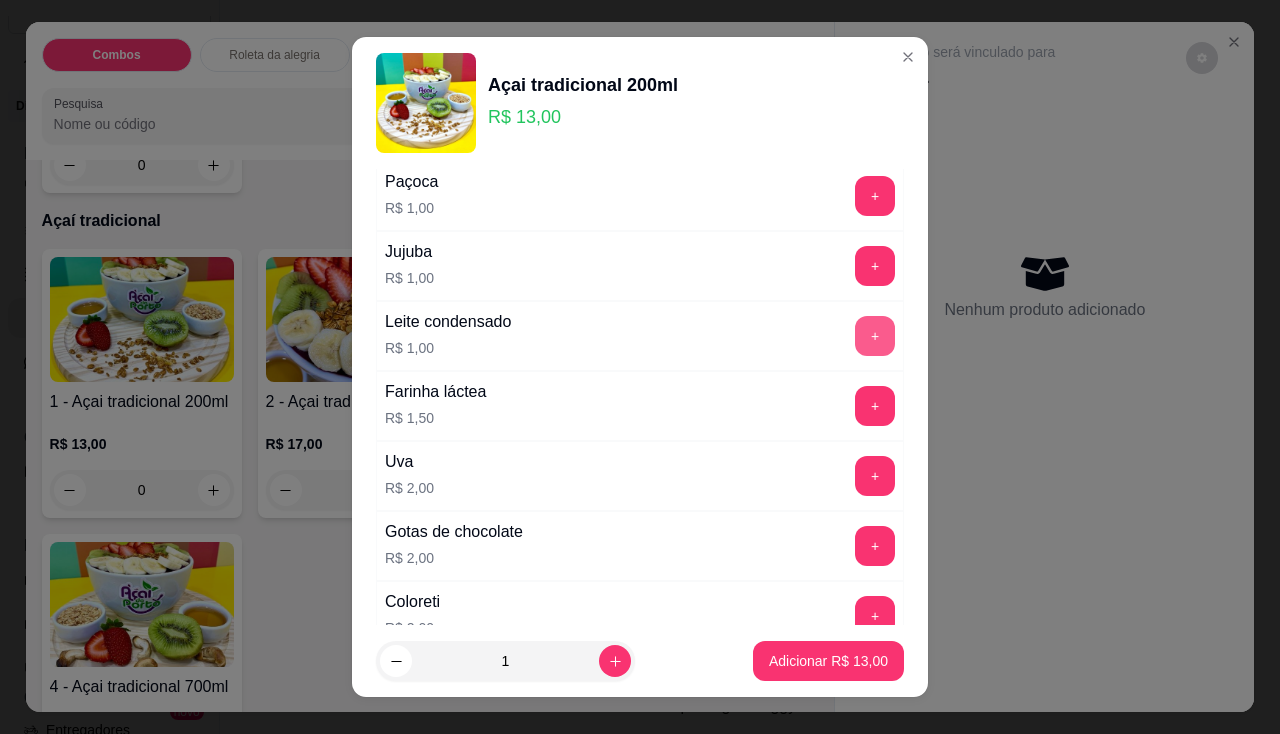 click on "+" at bounding box center [875, 336] 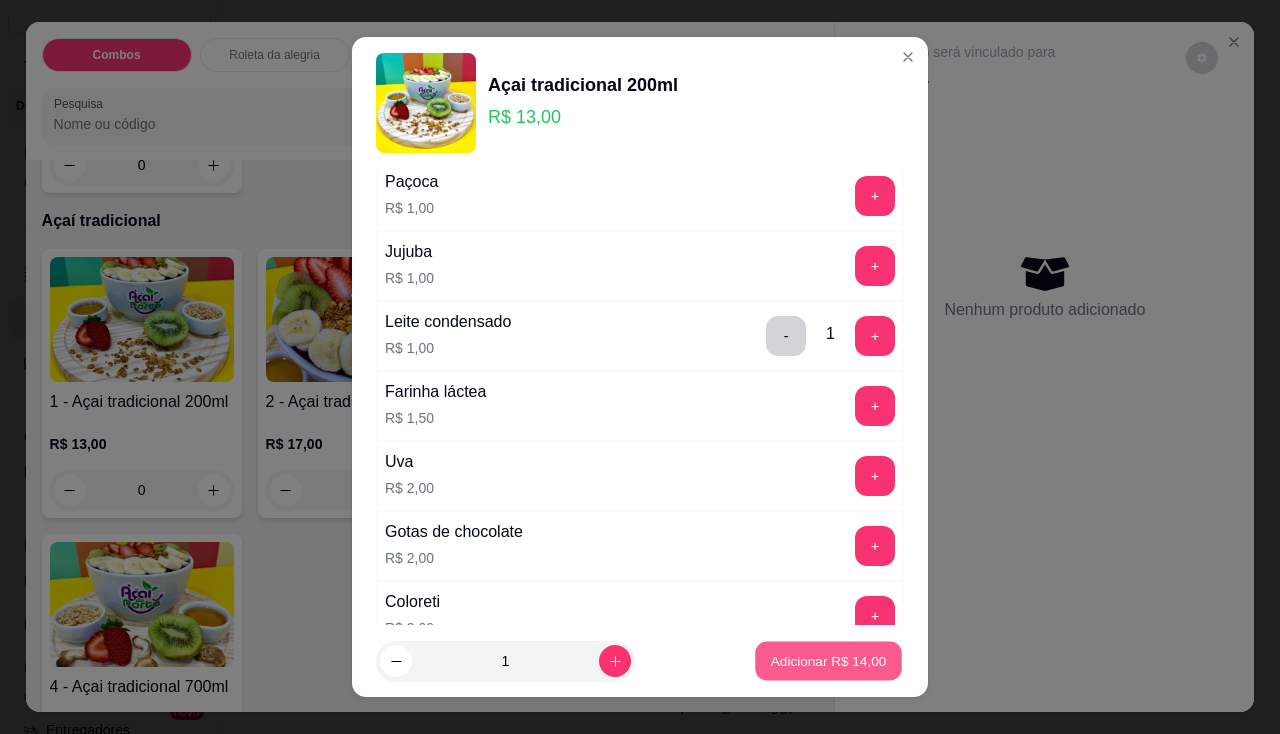 click on "Adicionar   R$ 14,00" at bounding box center (829, 661) 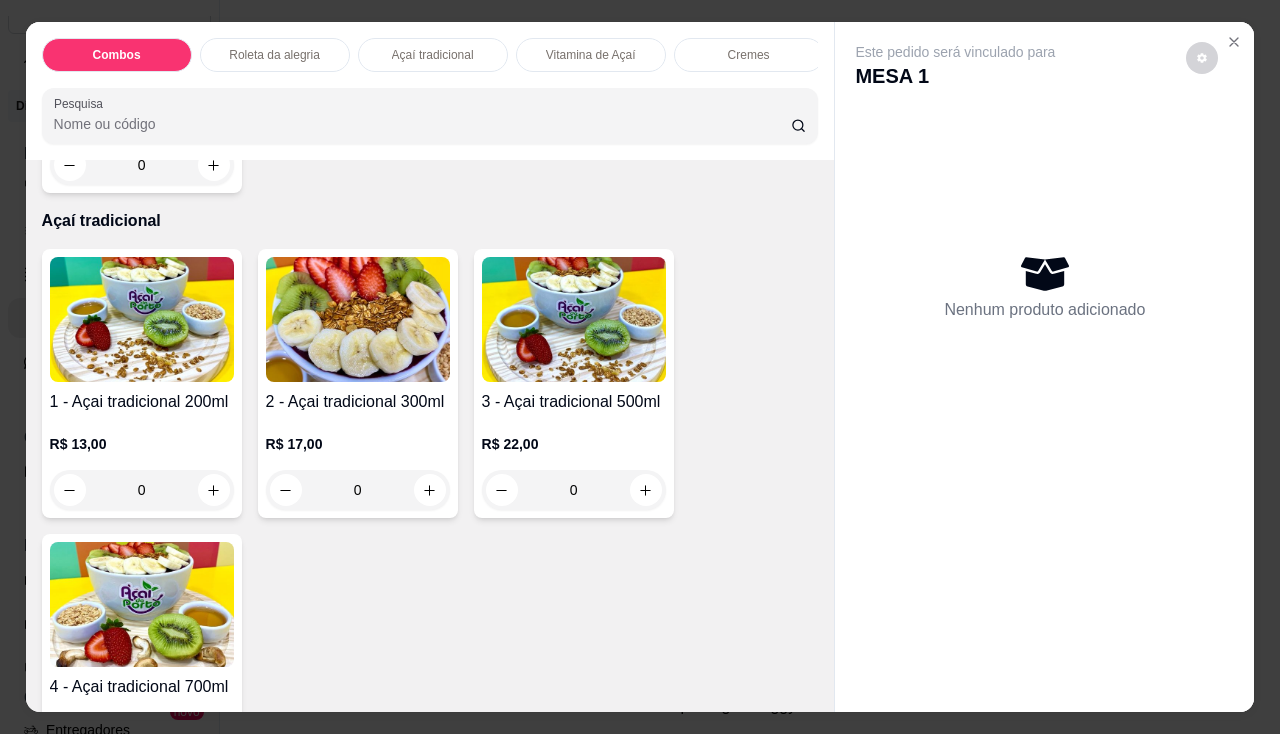 click on "0" at bounding box center (358, 490) 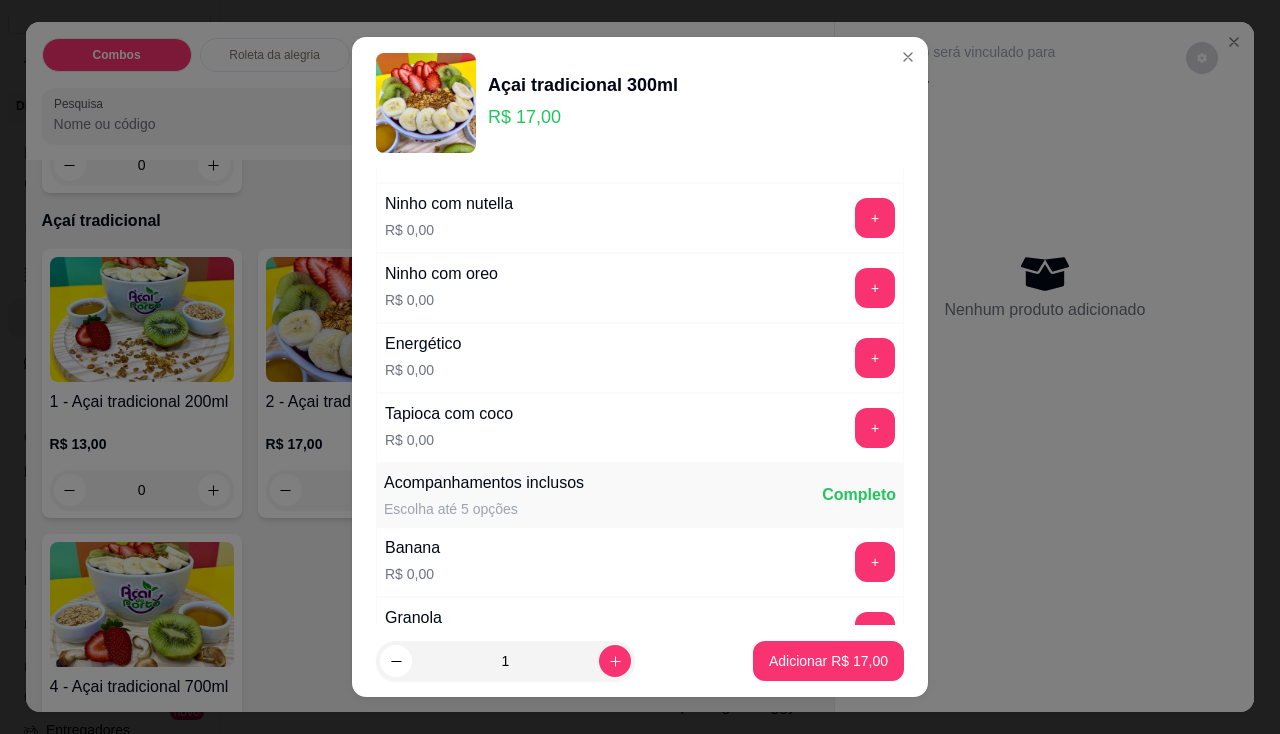 scroll, scrollTop: 300, scrollLeft: 0, axis: vertical 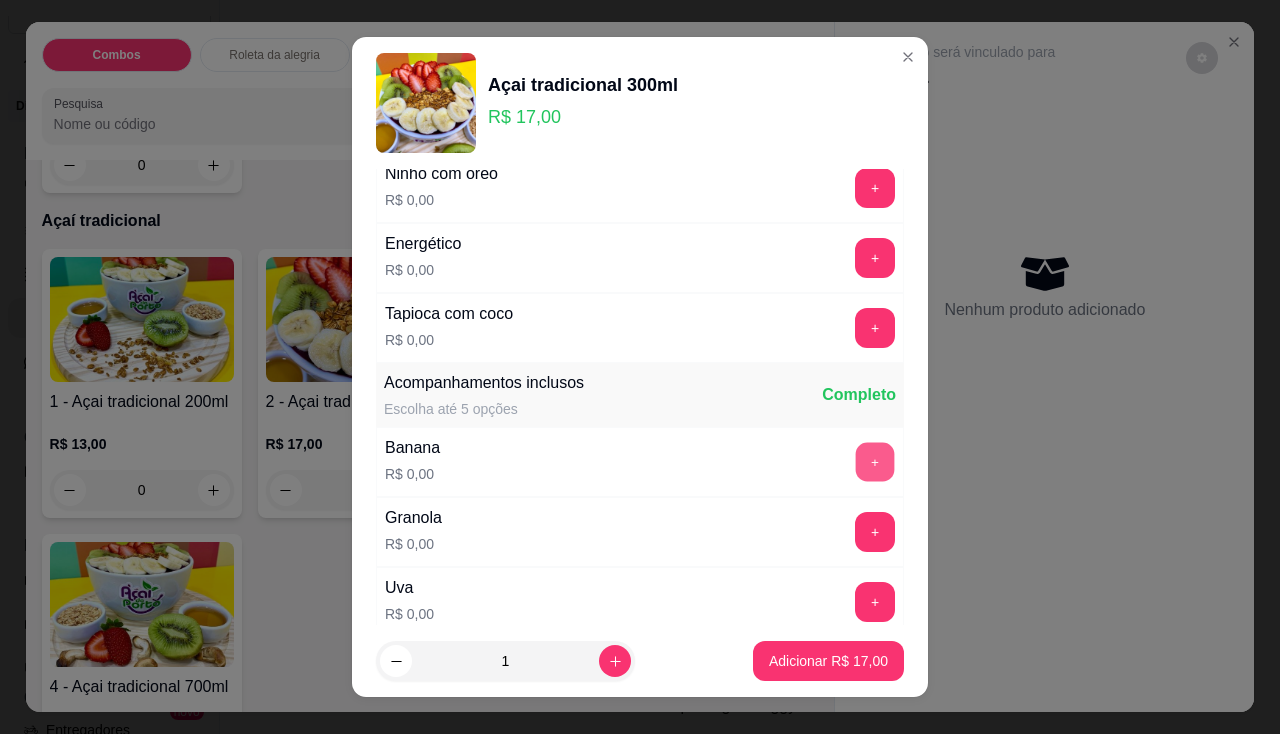 click on "+" at bounding box center (875, 461) 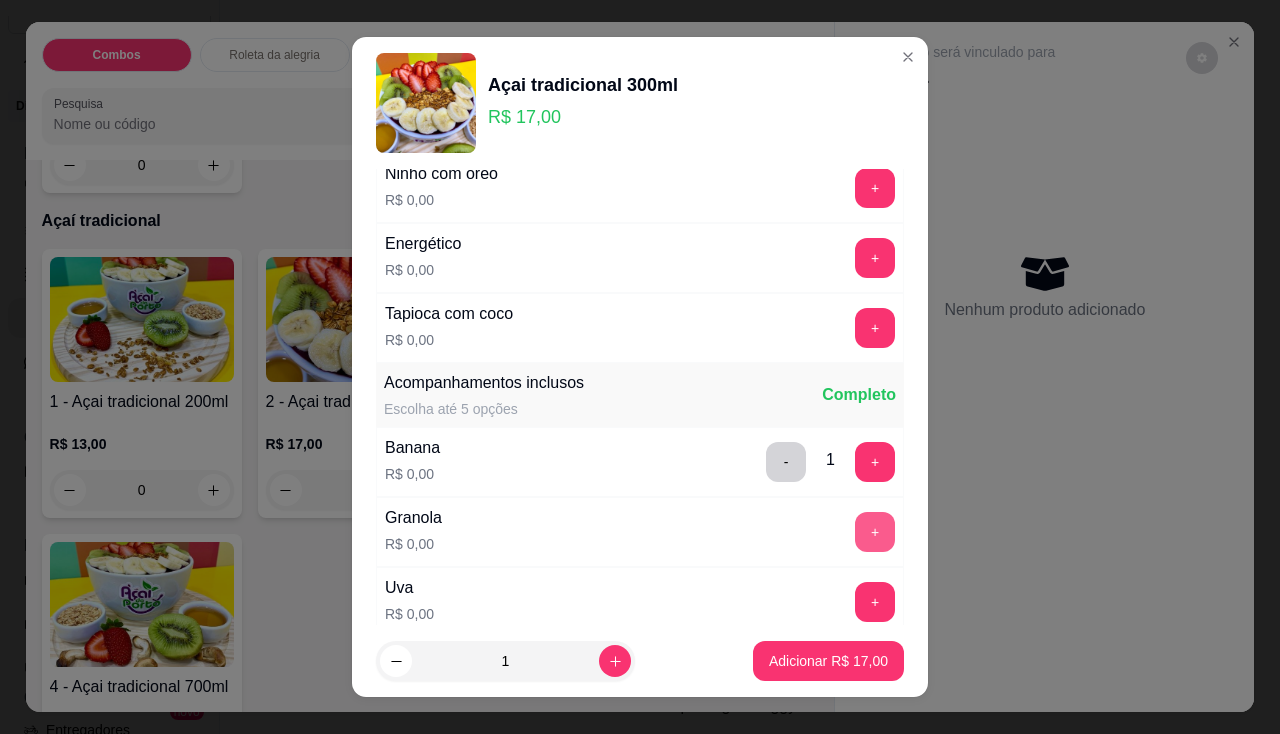 click on "+" at bounding box center [875, 532] 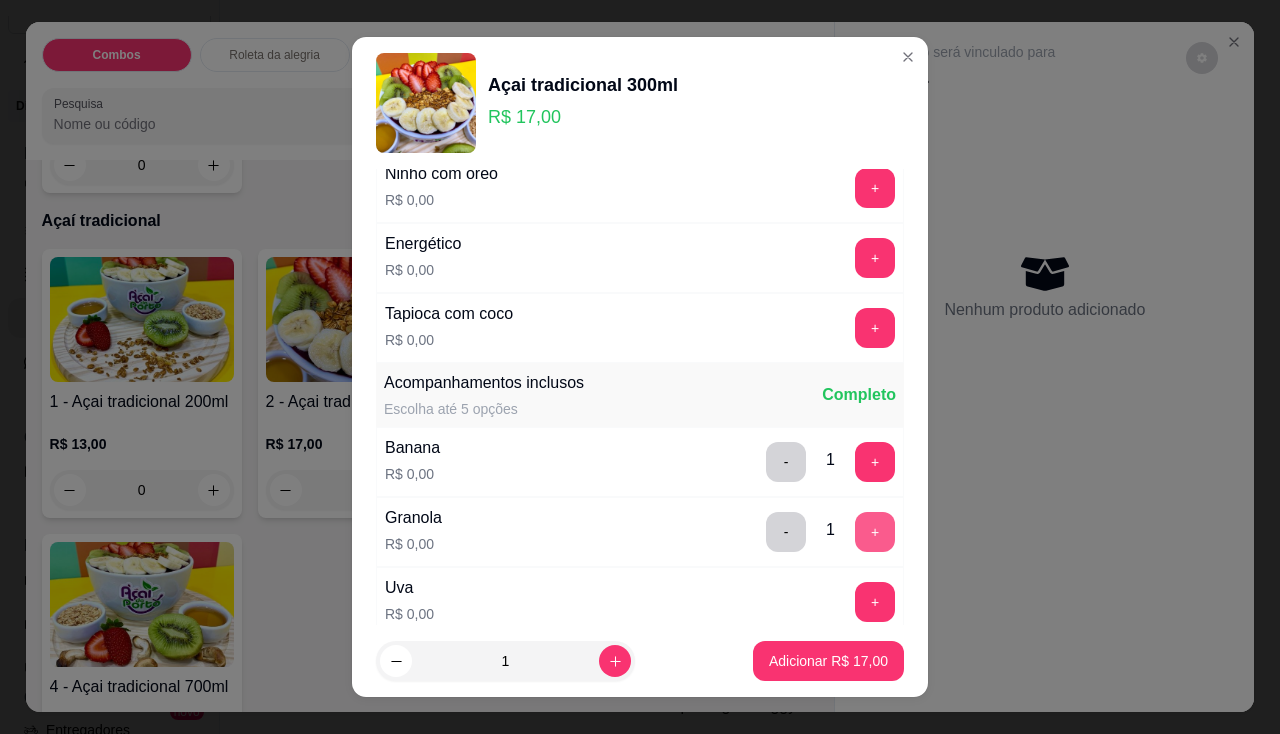 scroll, scrollTop: 500, scrollLeft: 0, axis: vertical 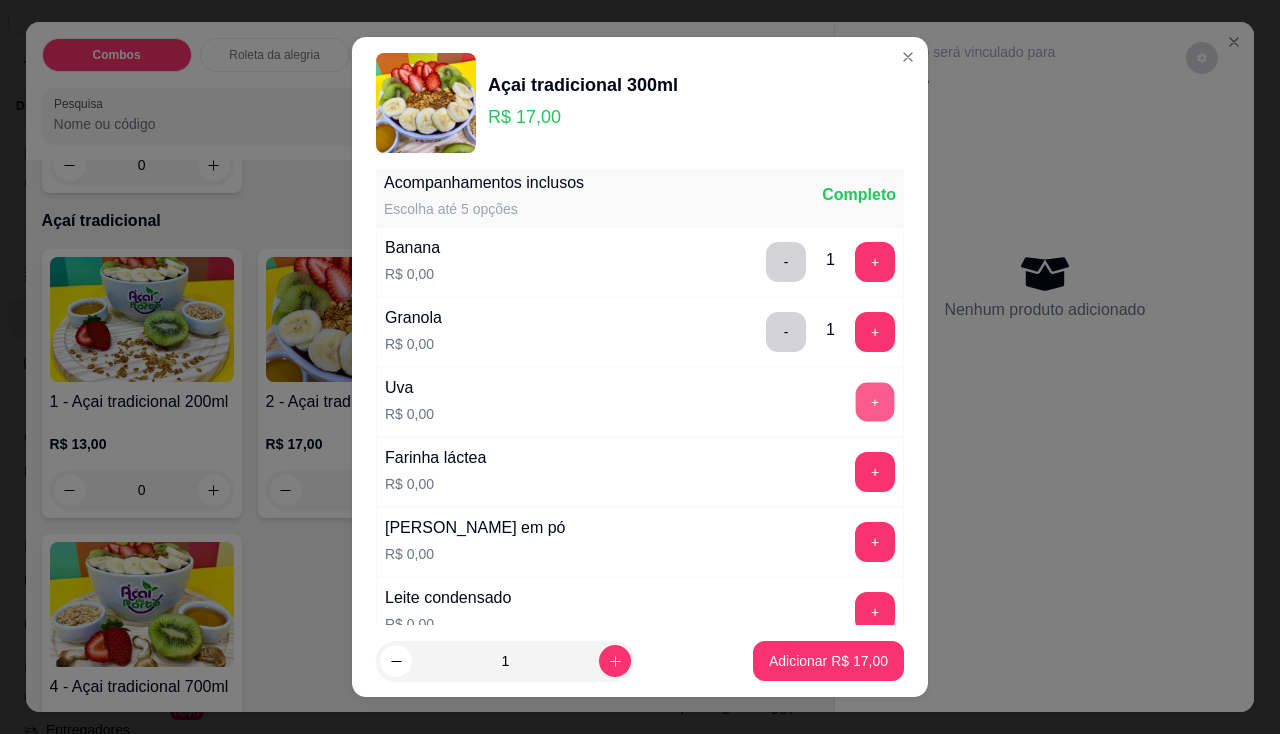 click on "+" at bounding box center [875, 401] 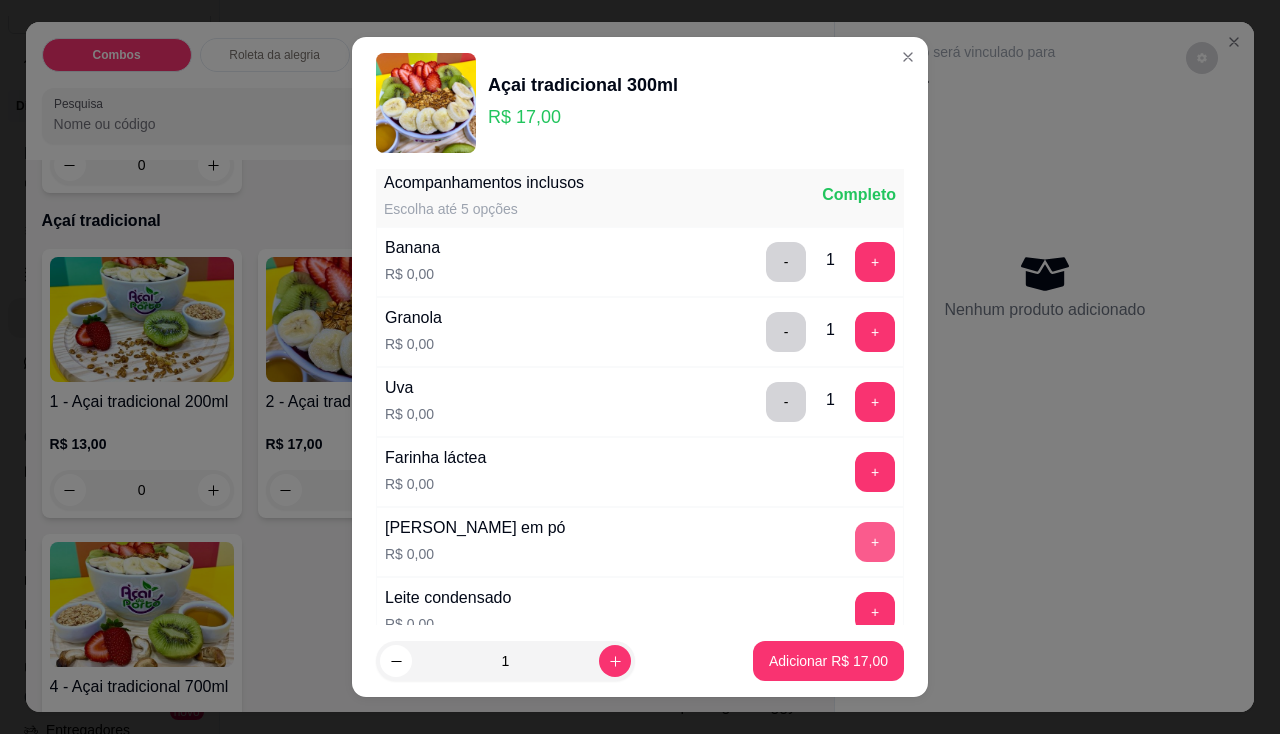 click on "+" at bounding box center [875, 542] 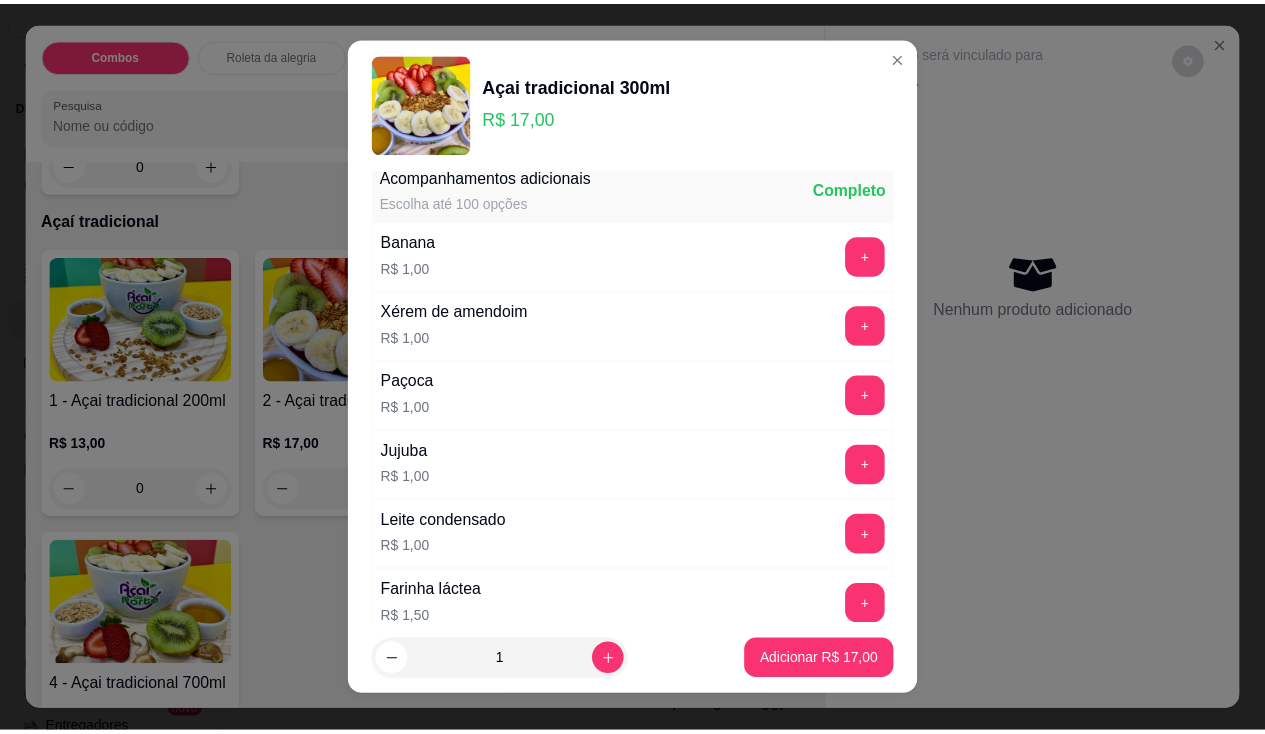 scroll, scrollTop: 1300, scrollLeft: 0, axis: vertical 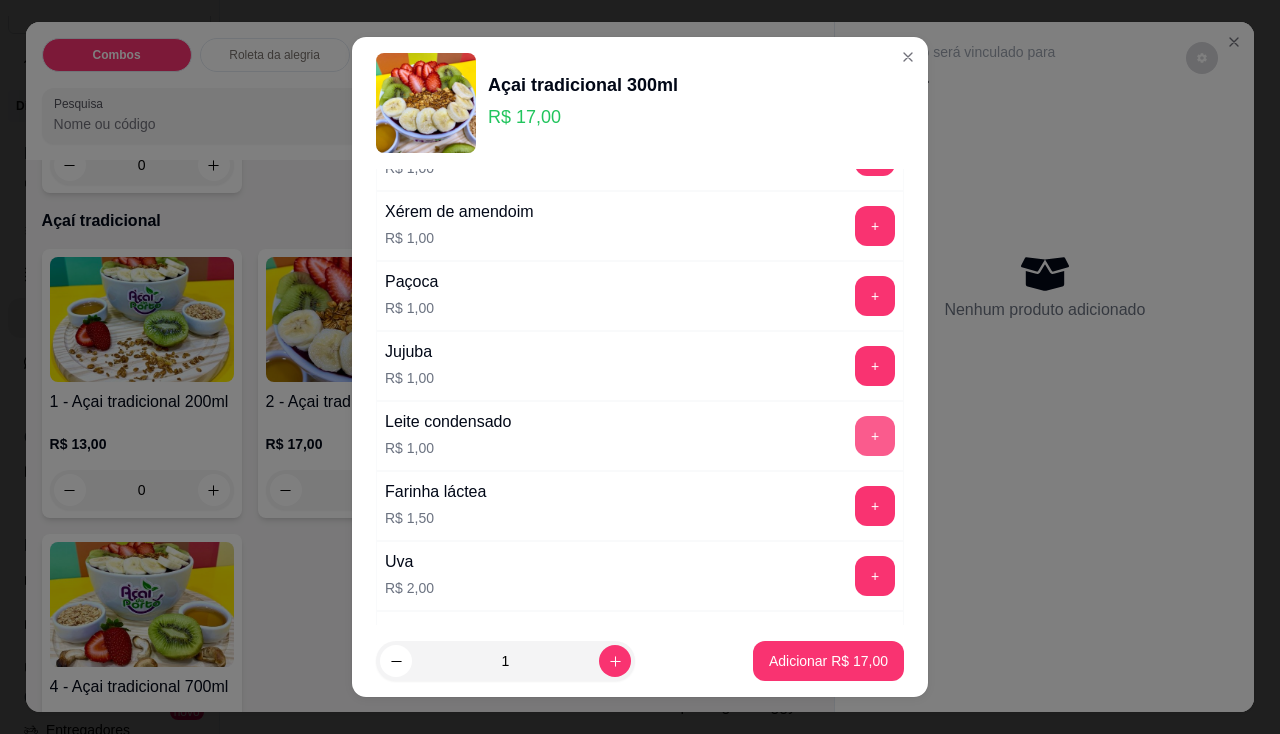 click on "+" at bounding box center [875, 436] 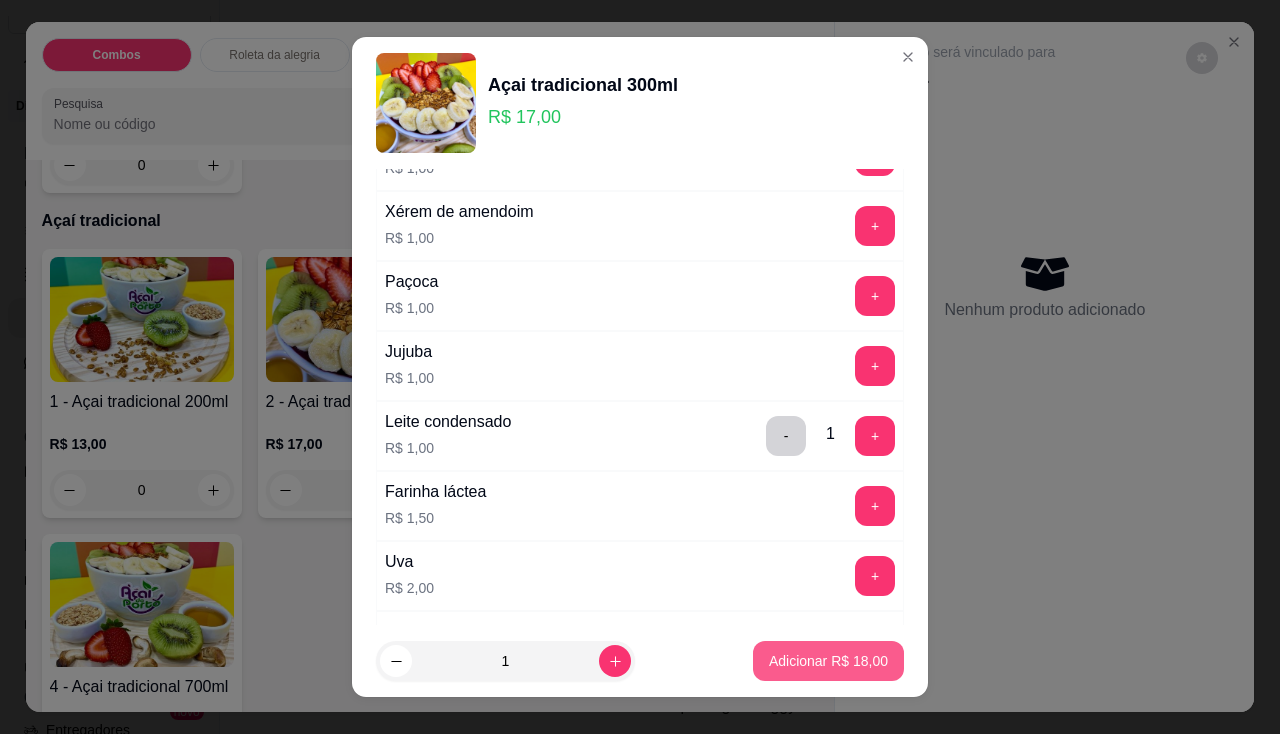 click on "Adicionar   R$ 18,00" at bounding box center [828, 661] 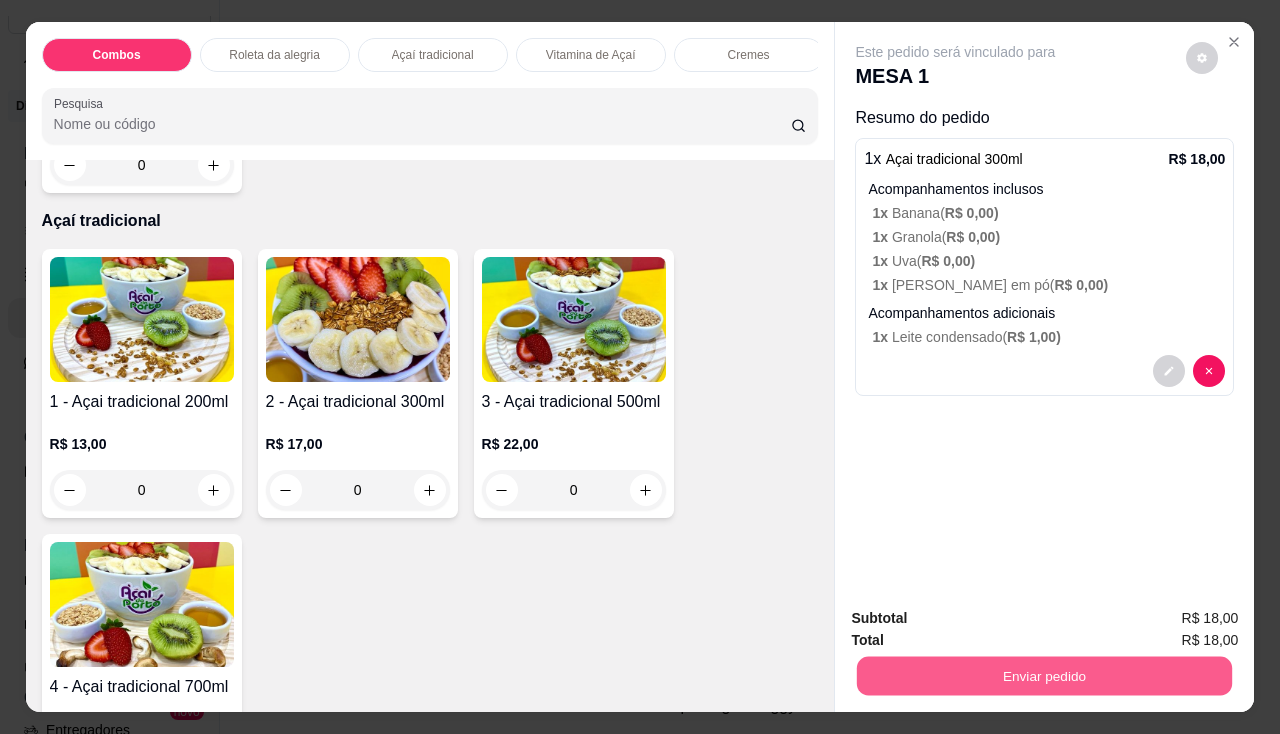 click on "Enviar pedido" at bounding box center (1044, 676) 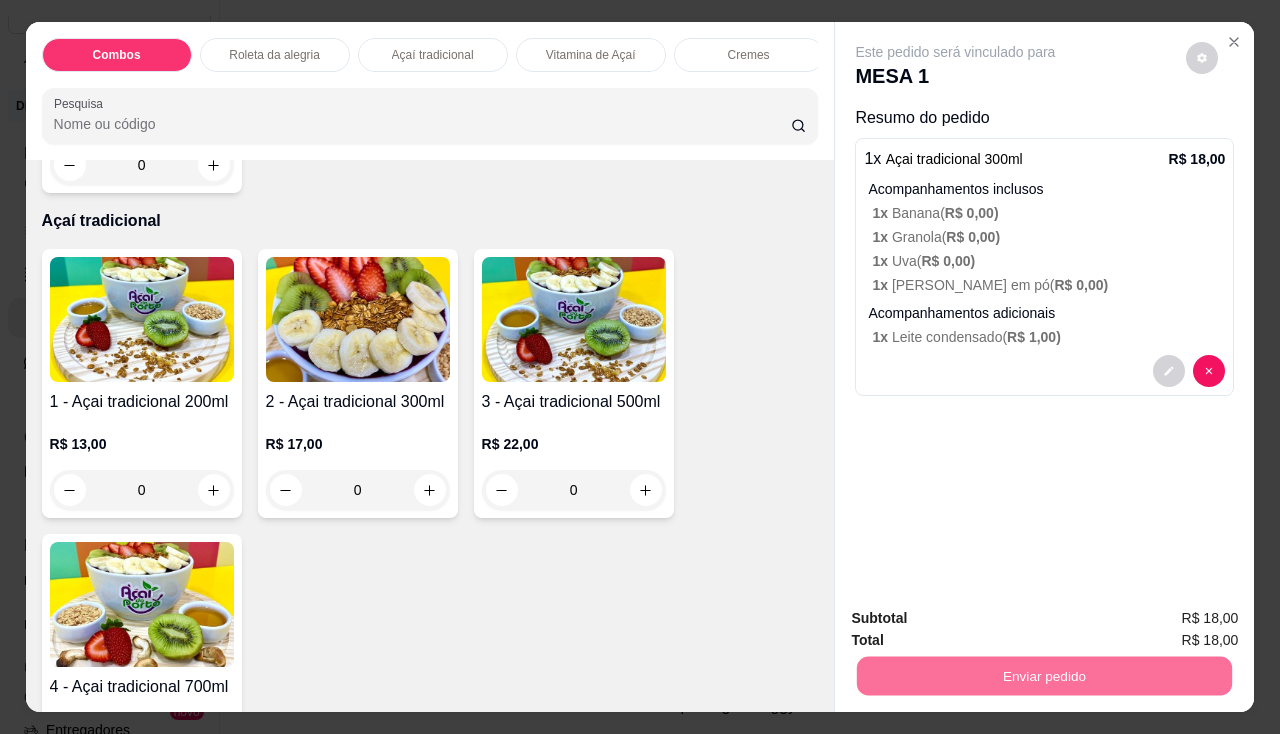 click on "Não registrar e enviar pedido" at bounding box center (979, 620) 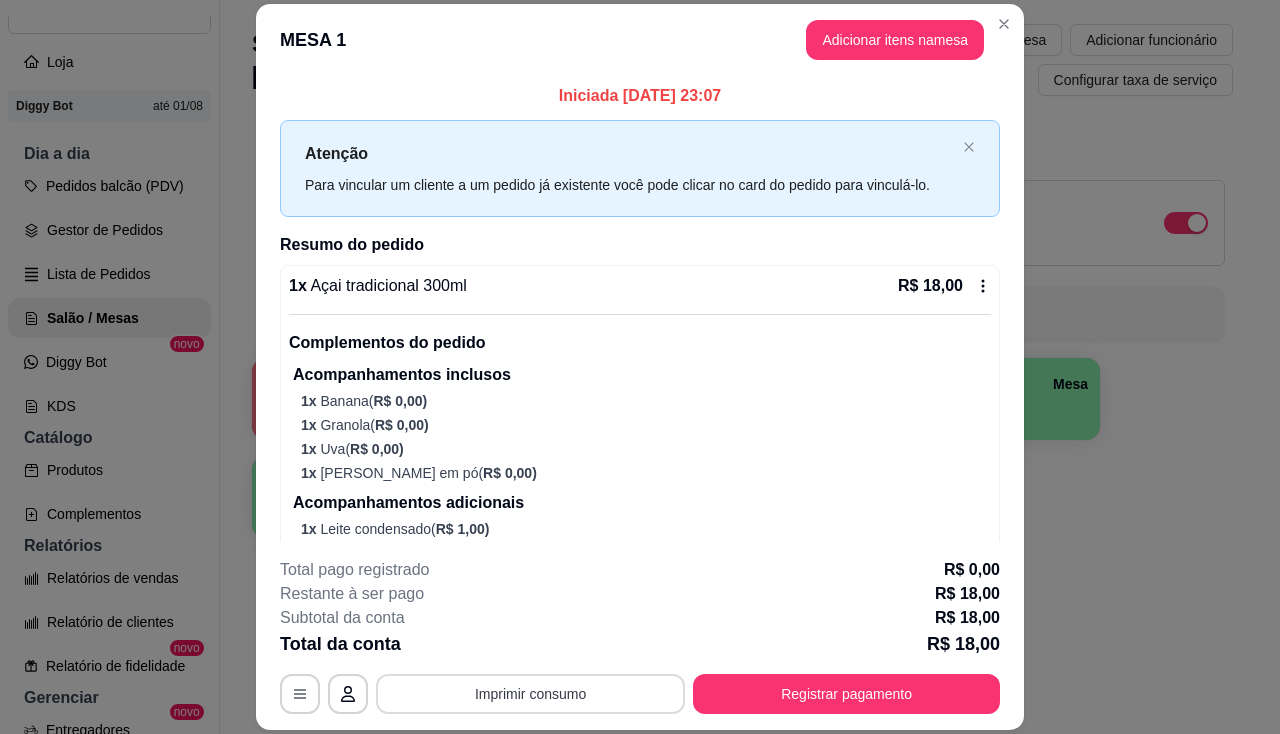 click on "Imprimir consumo" at bounding box center [530, 694] 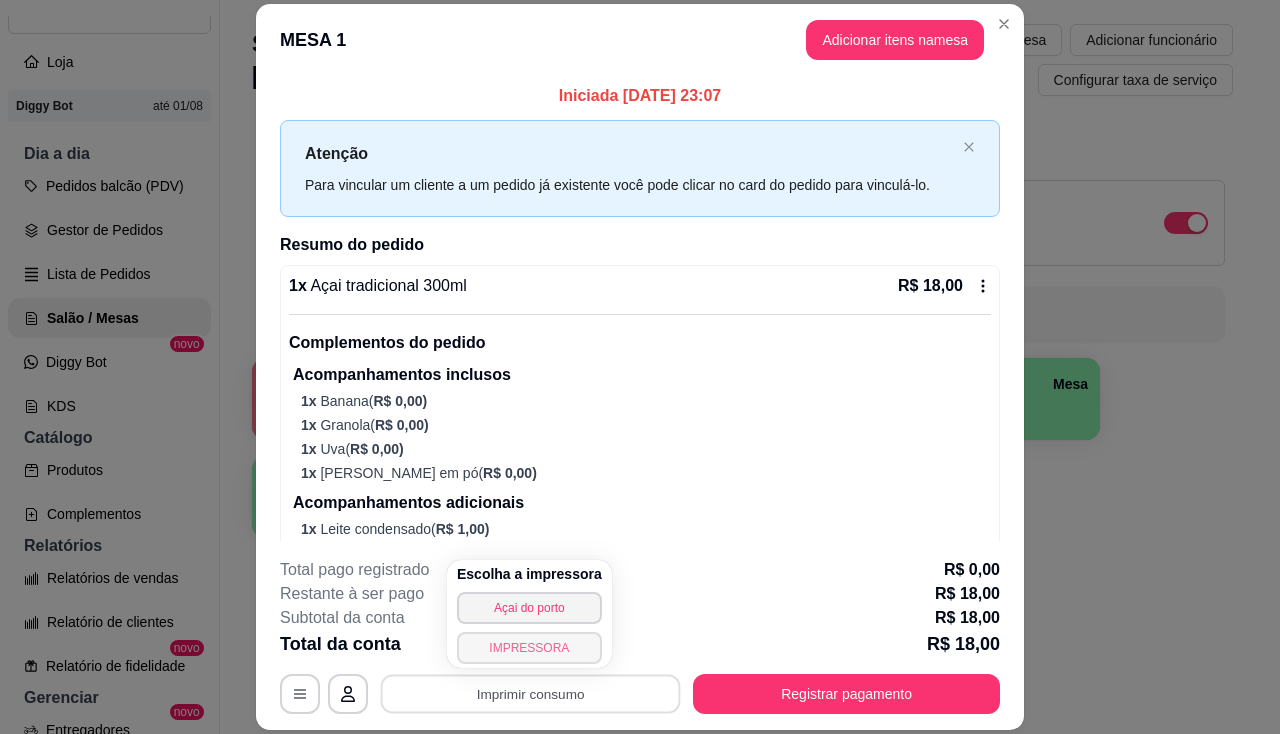 click on "IMPRESSORA" at bounding box center (529, 648) 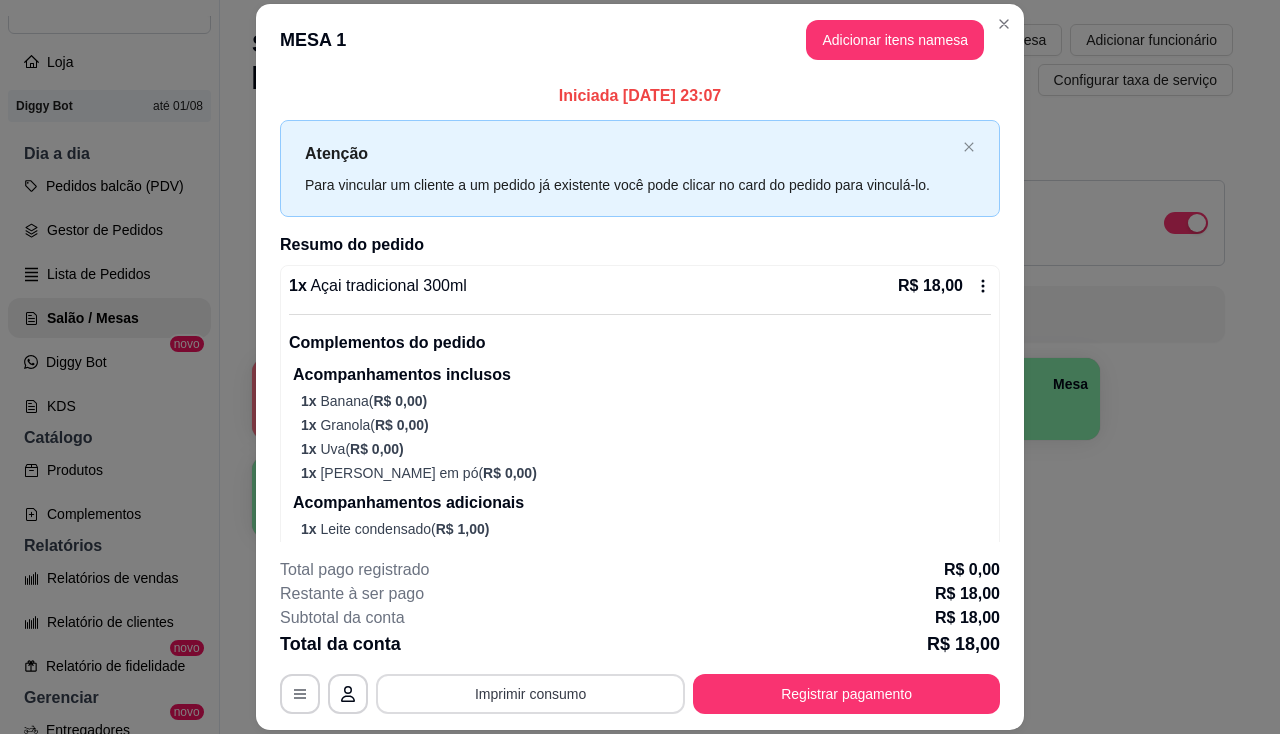 click on "Imprimir consumo" at bounding box center (530, 694) 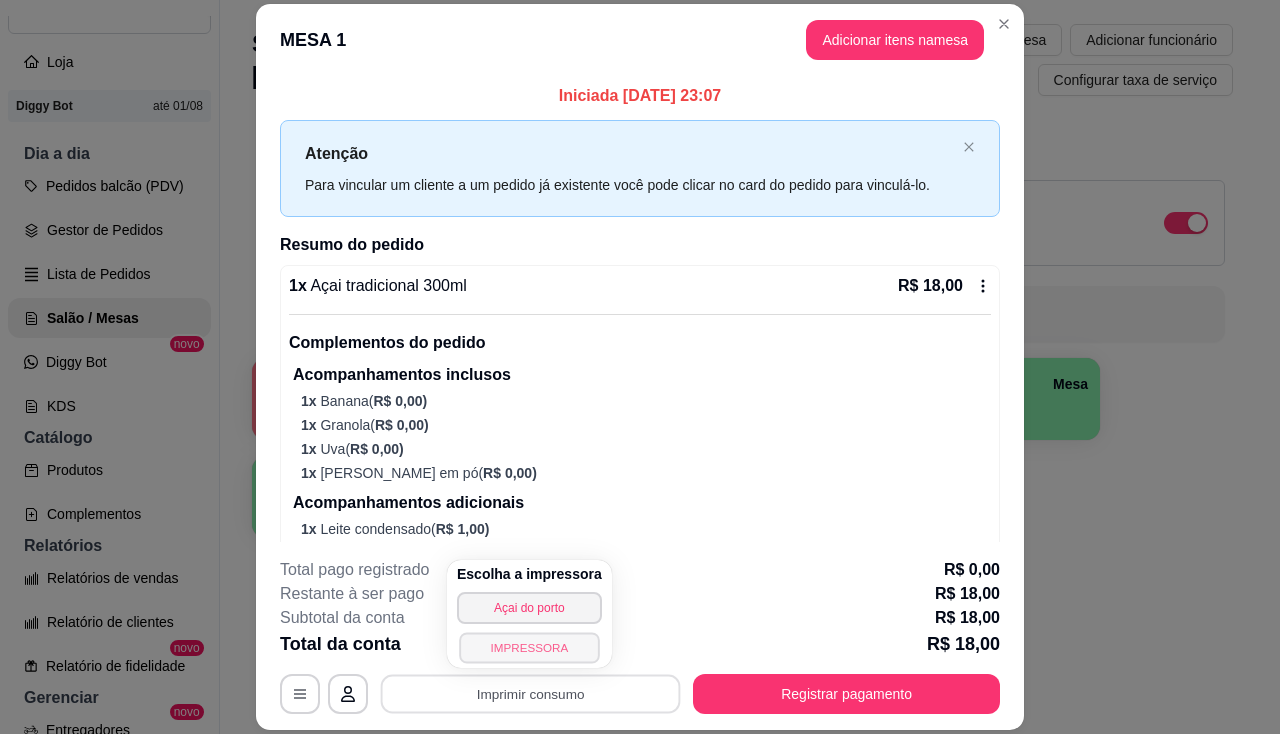 click on "IMPRESSORA" at bounding box center [529, 647] 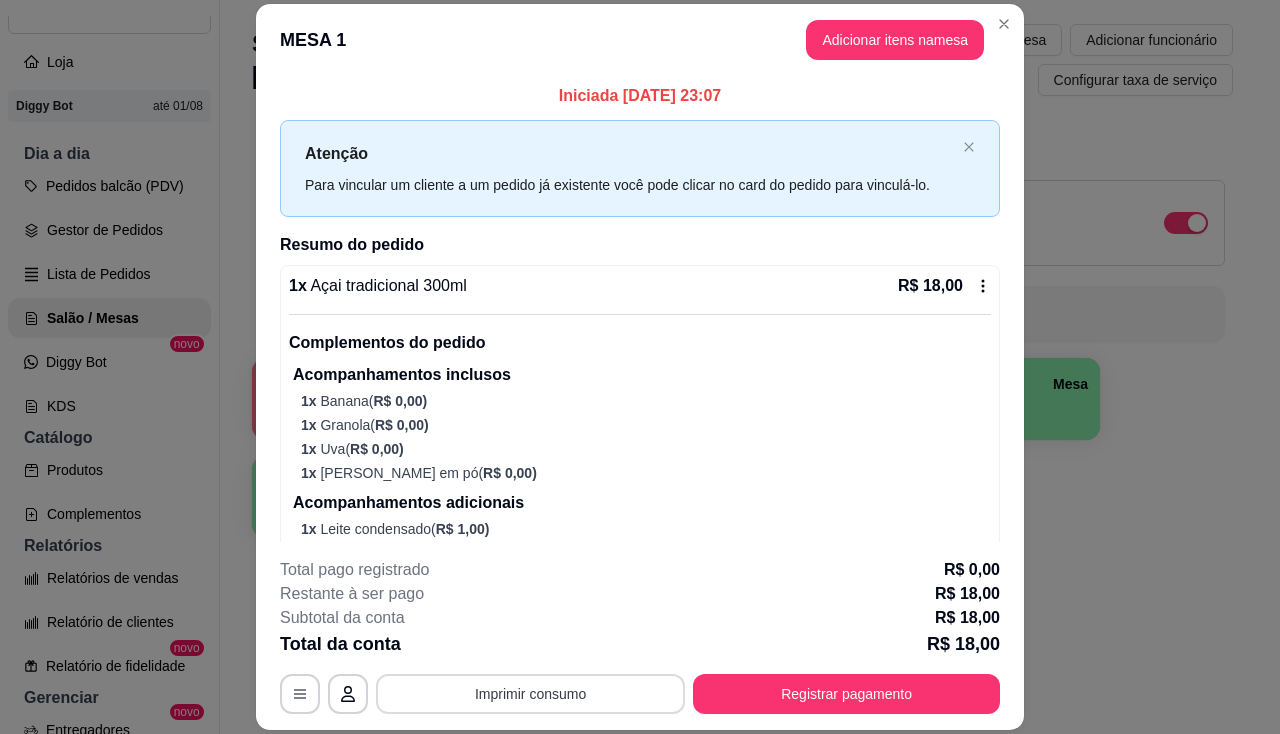 click on "Imprimir consumo" at bounding box center (530, 694) 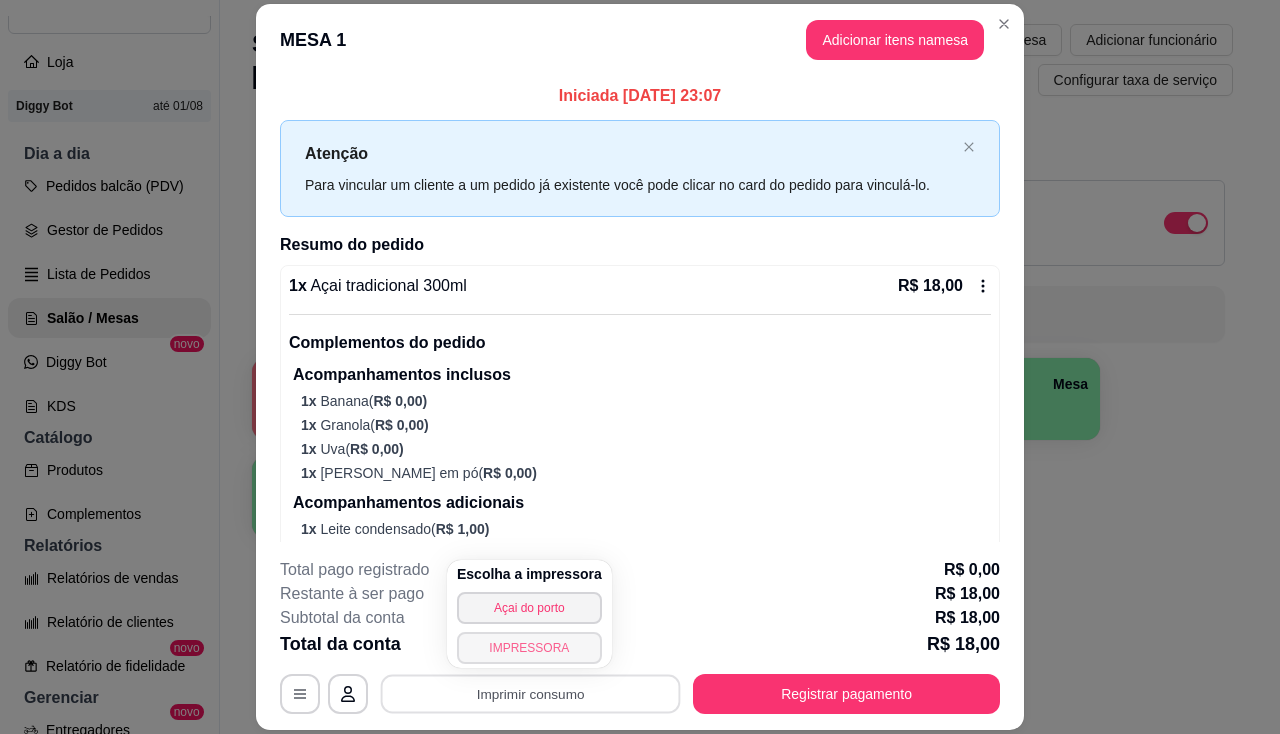 click on "IMPRESSORA" at bounding box center [529, 648] 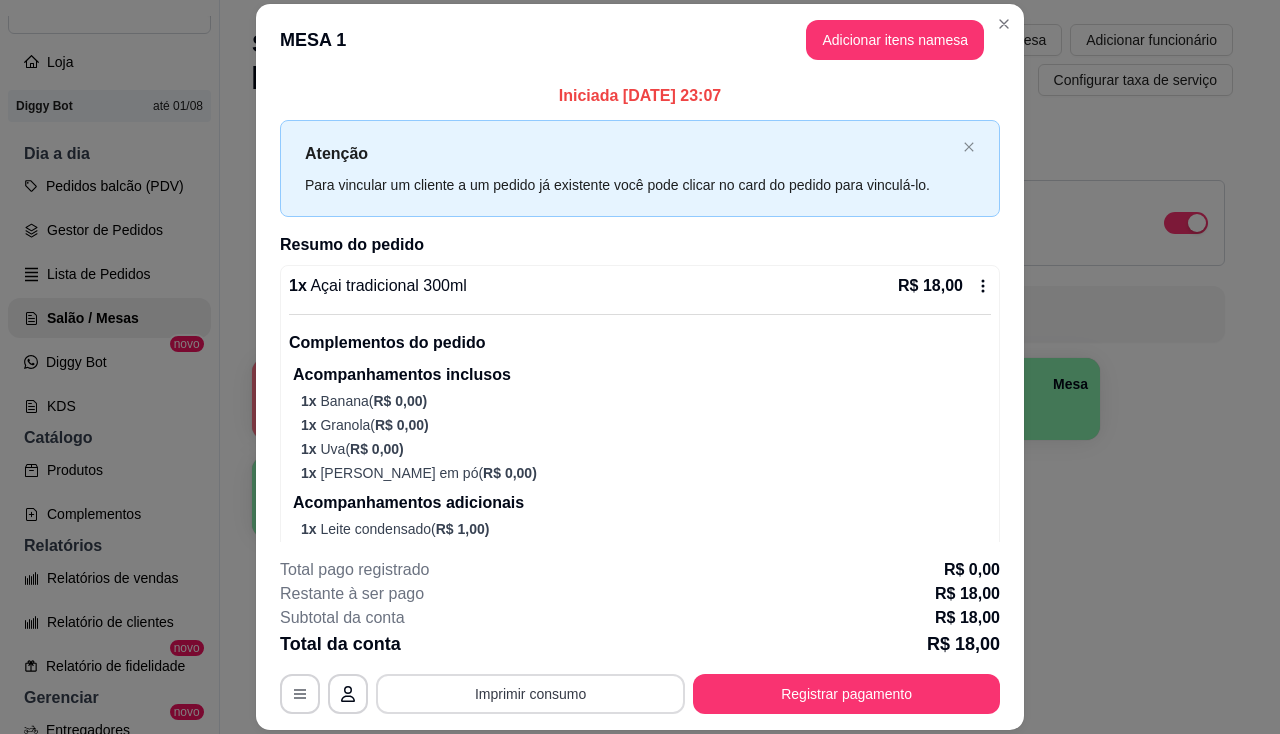 click on "Imprimir consumo" at bounding box center [530, 694] 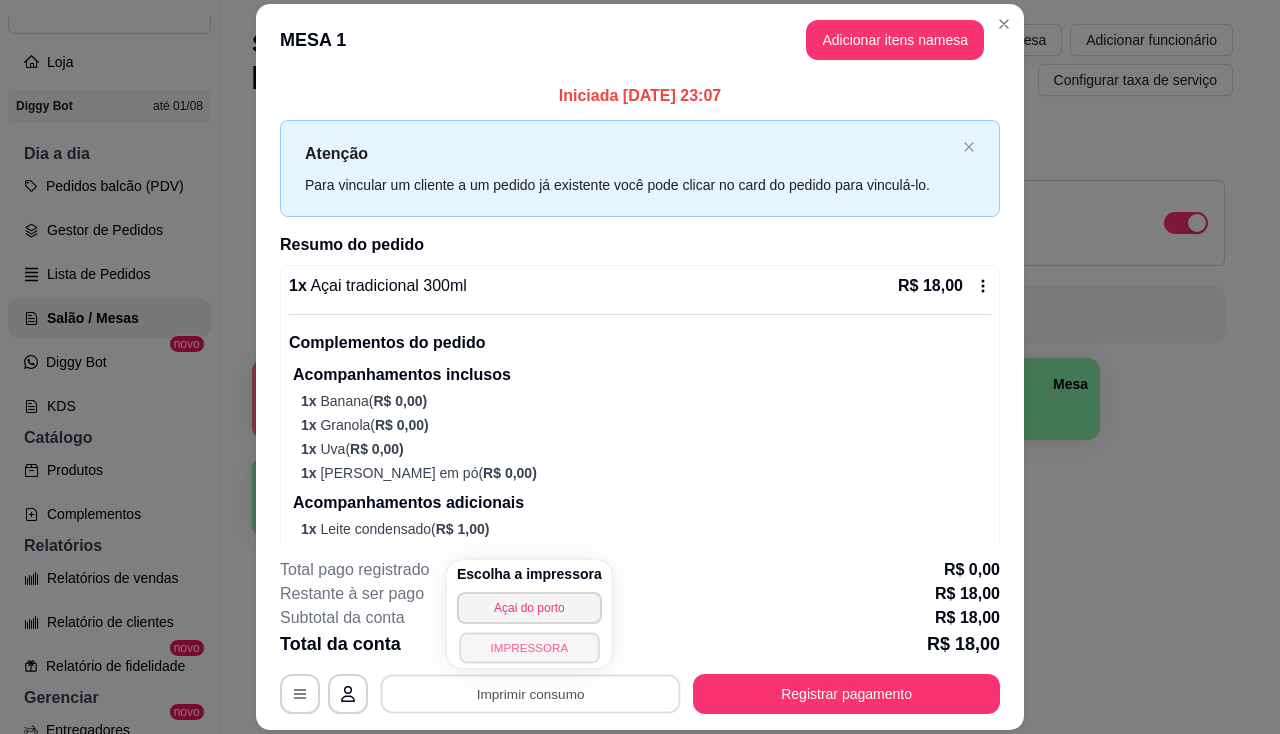 click on "IMPRESSORA" at bounding box center [529, 647] 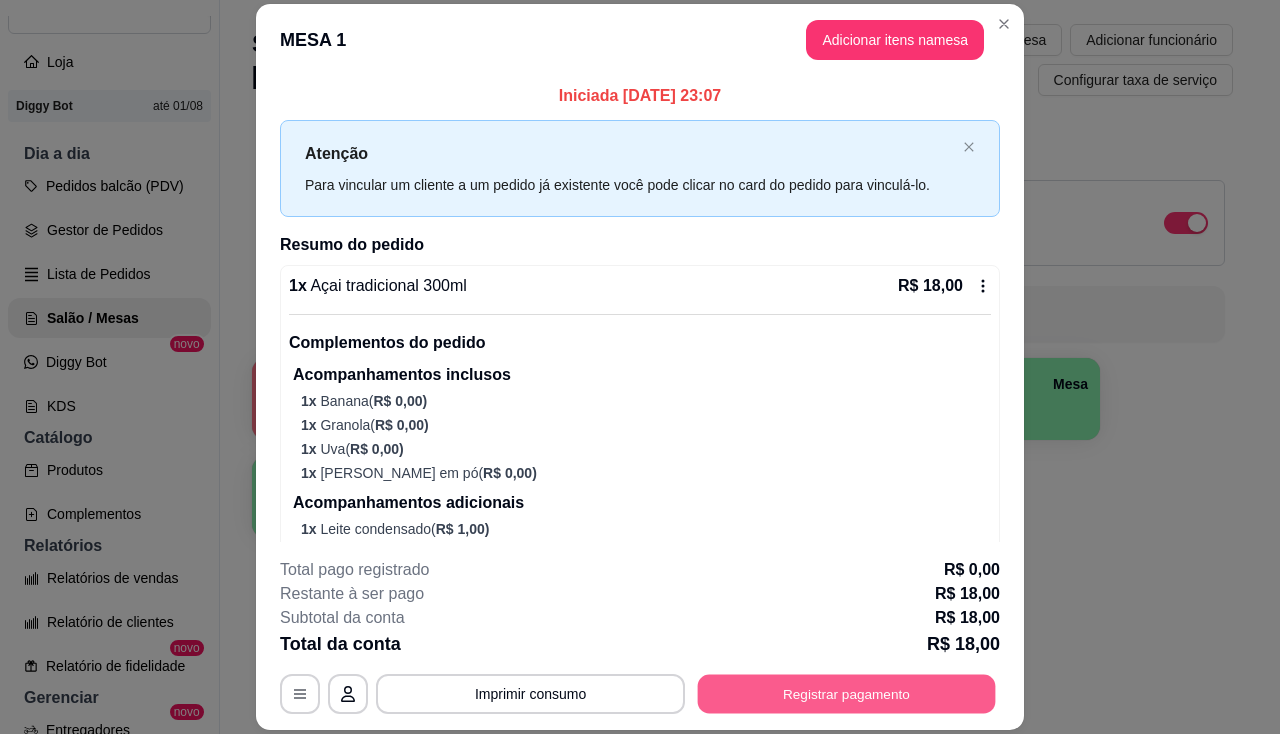 click on "Registrar pagamento" at bounding box center [847, 694] 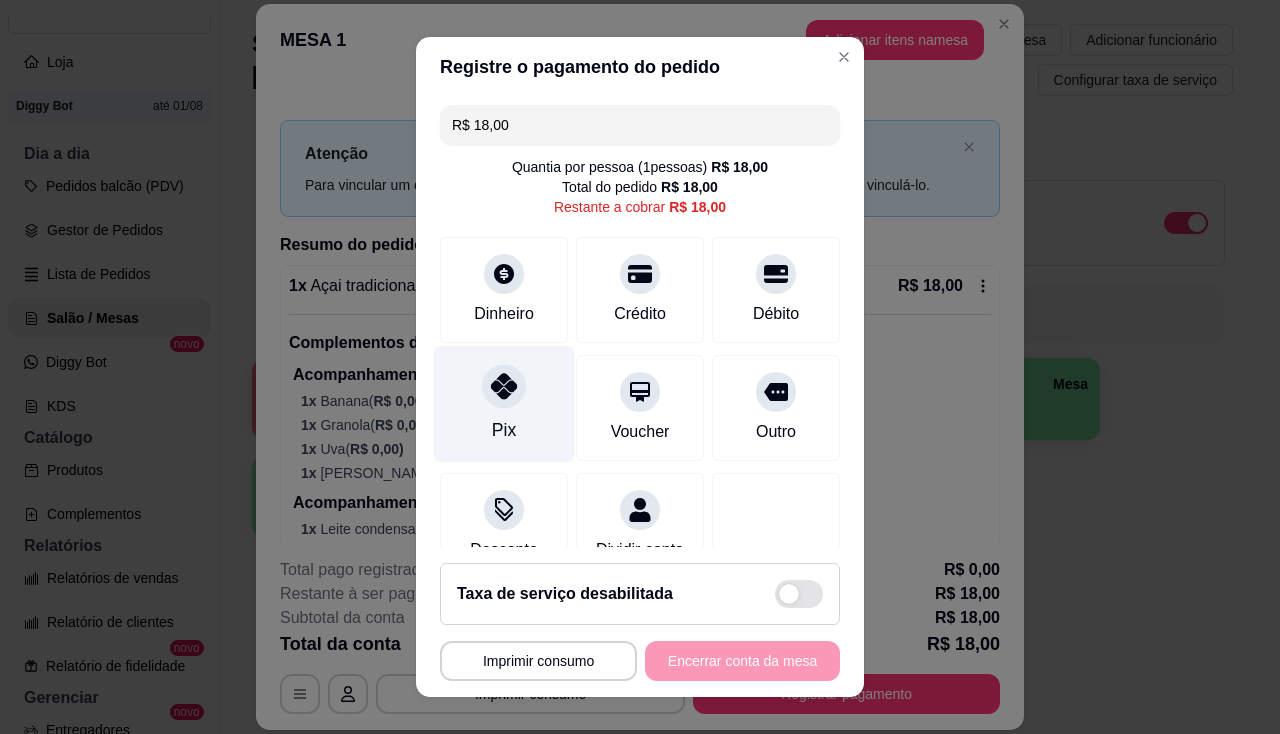 click at bounding box center [504, 386] 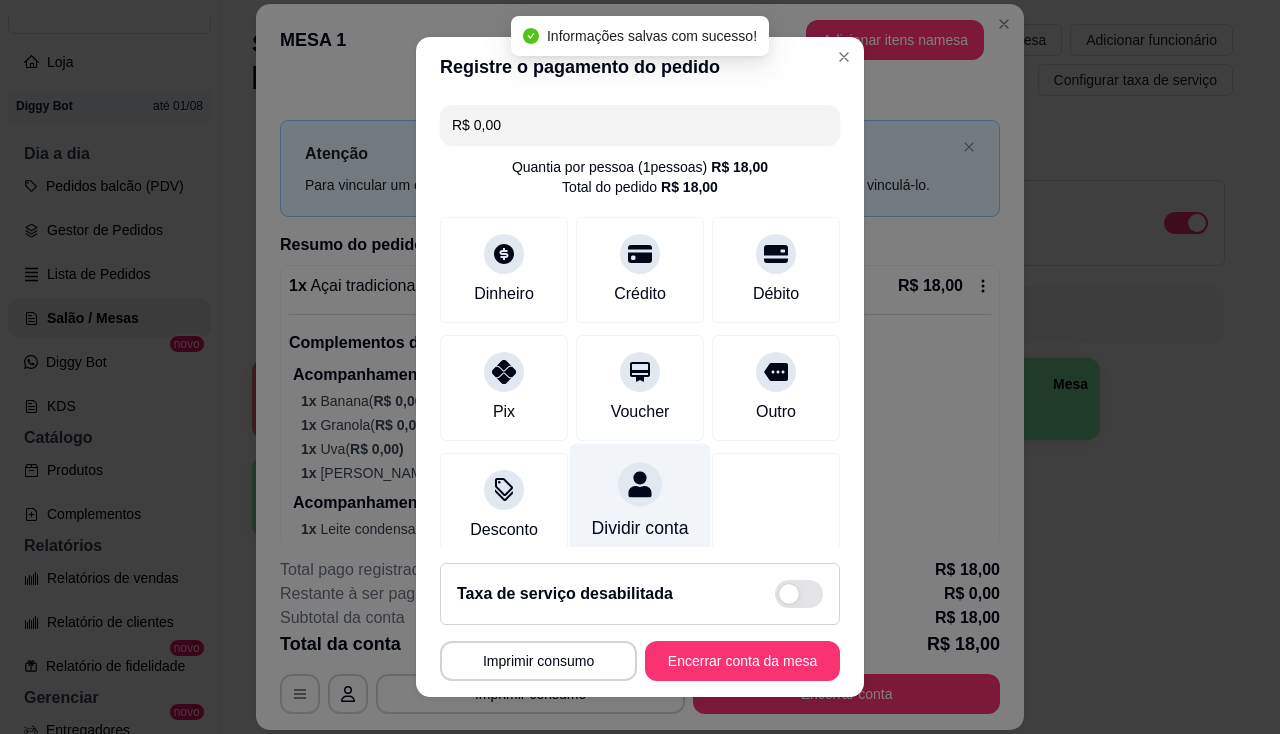 type on "R$ 0,00" 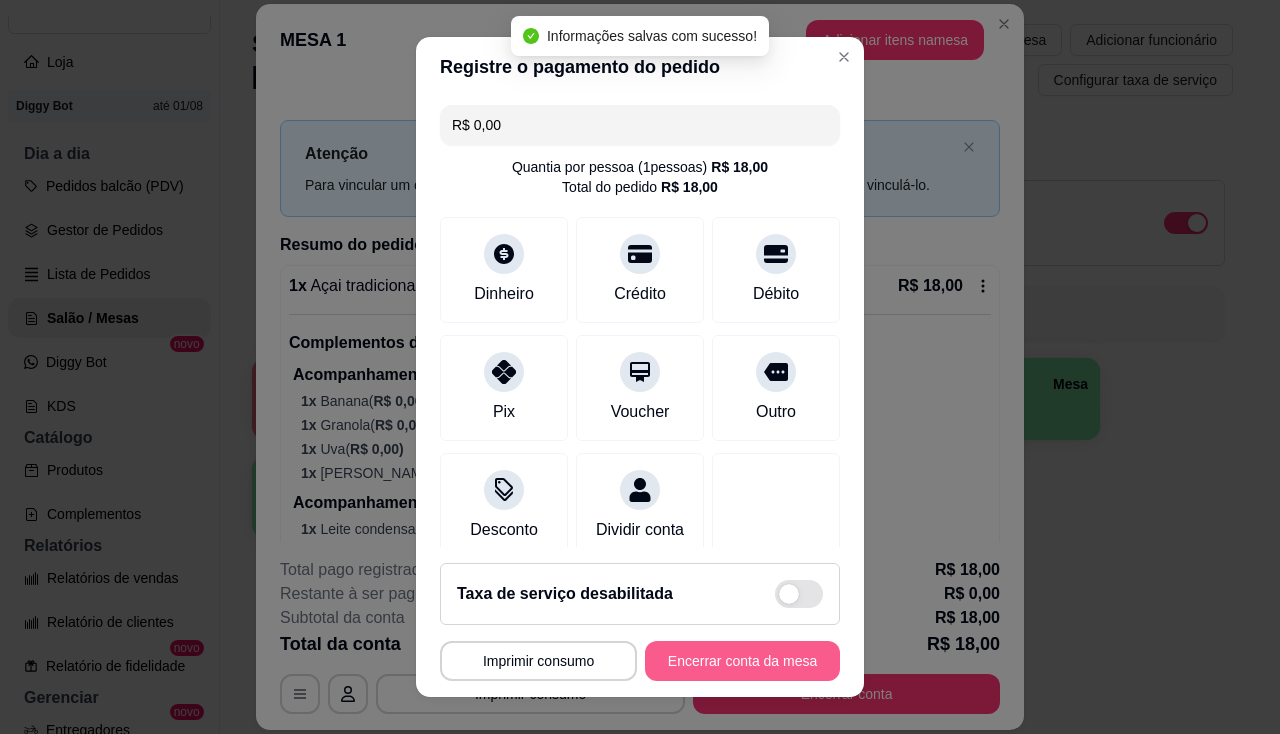 click on "Encerrar conta da mesa" at bounding box center [742, 661] 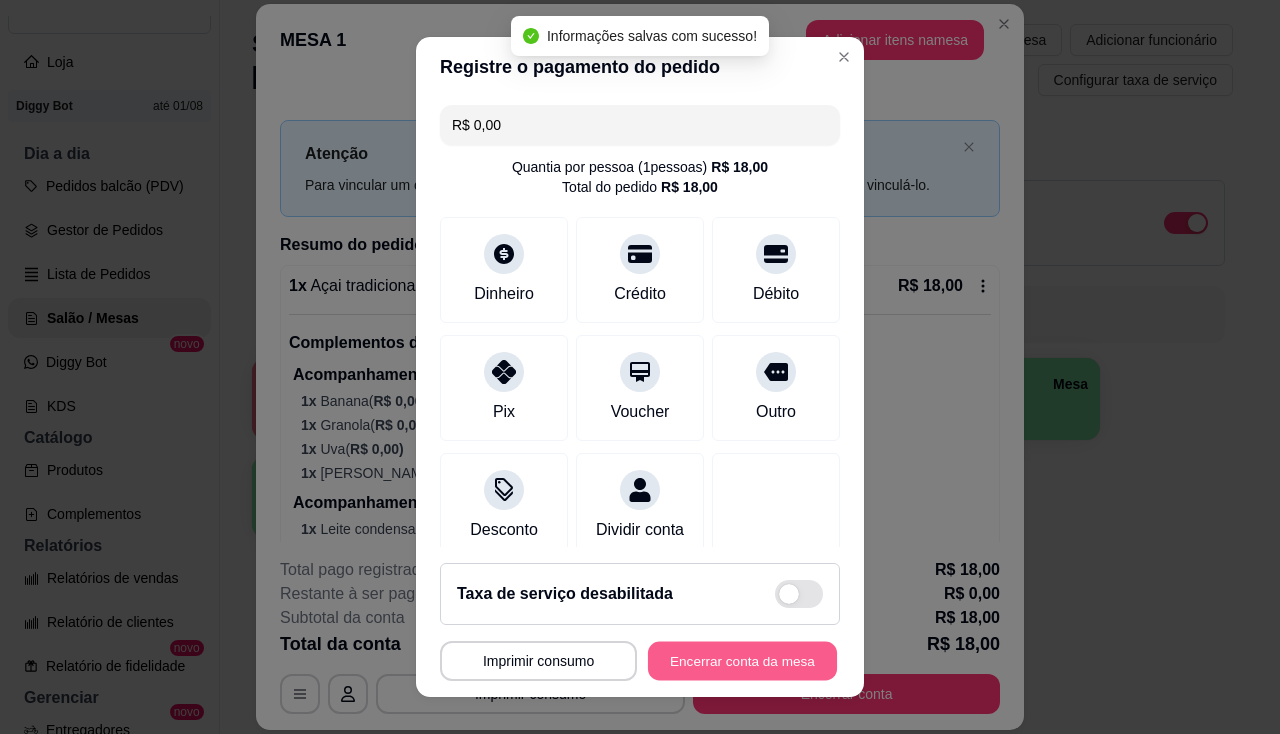 drag, startPoint x: 715, startPoint y: 679, endPoint x: 675, endPoint y: 695, distance: 43.081318 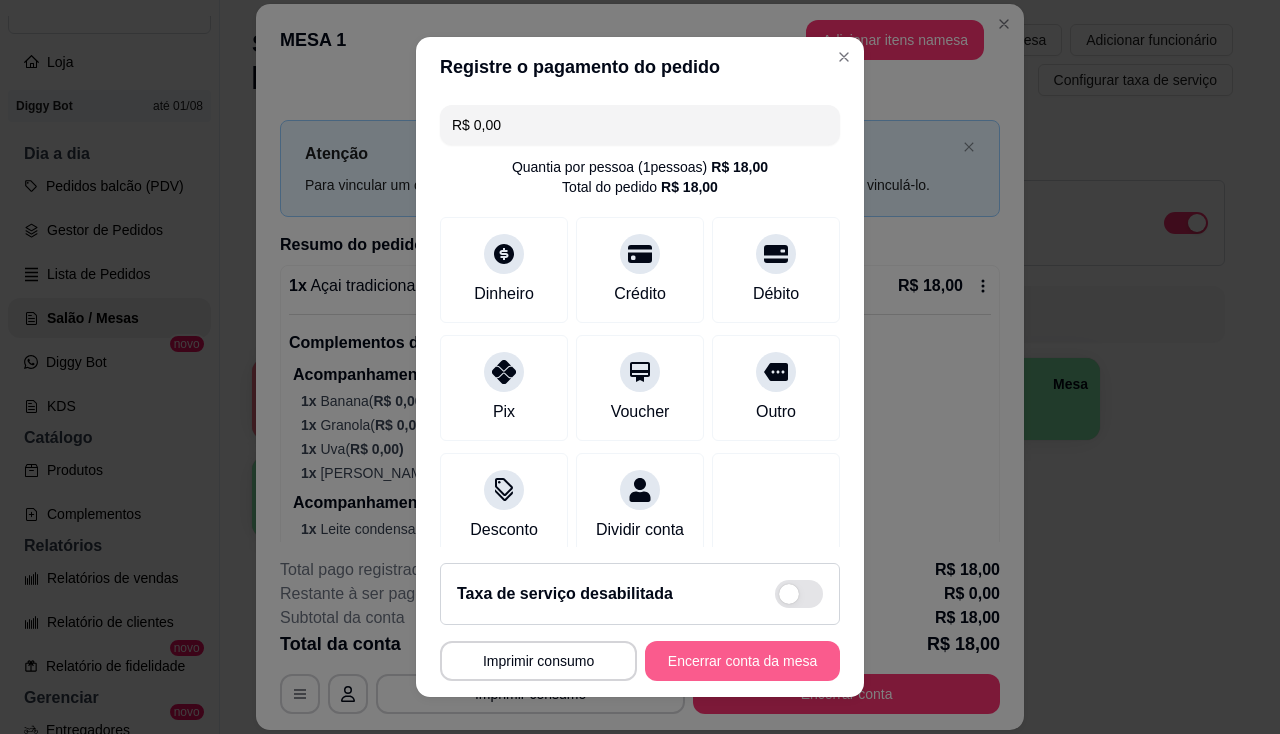 click on "Encerrar conta da mesa" at bounding box center (742, 661) 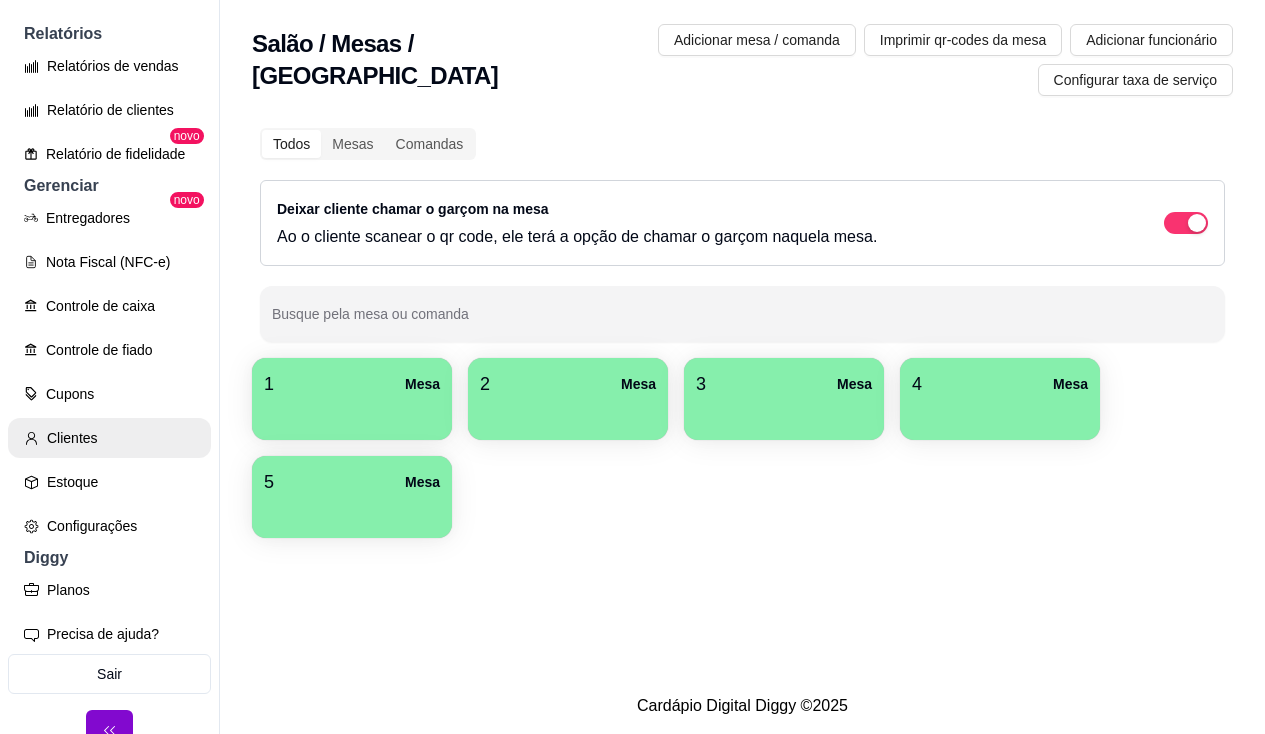 scroll, scrollTop: 436, scrollLeft: 0, axis: vertical 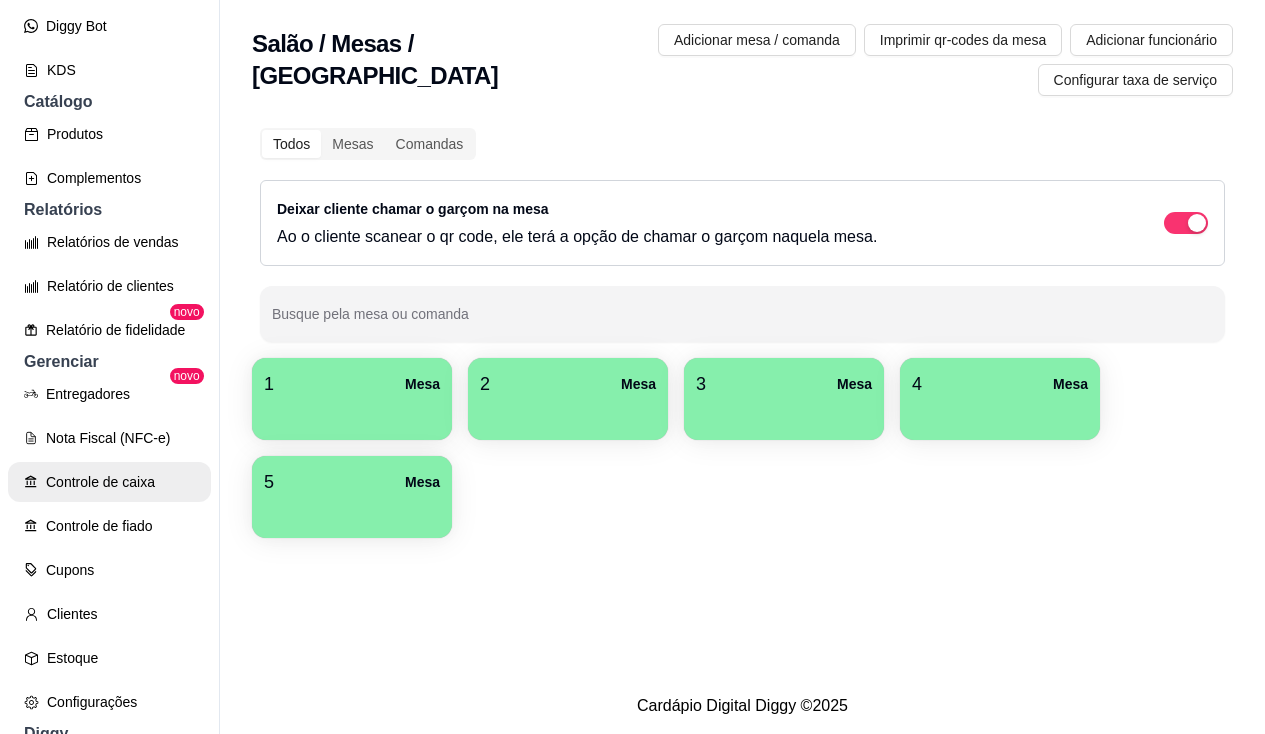 click on "Controle de caixa" at bounding box center (109, 482) 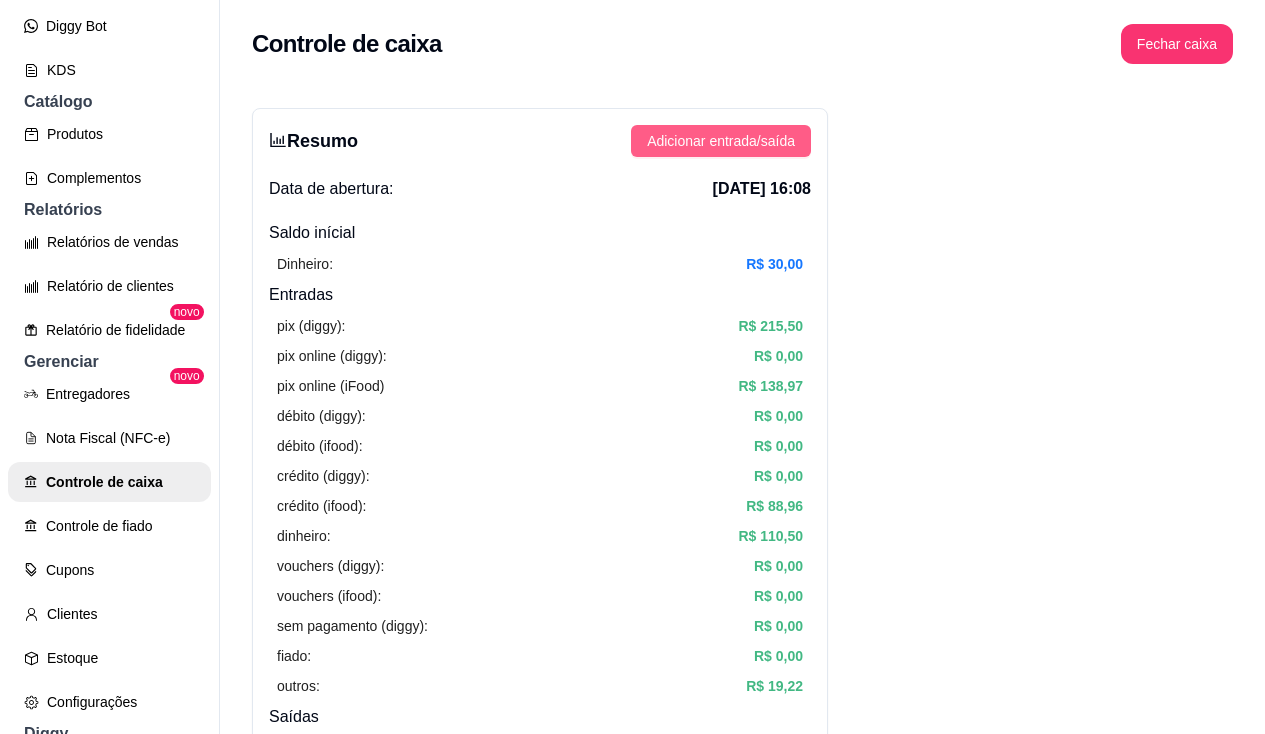 click on "Adicionar entrada/saída" at bounding box center [721, 141] 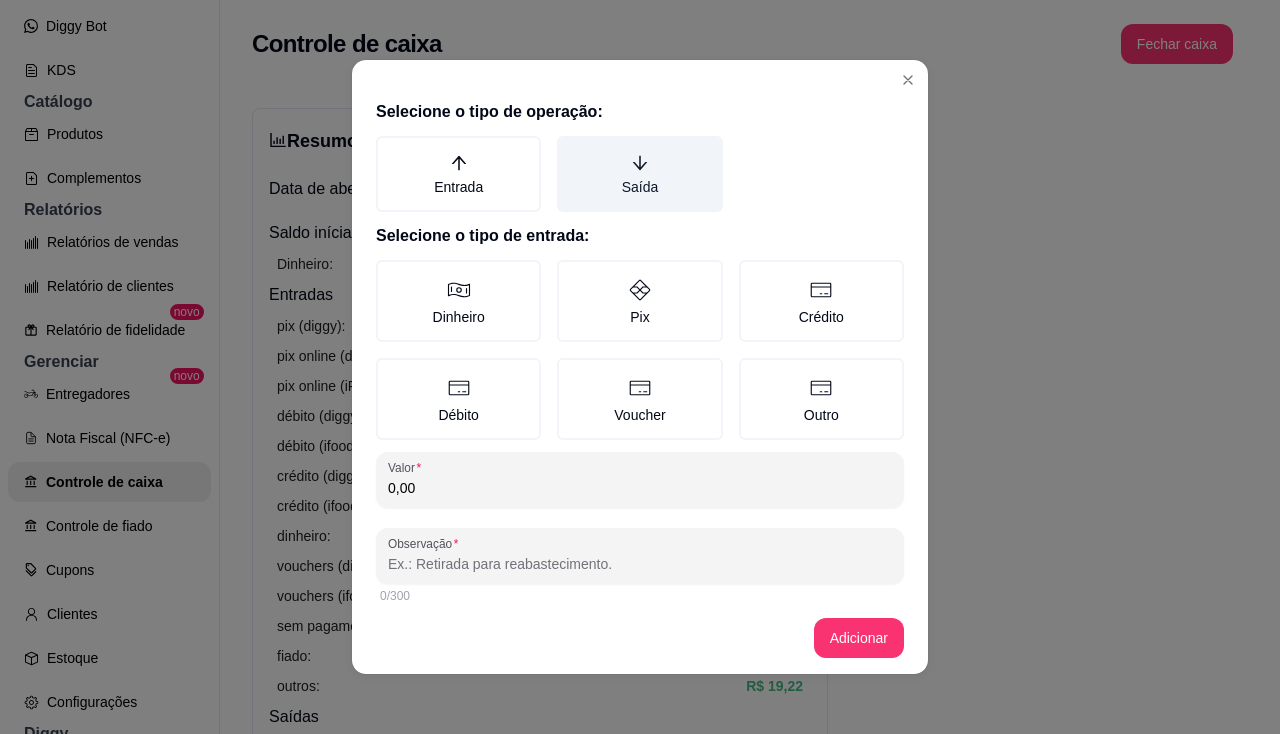click 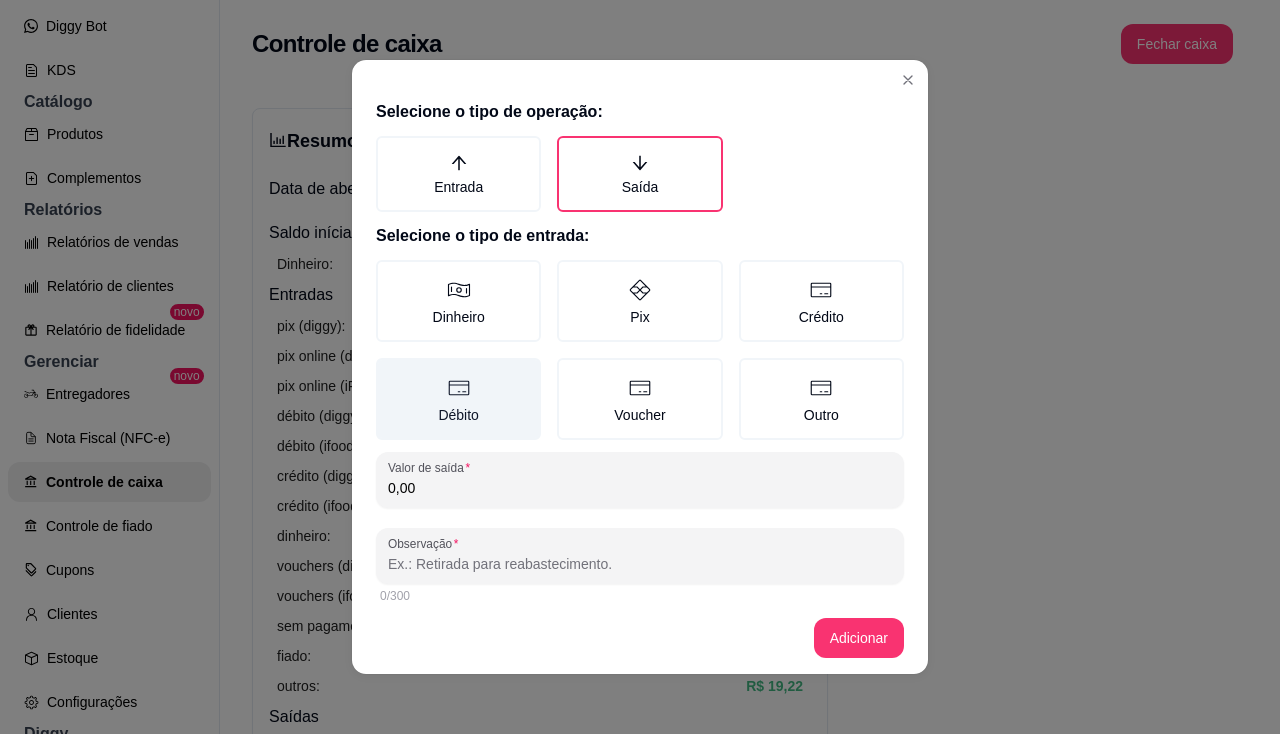 drag, startPoint x: 461, startPoint y: 302, endPoint x: 450, endPoint y: 434, distance: 132.45753 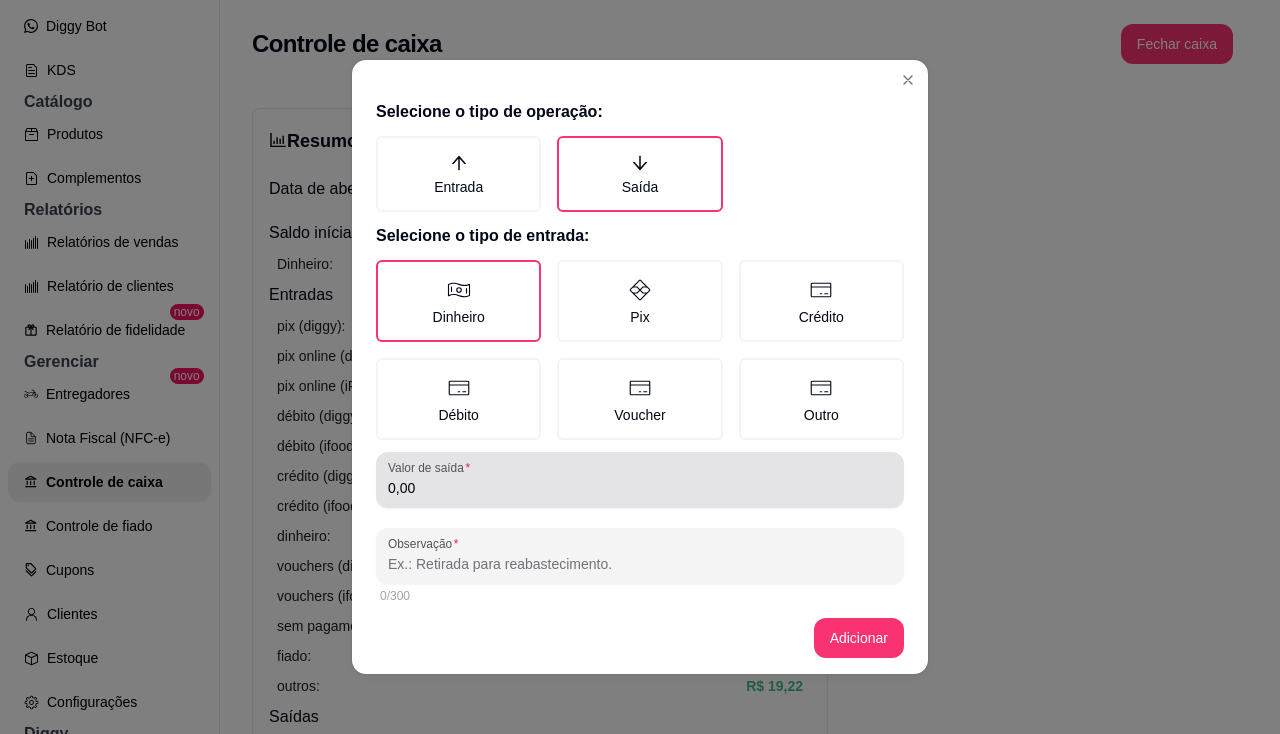 click on "0,00" at bounding box center [640, 488] 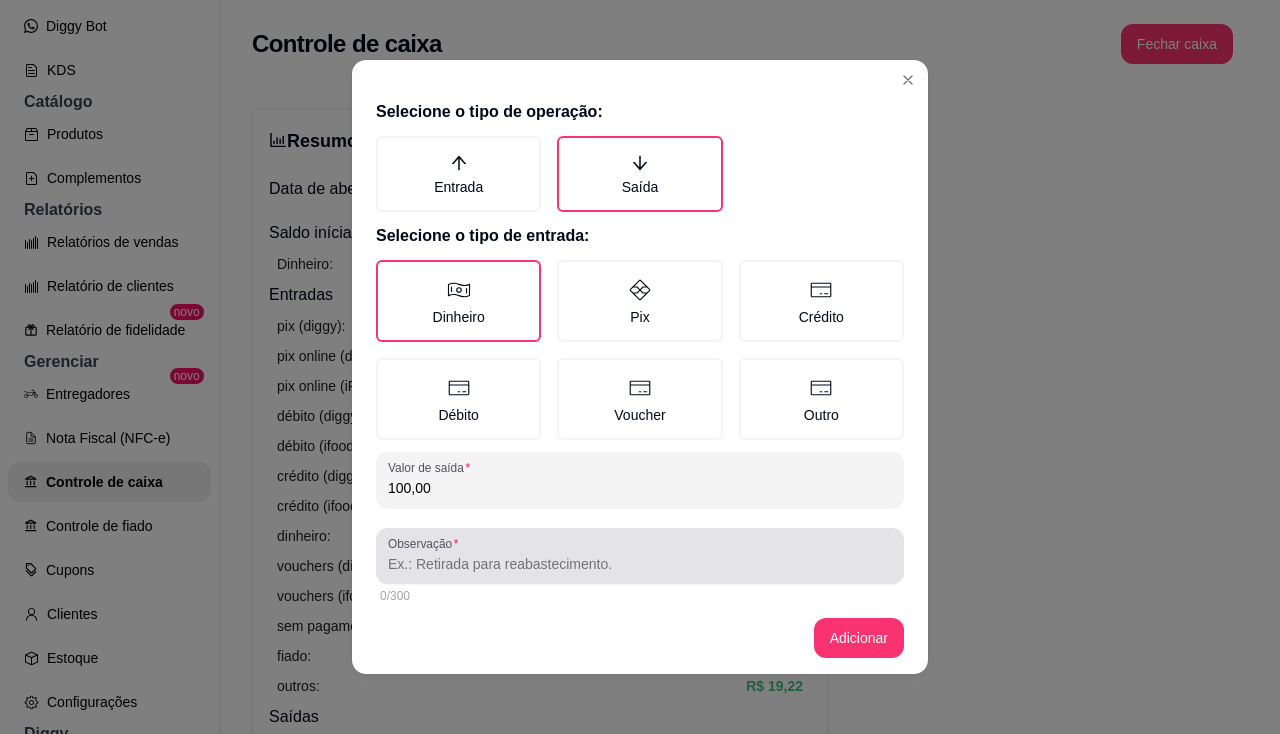 type on "100,00" 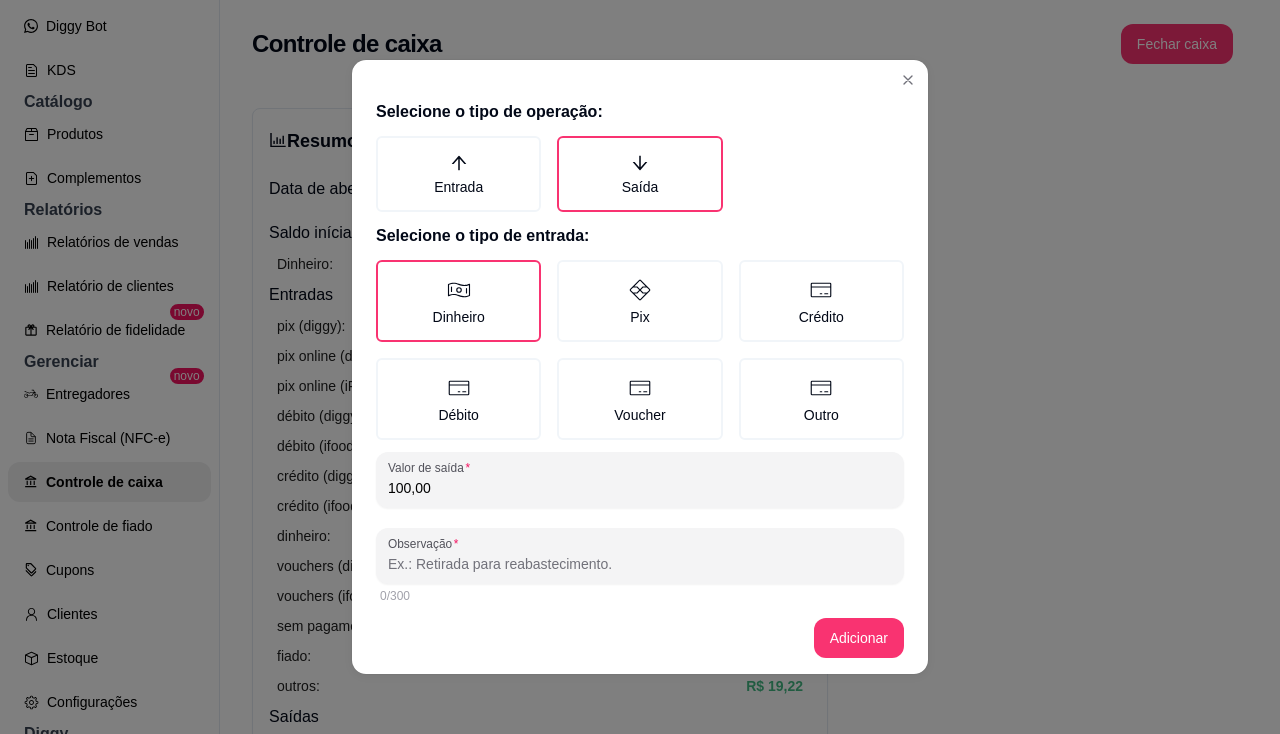 click on "0/300" at bounding box center [640, 596] 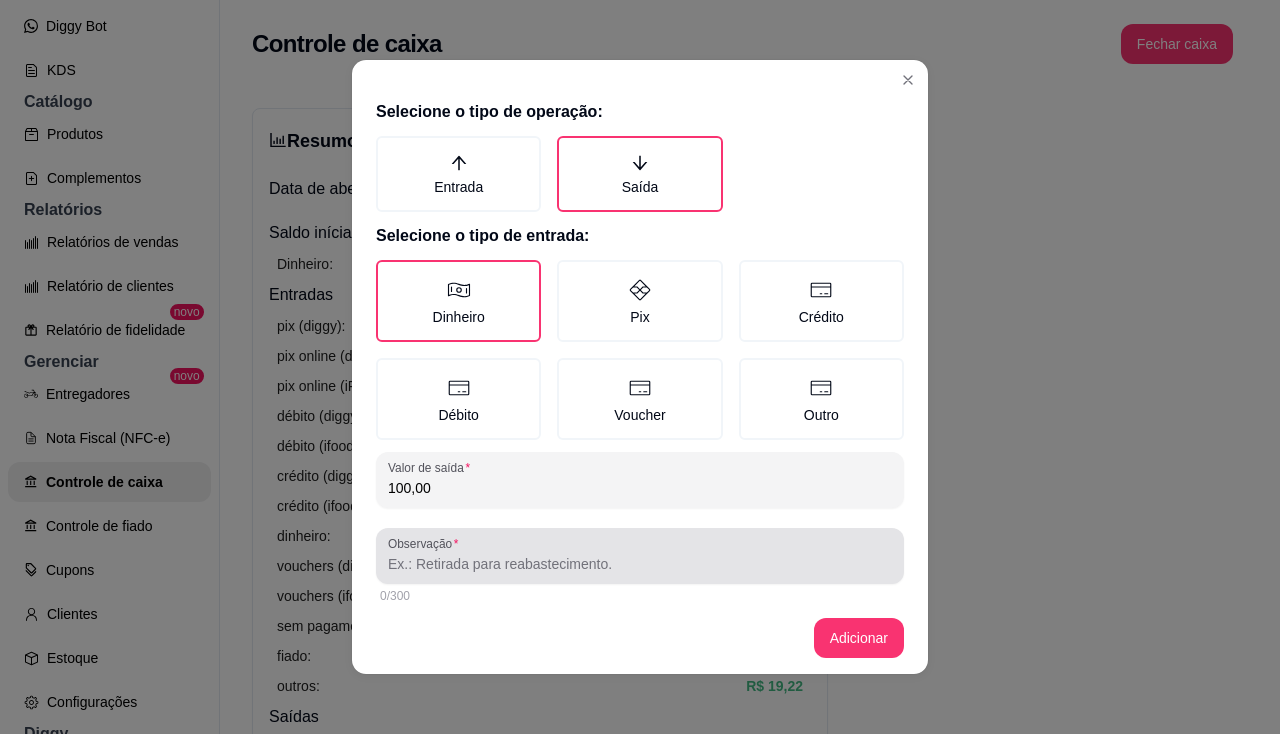 click at bounding box center (640, 556) 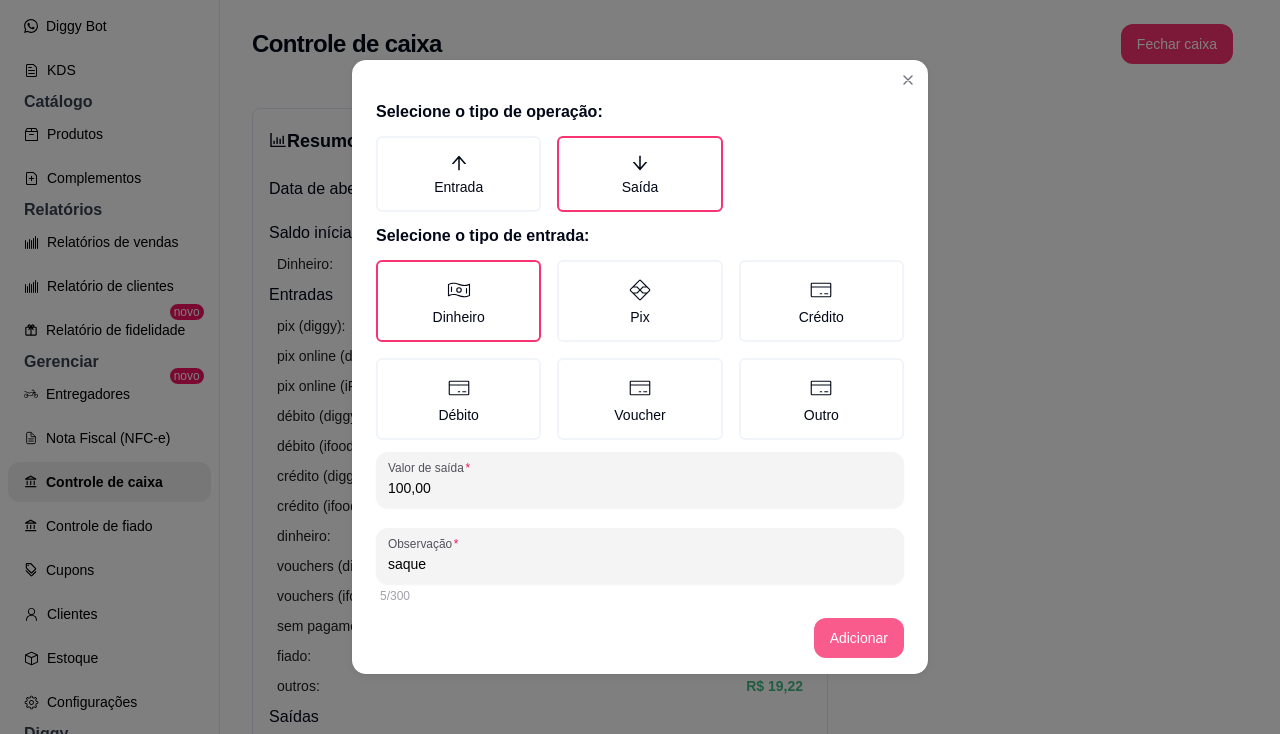 type on "saque" 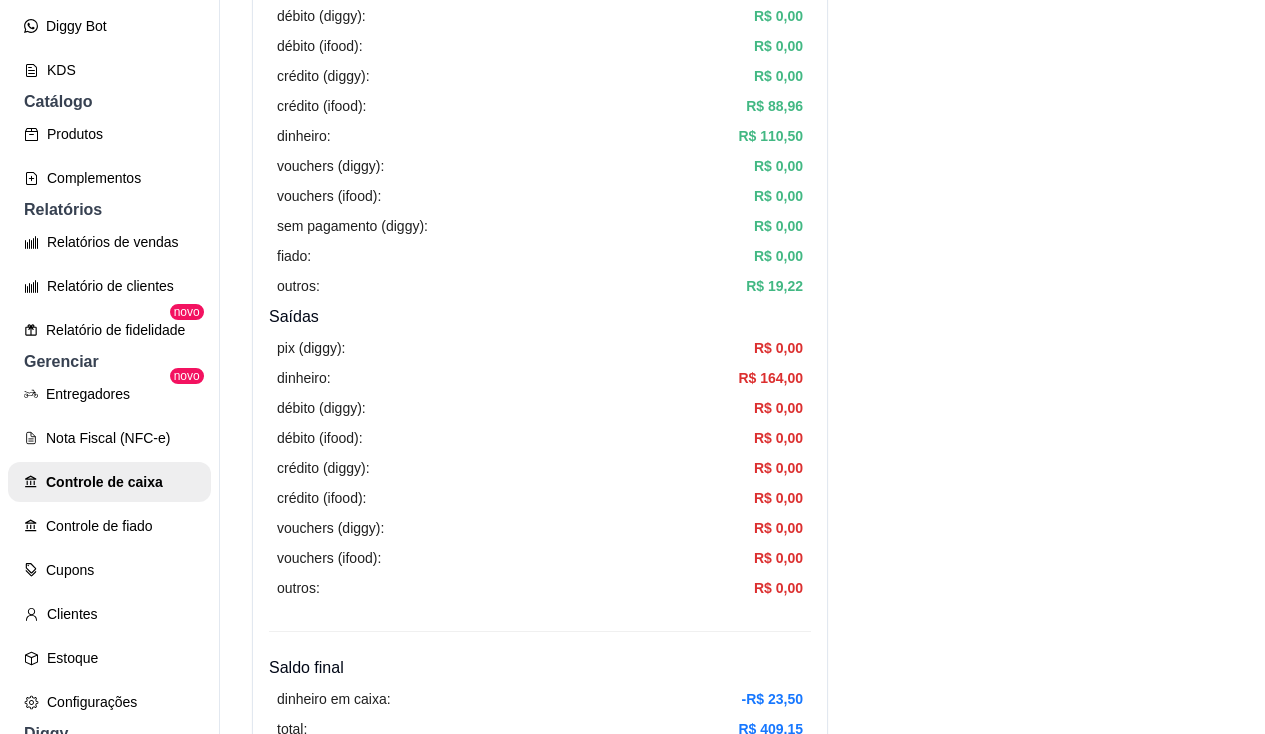 scroll, scrollTop: 0, scrollLeft: 0, axis: both 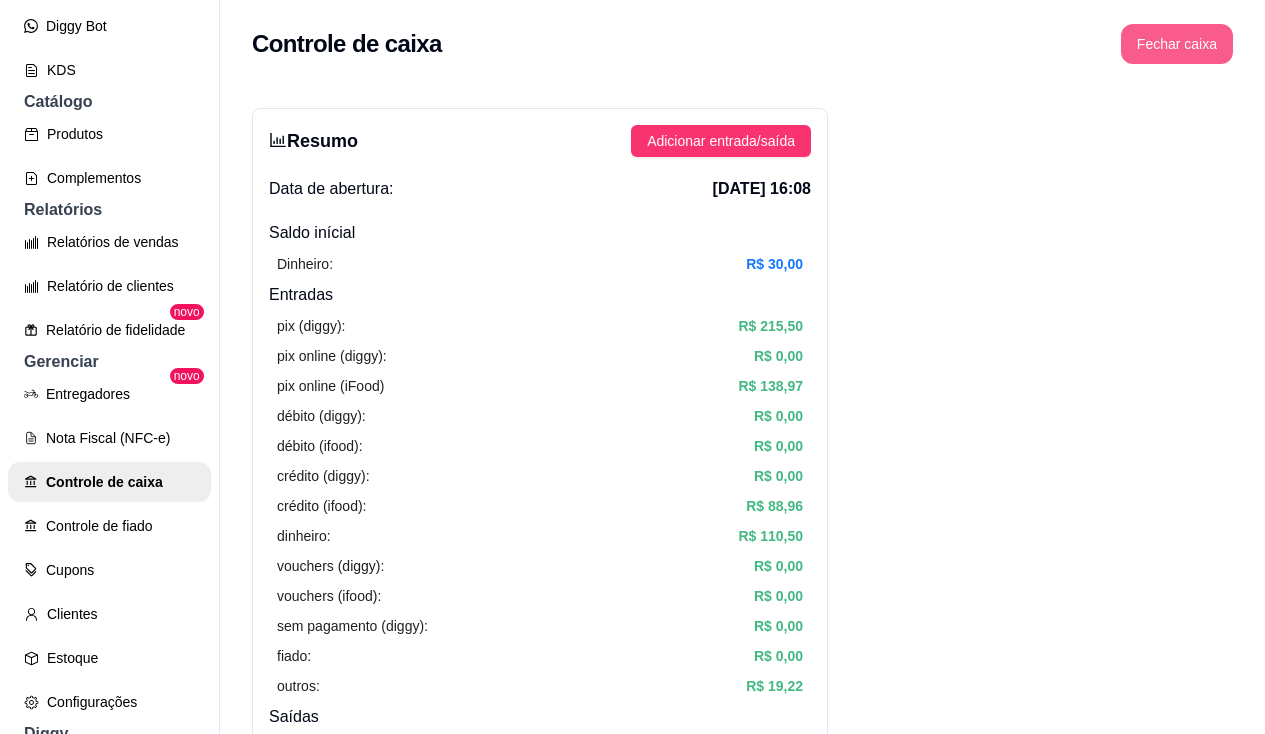 click on "Fechar caixa" at bounding box center (1177, 44) 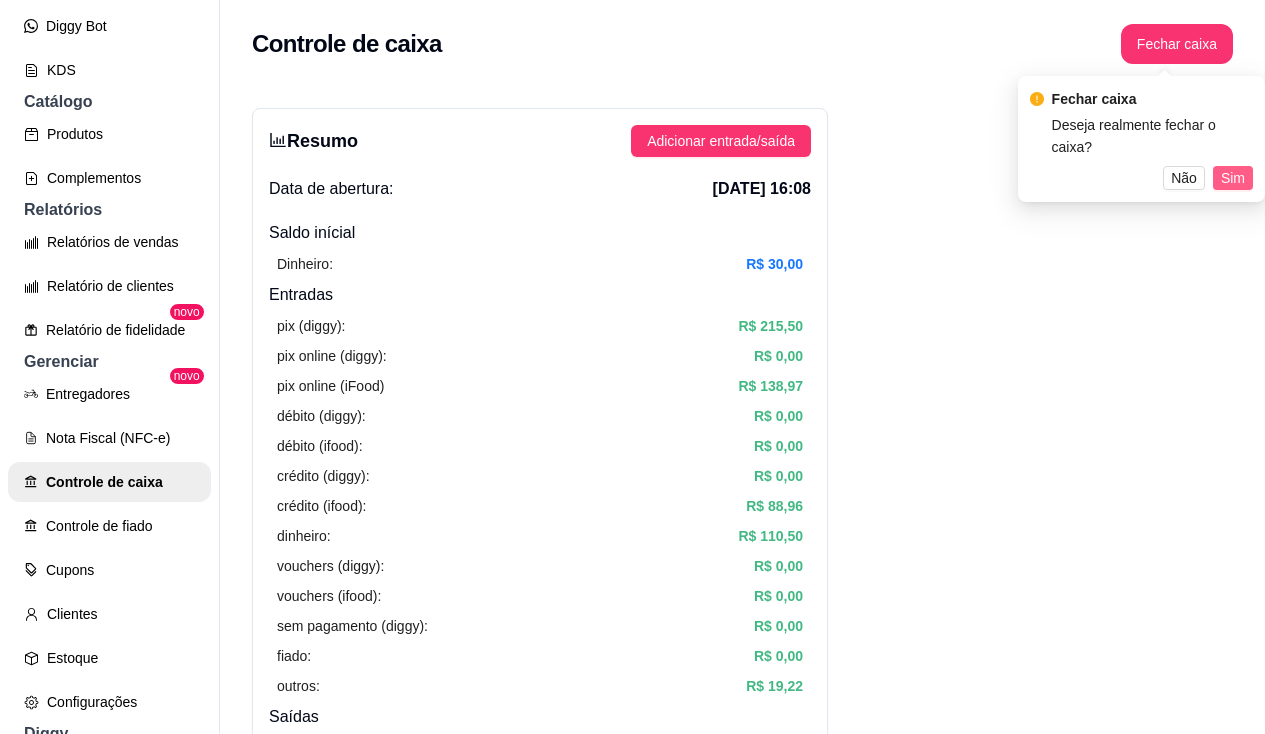 click on "Sim" at bounding box center [1233, 178] 